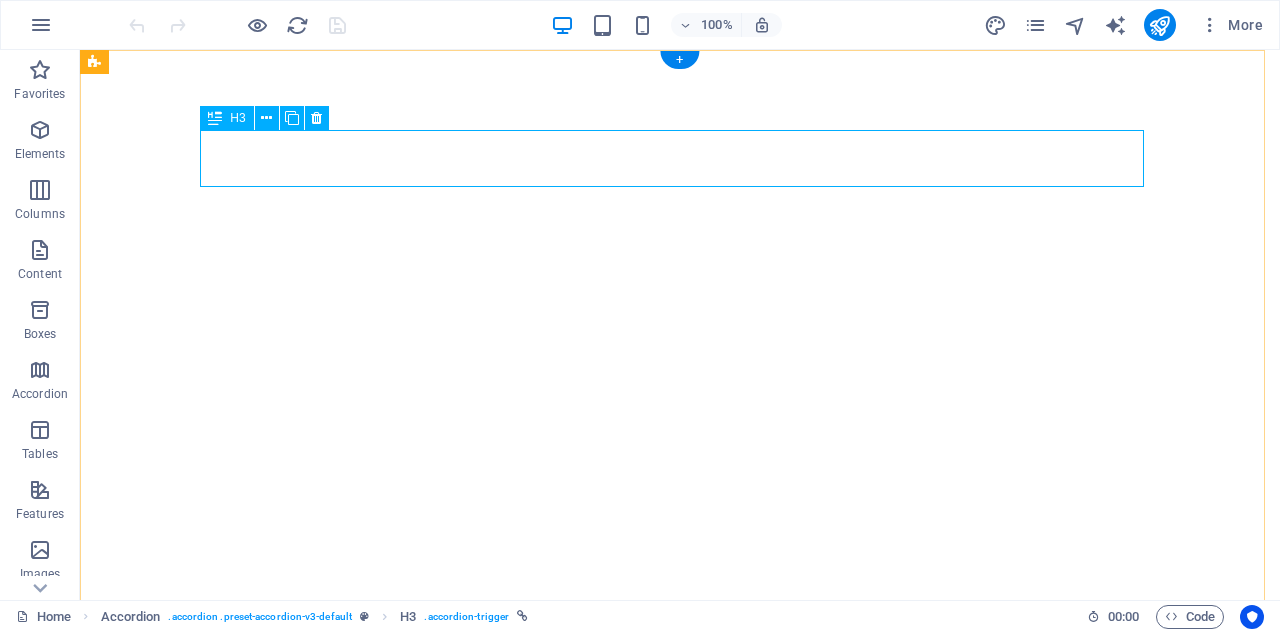 scroll, scrollTop: 0, scrollLeft: 0, axis: both 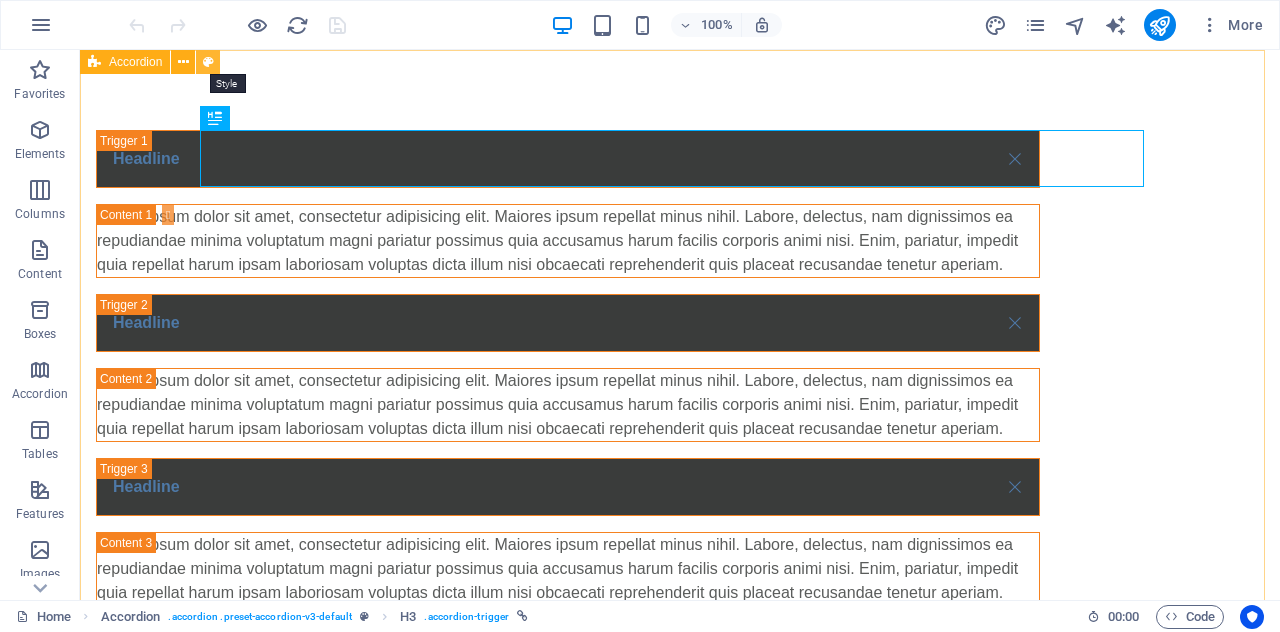 click at bounding box center [208, 62] 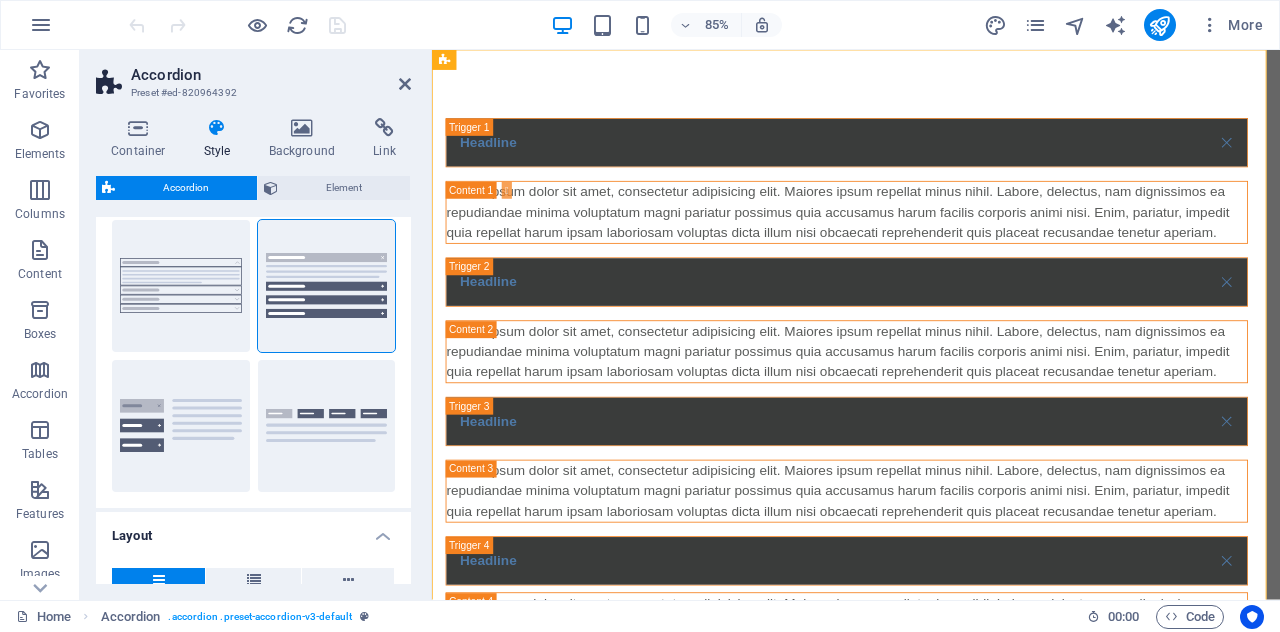 scroll, scrollTop: 0, scrollLeft: 0, axis: both 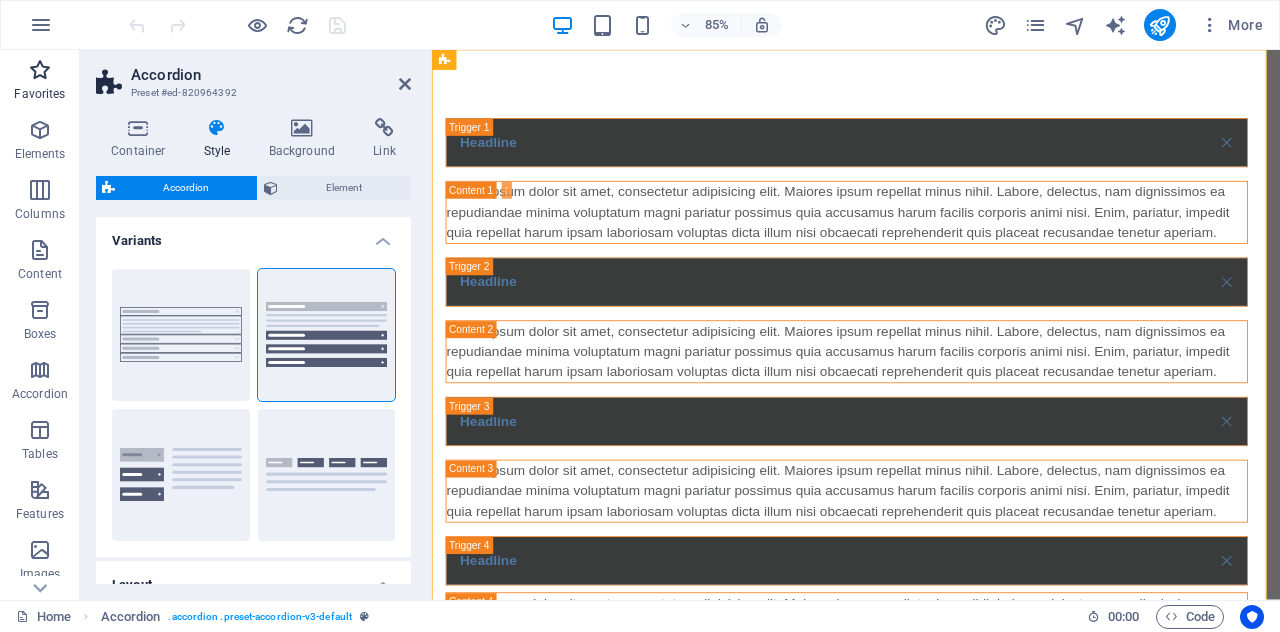 click at bounding box center [40, 70] 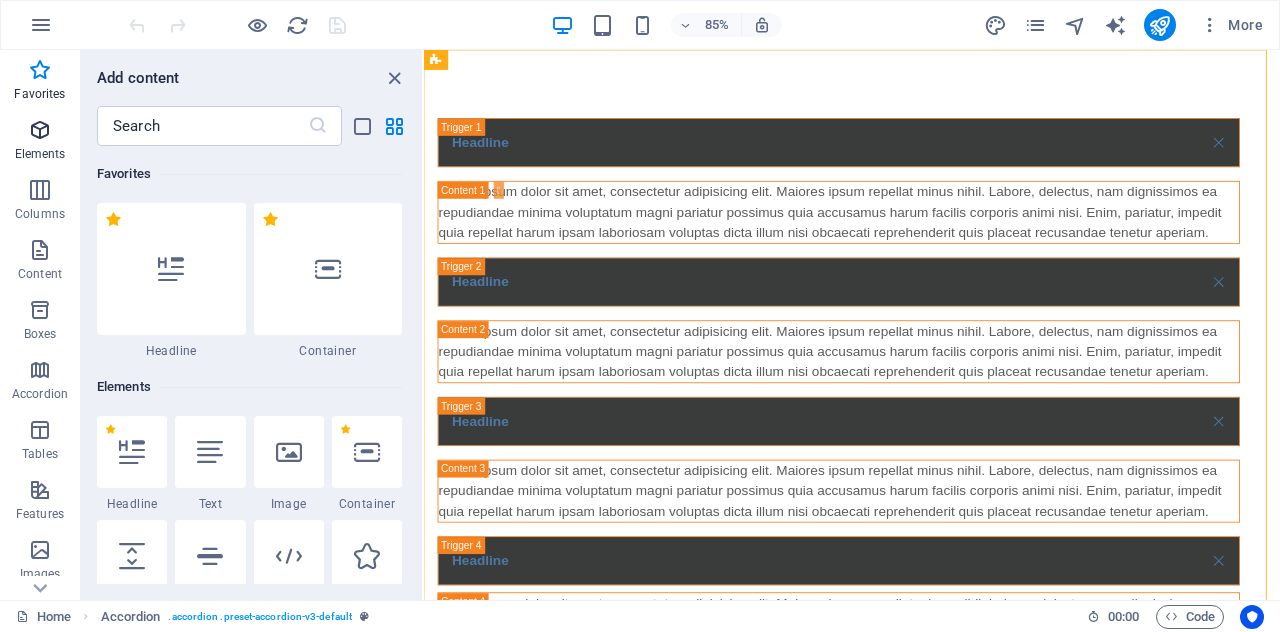 click at bounding box center (40, 130) 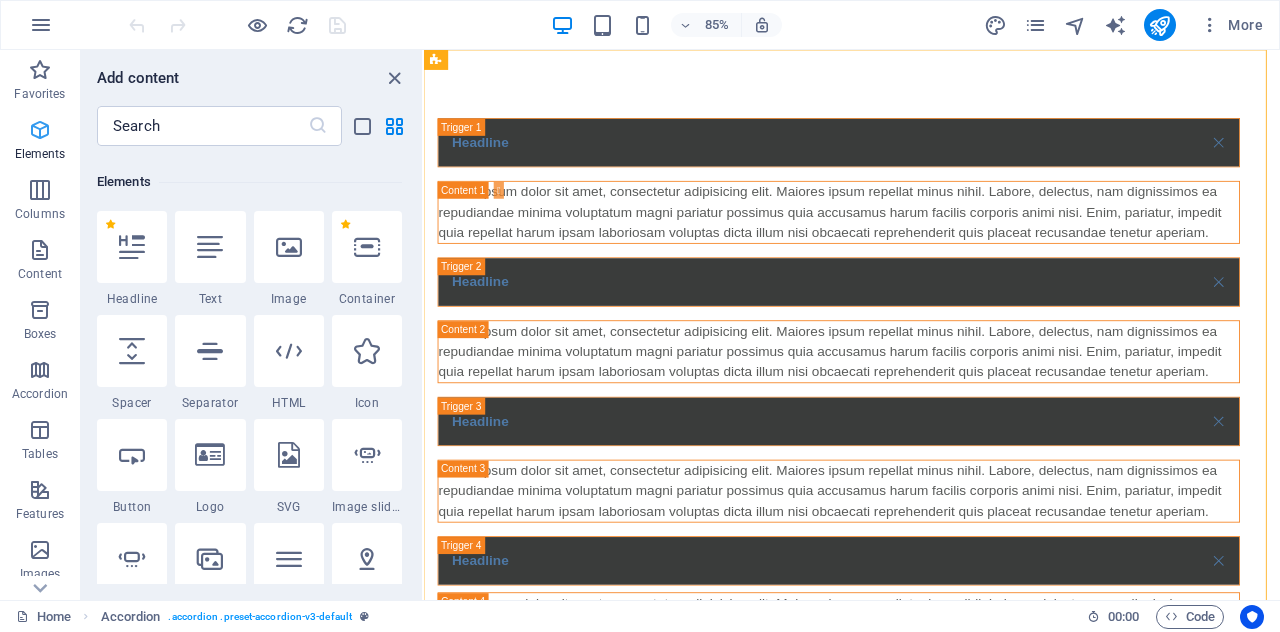 scroll, scrollTop: 213, scrollLeft: 0, axis: vertical 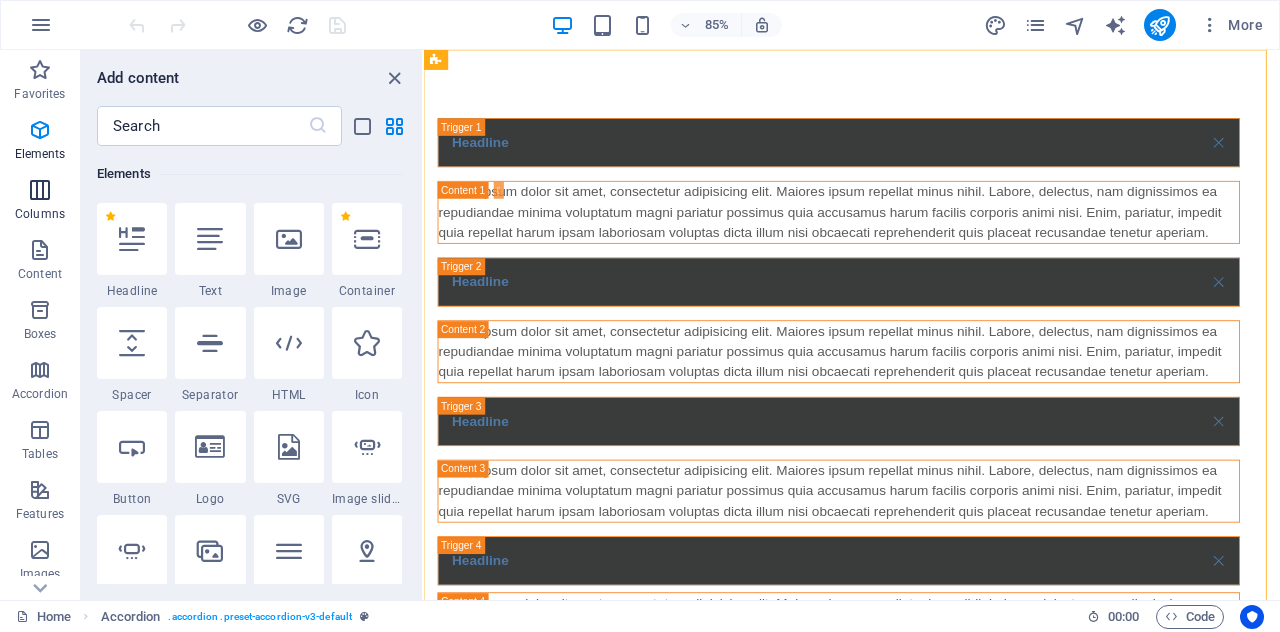 click at bounding box center (40, 190) 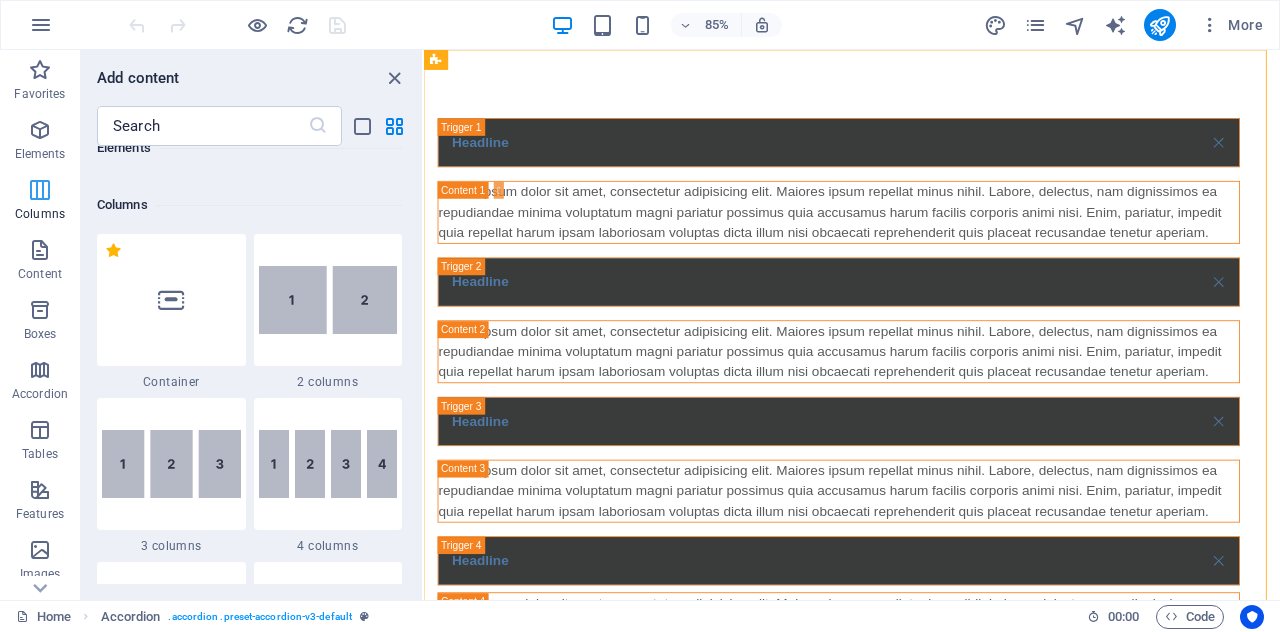 scroll, scrollTop: 990, scrollLeft: 0, axis: vertical 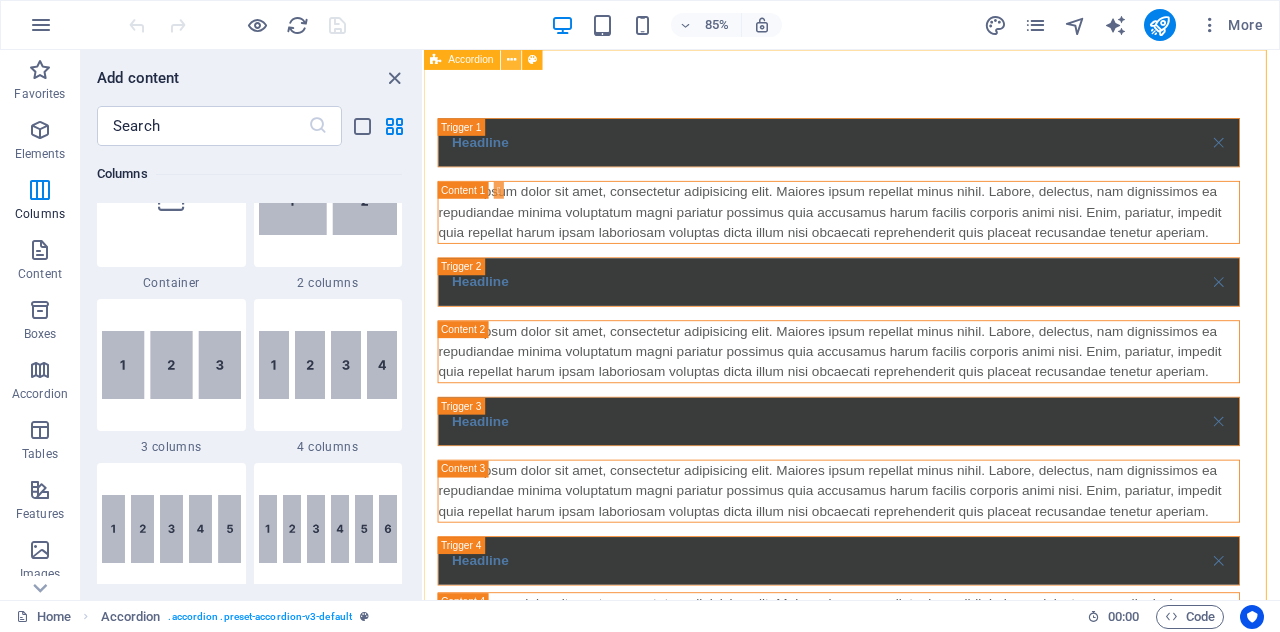 click at bounding box center [511, 60] 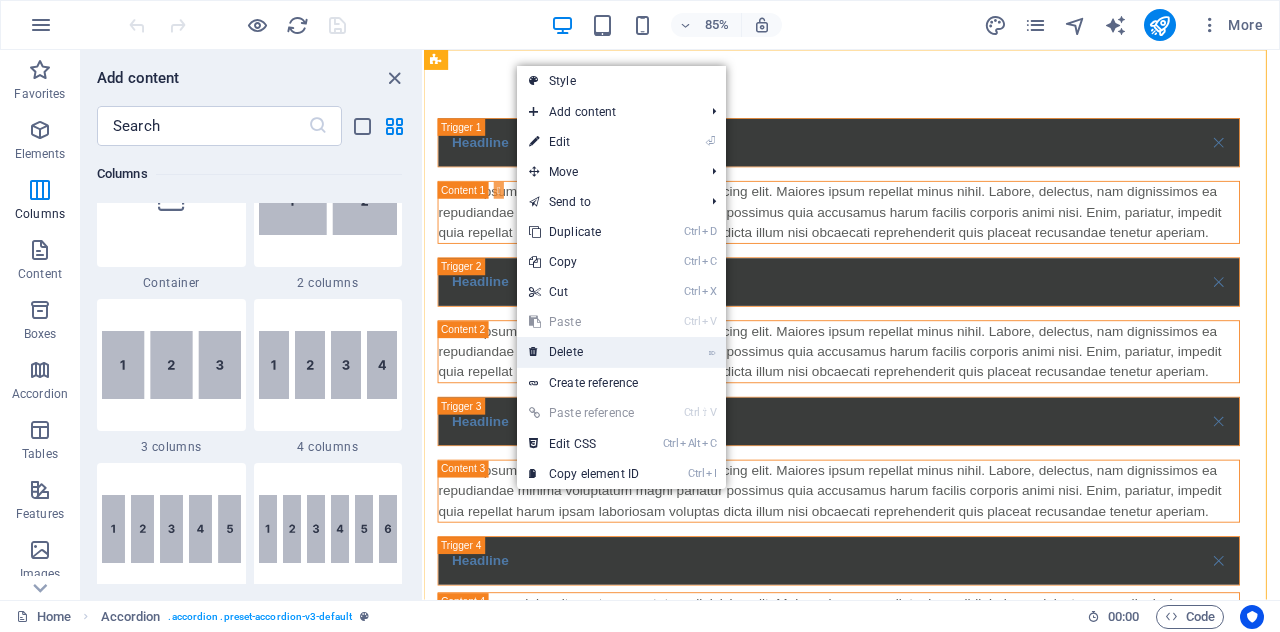 click on "⌦  Delete" at bounding box center (584, 352) 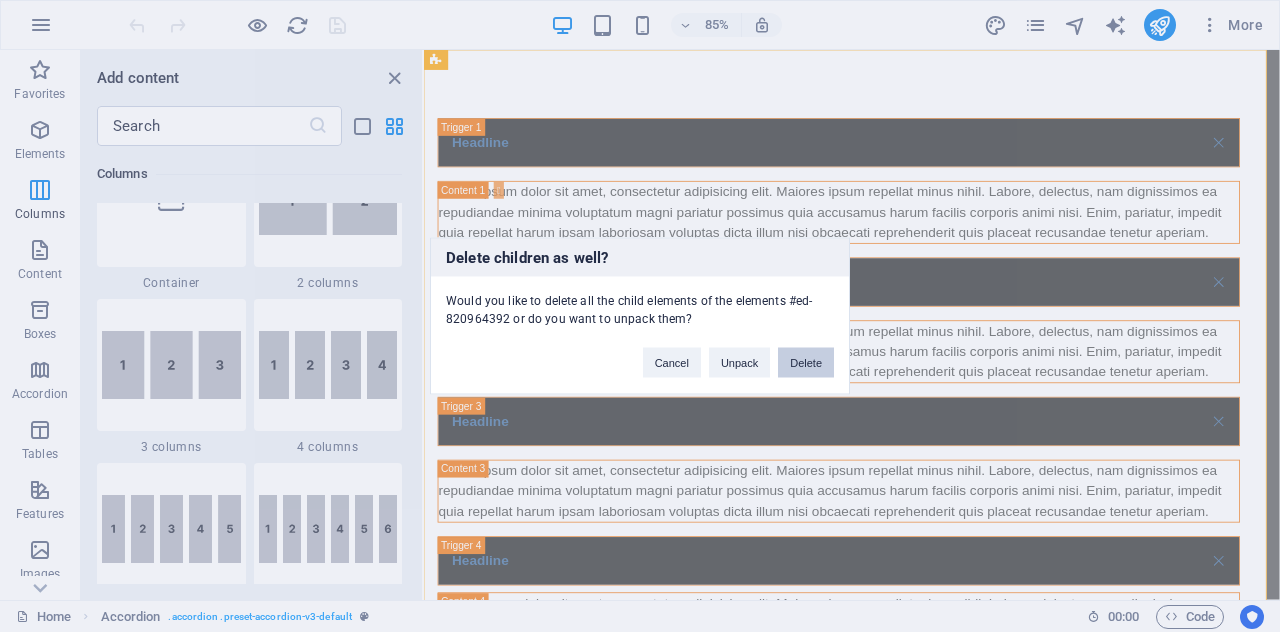 click on "Delete" at bounding box center [806, 363] 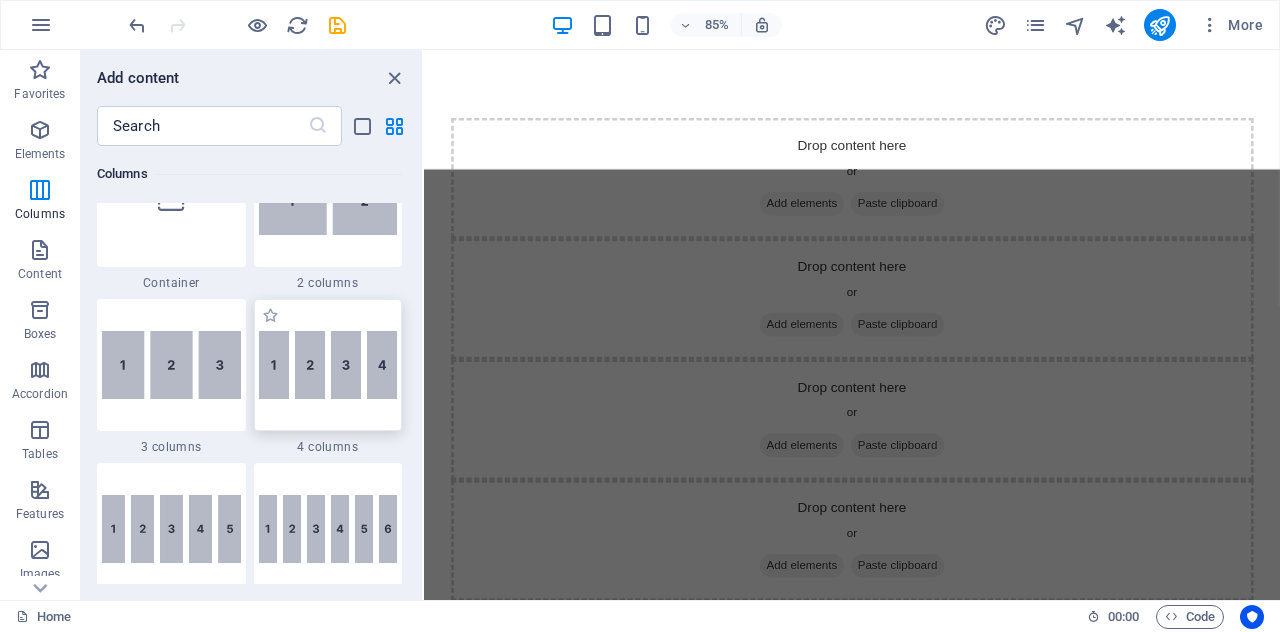 select on "rem" 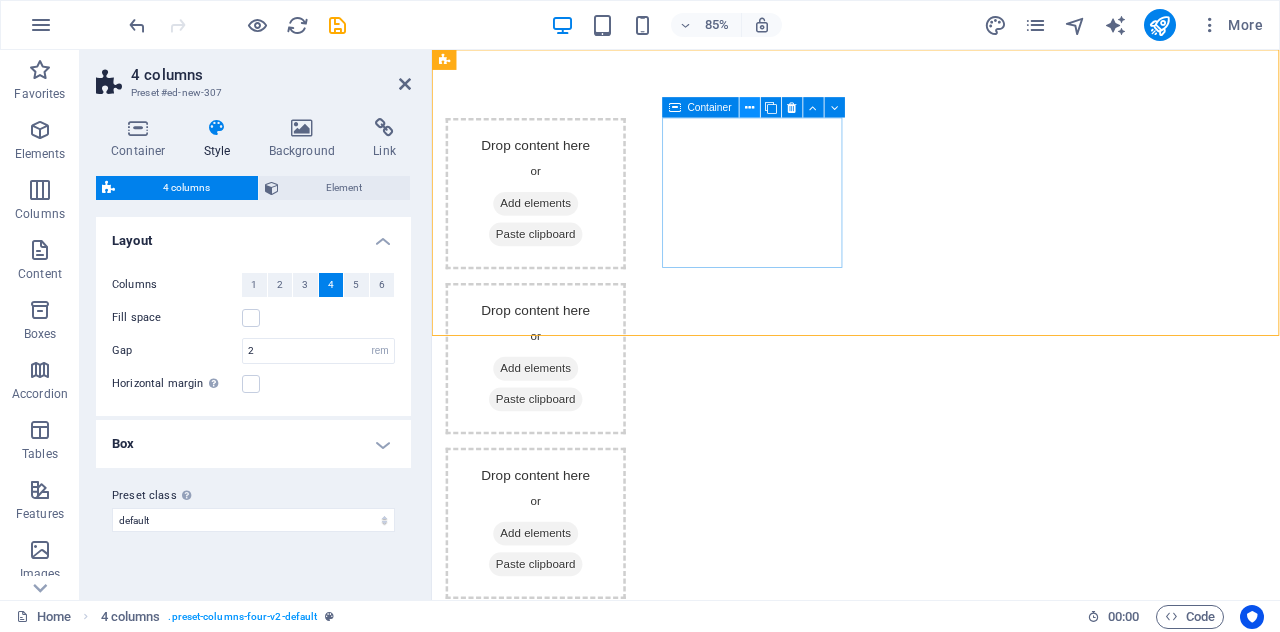 click at bounding box center [749, 108] 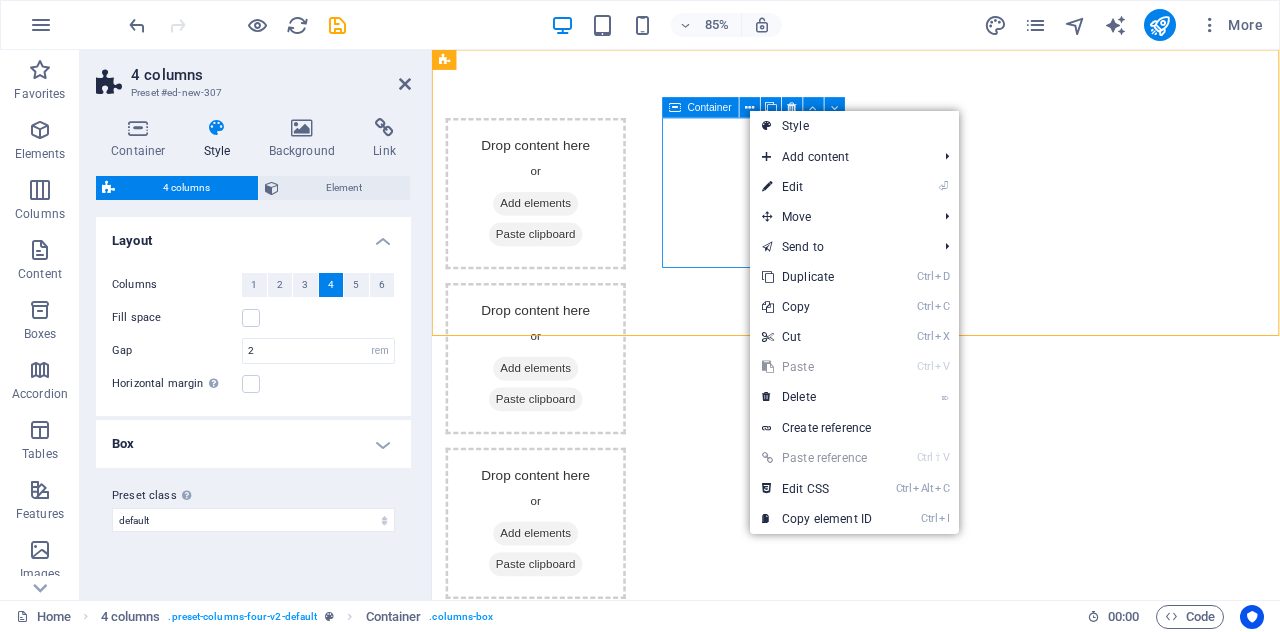 click on "Drop content here or  Add elements  Paste clipboard" at bounding box center (554, 413) 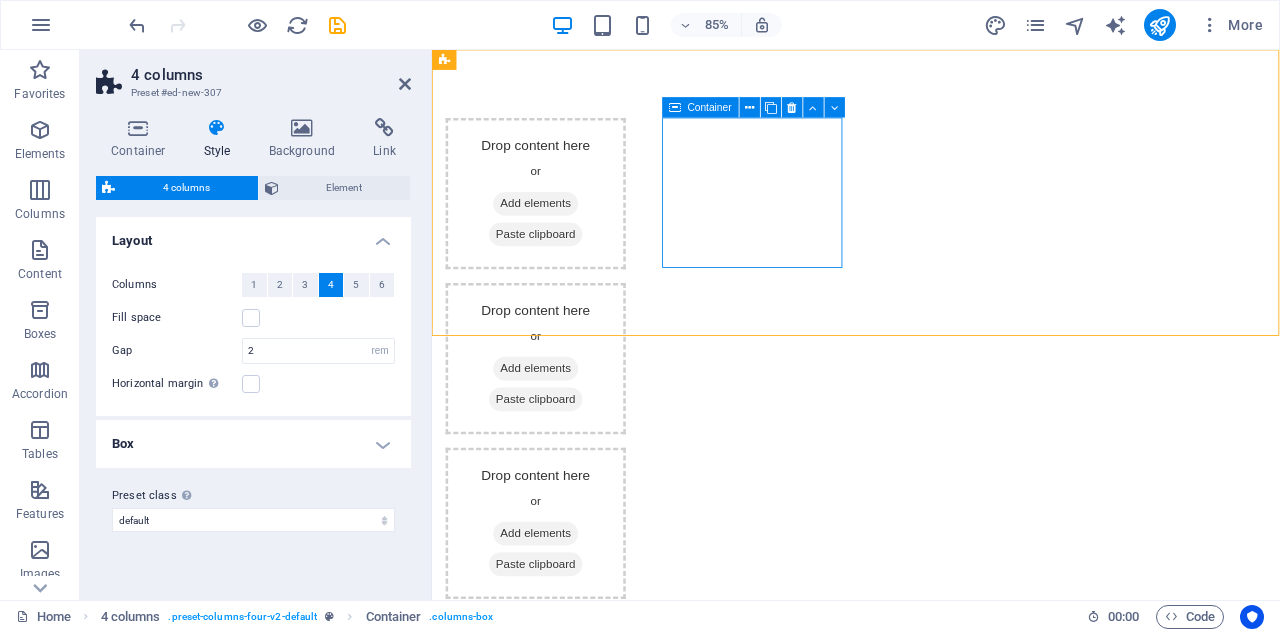 click on "Add elements" at bounding box center [553, 425] 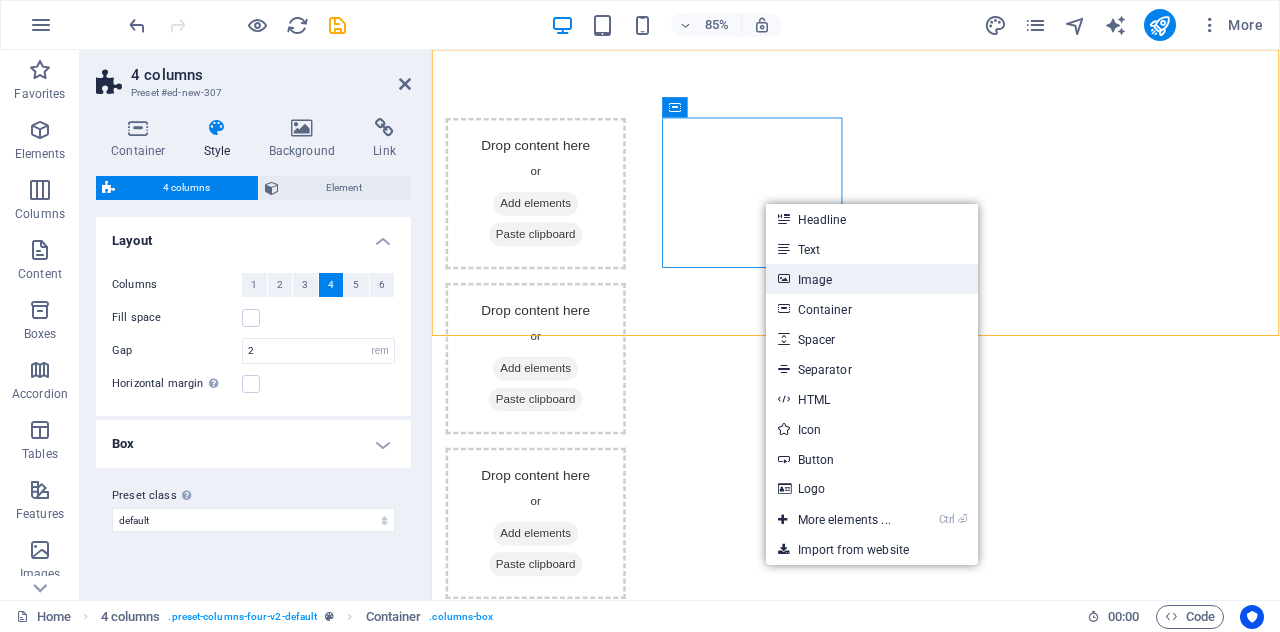 click on "Image" at bounding box center (872, 279) 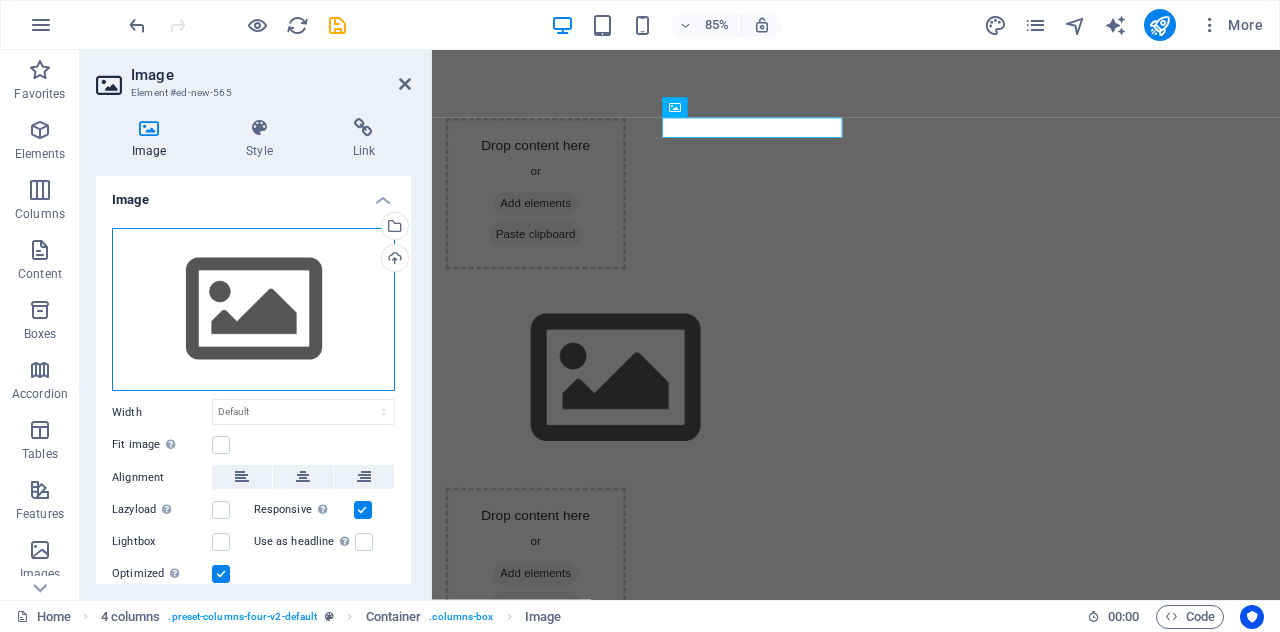 click on "Drag files here, click to choose files or select files from Files or our free stock photos & videos" at bounding box center (253, 310) 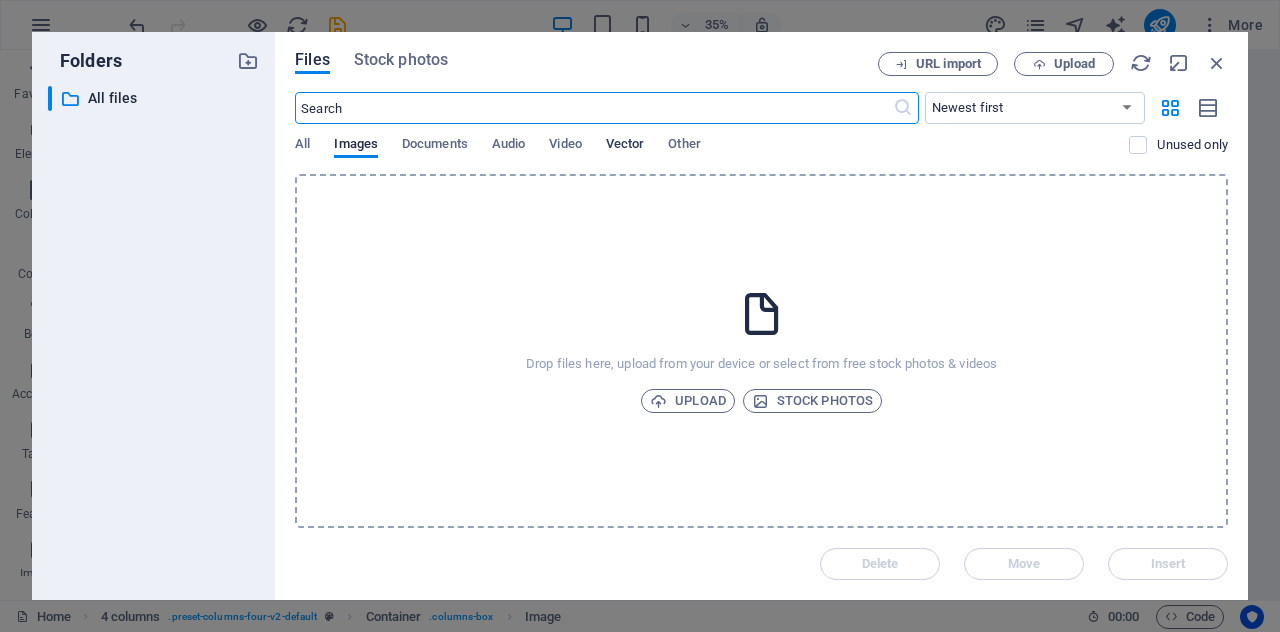 click on "Vector" at bounding box center [625, 146] 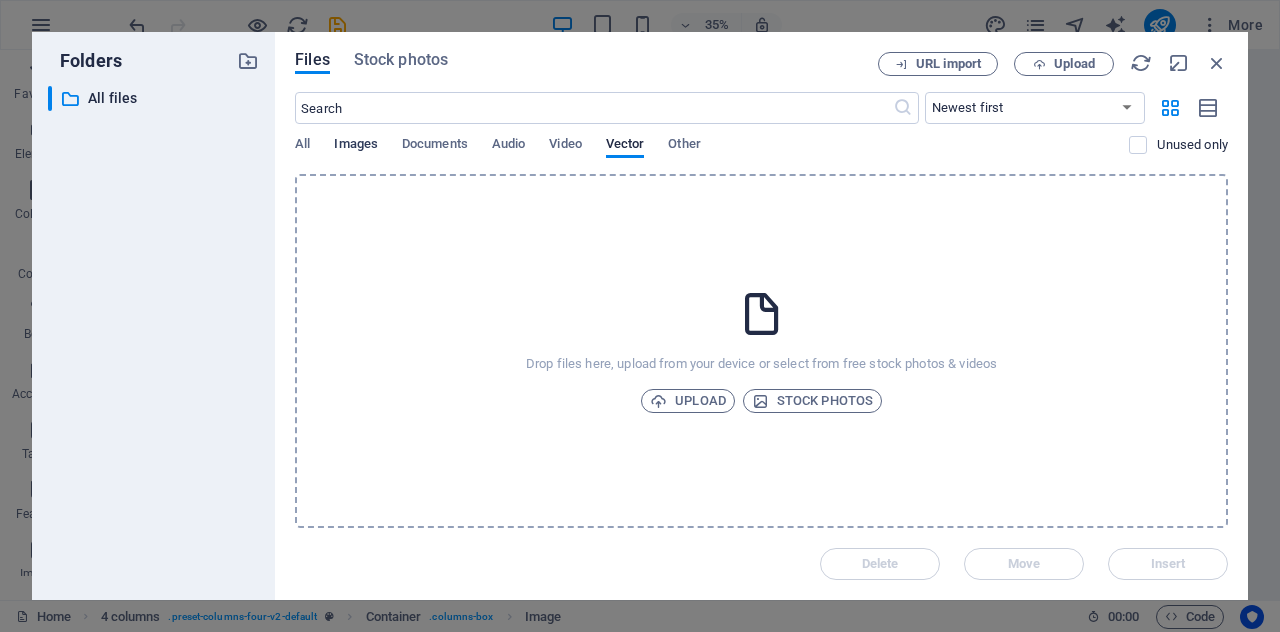 click on "Images" at bounding box center [356, 146] 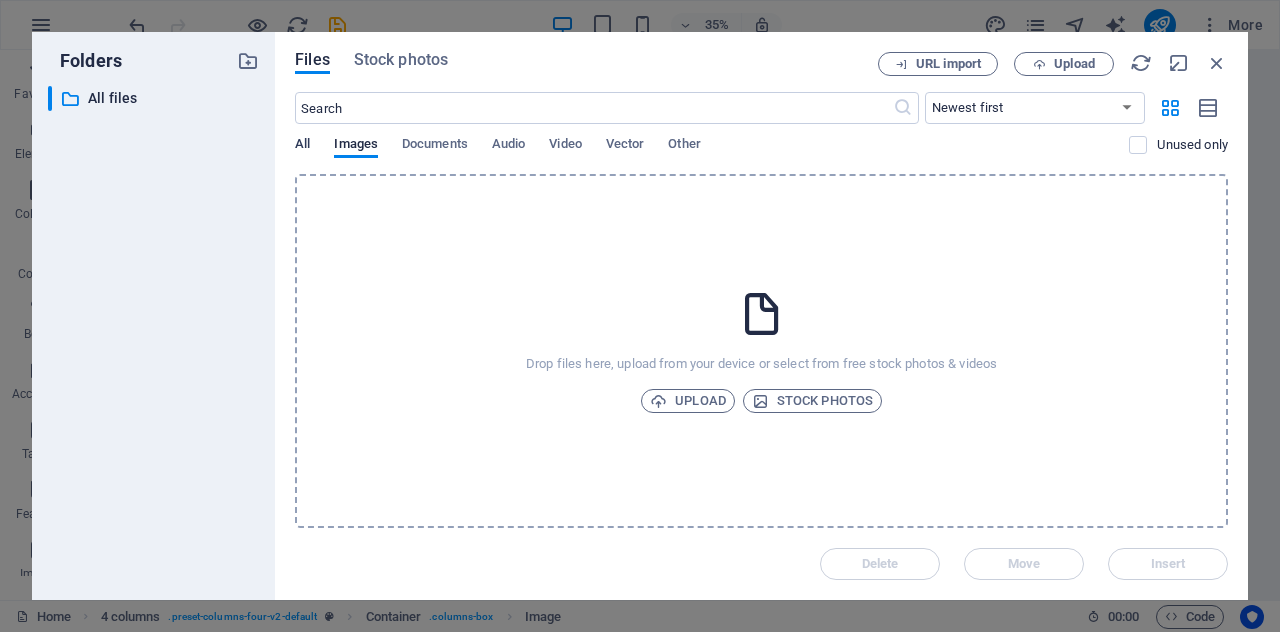 click on "All" at bounding box center [302, 146] 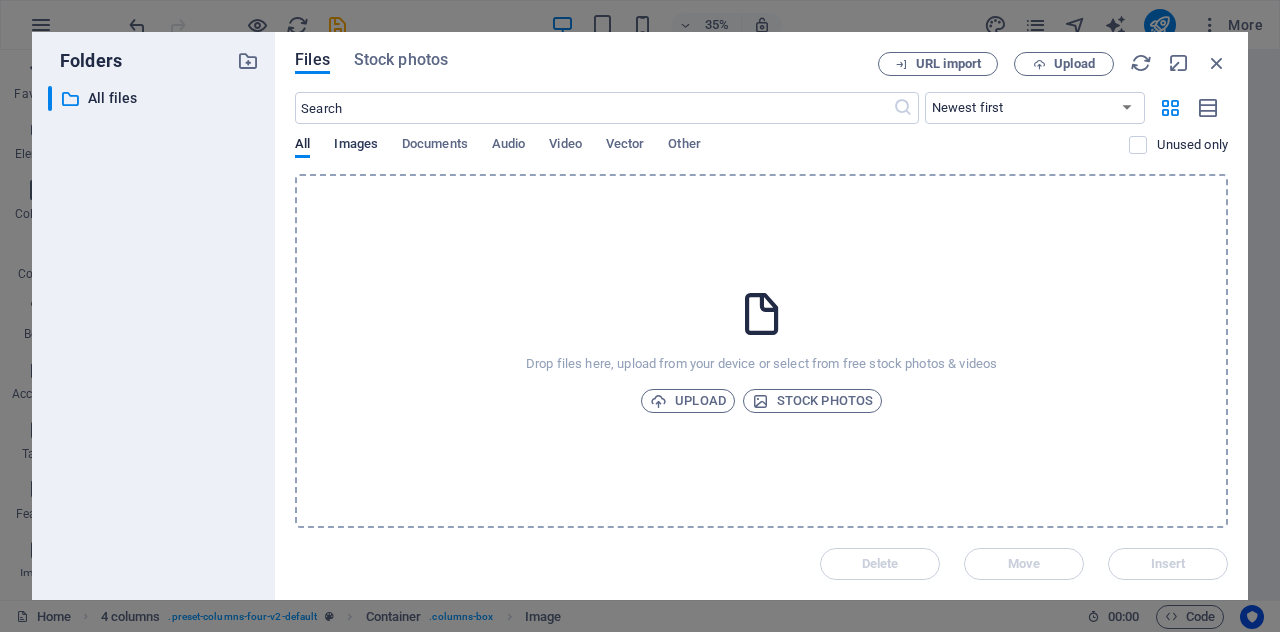 click on "Images" at bounding box center (356, 146) 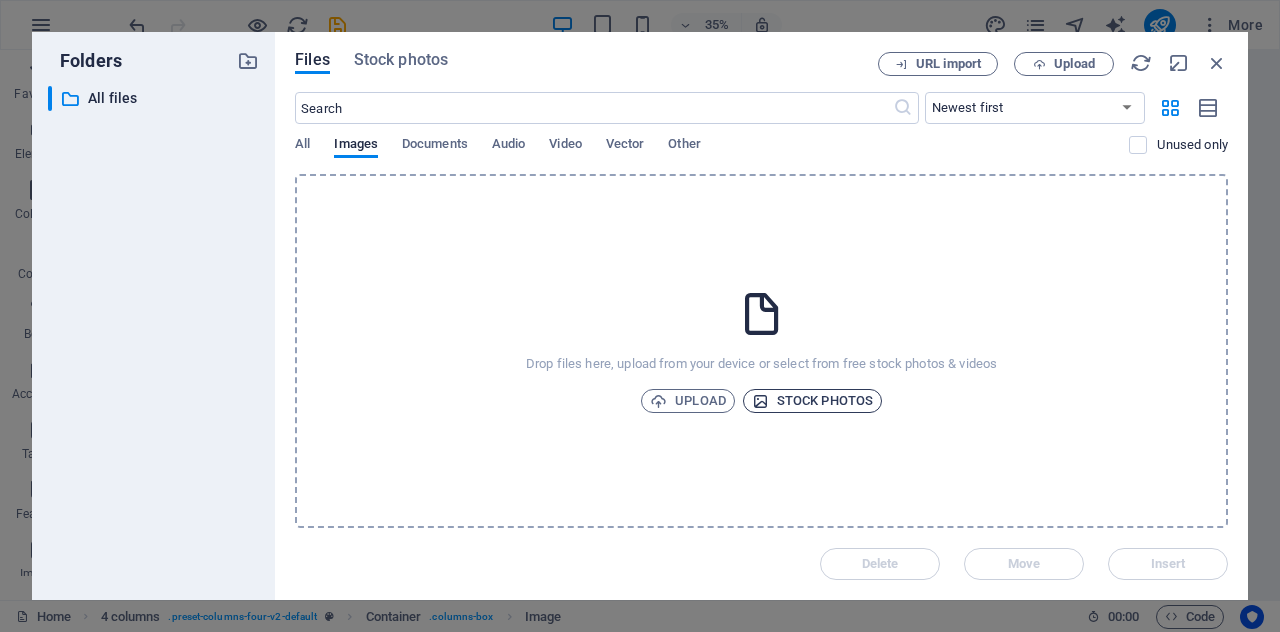 click on "Stock photos" at bounding box center [812, 401] 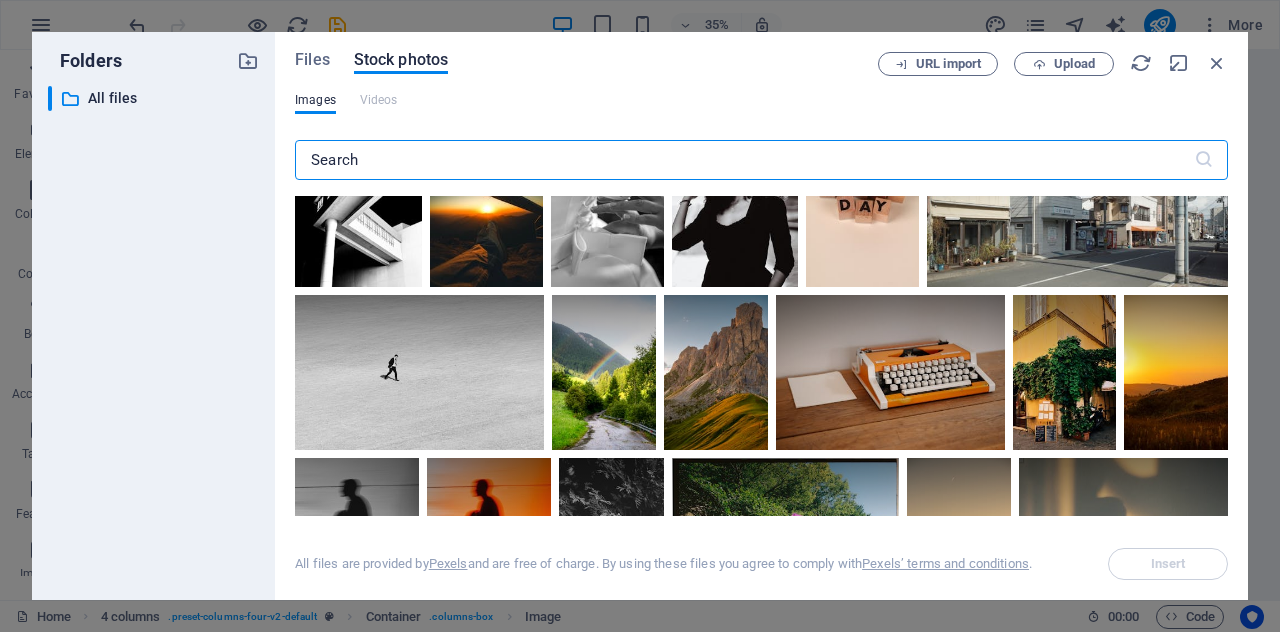 scroll, scrollTop: 1144, scrollLeft: 0, axis: vertical 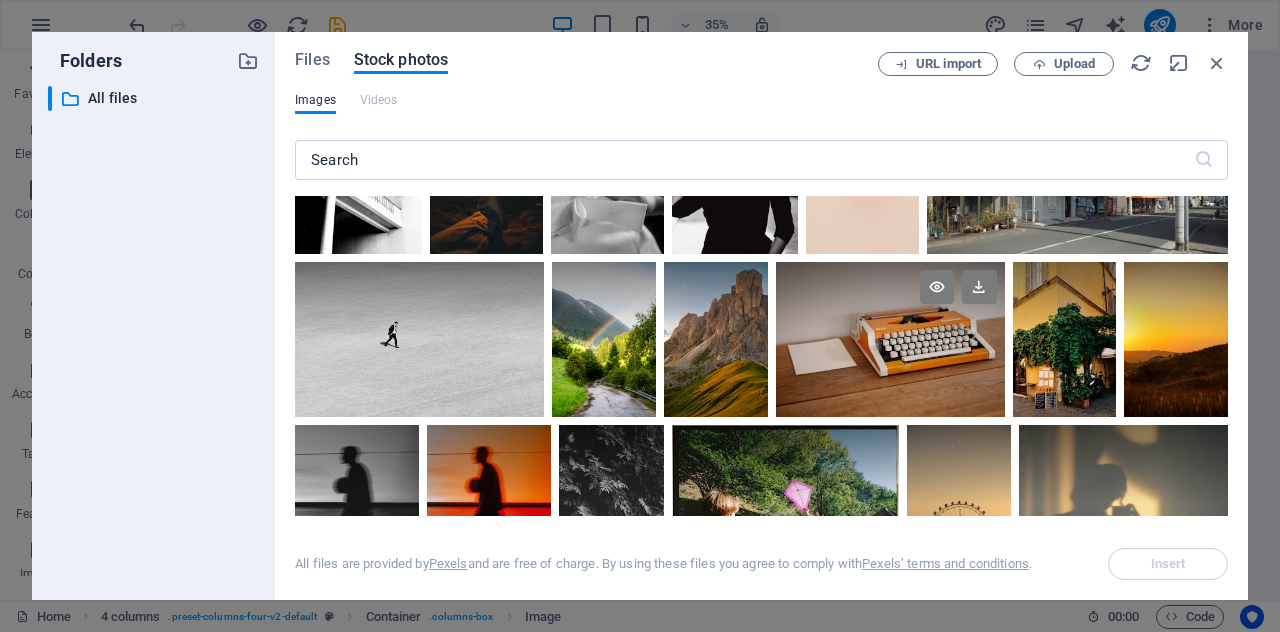 click at bounding box center [890, 340] 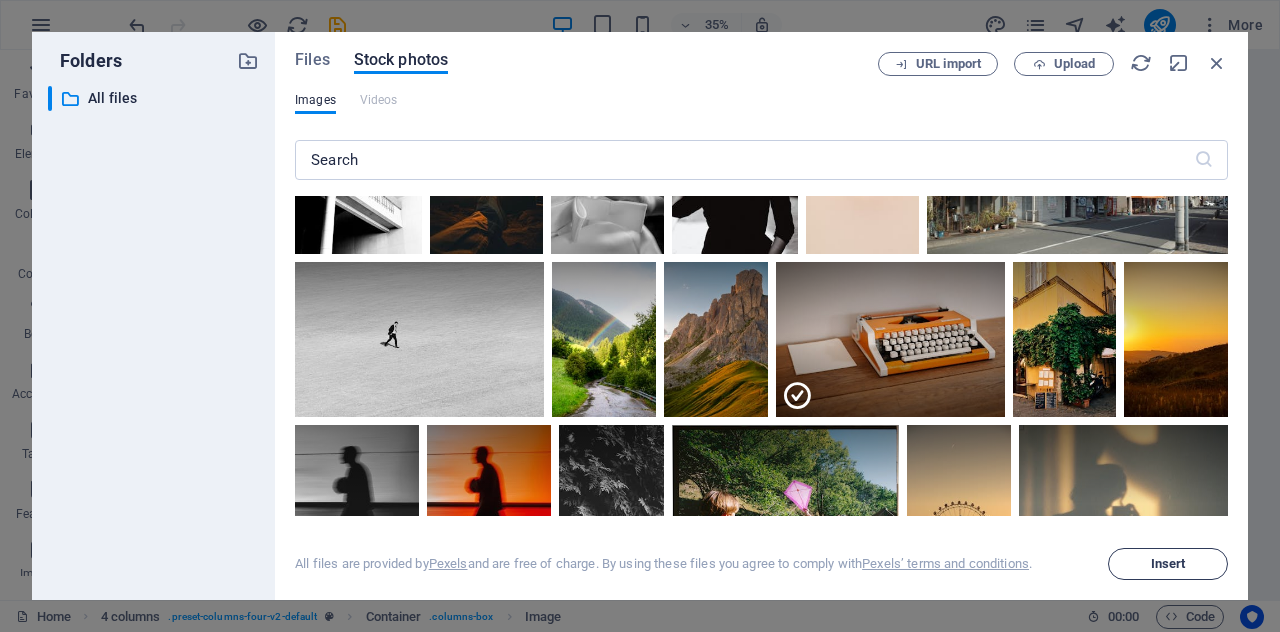 click on "Insert" at bounding box center [1168, 564] 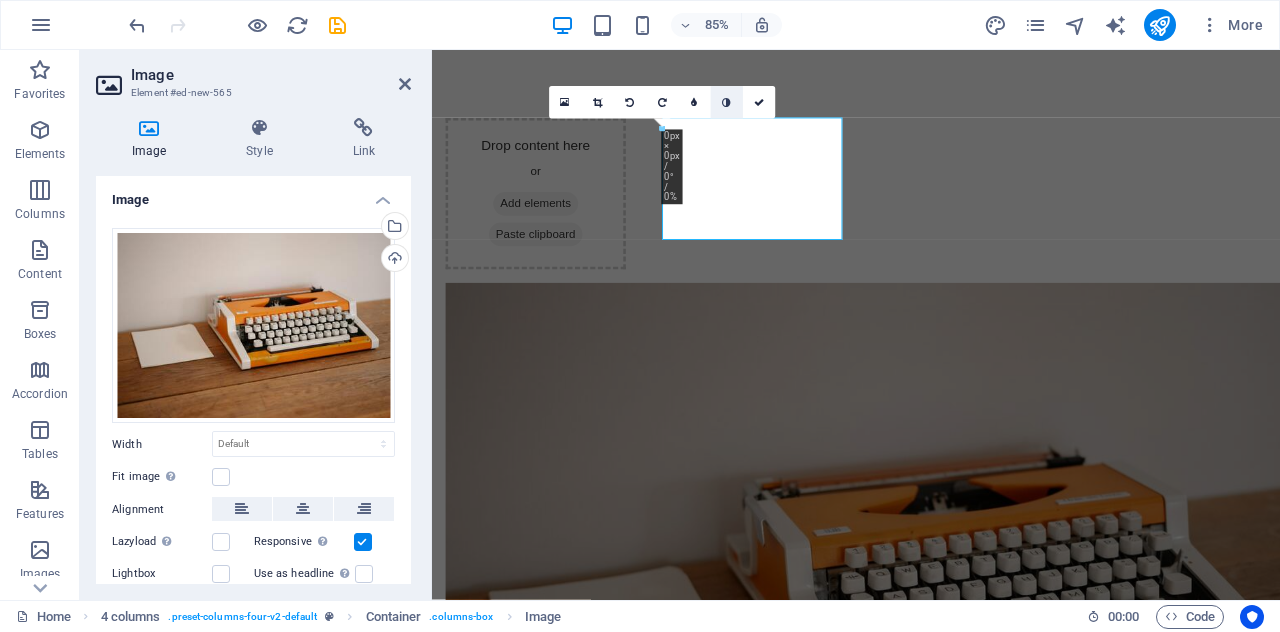click at bounding box center [726, 103] 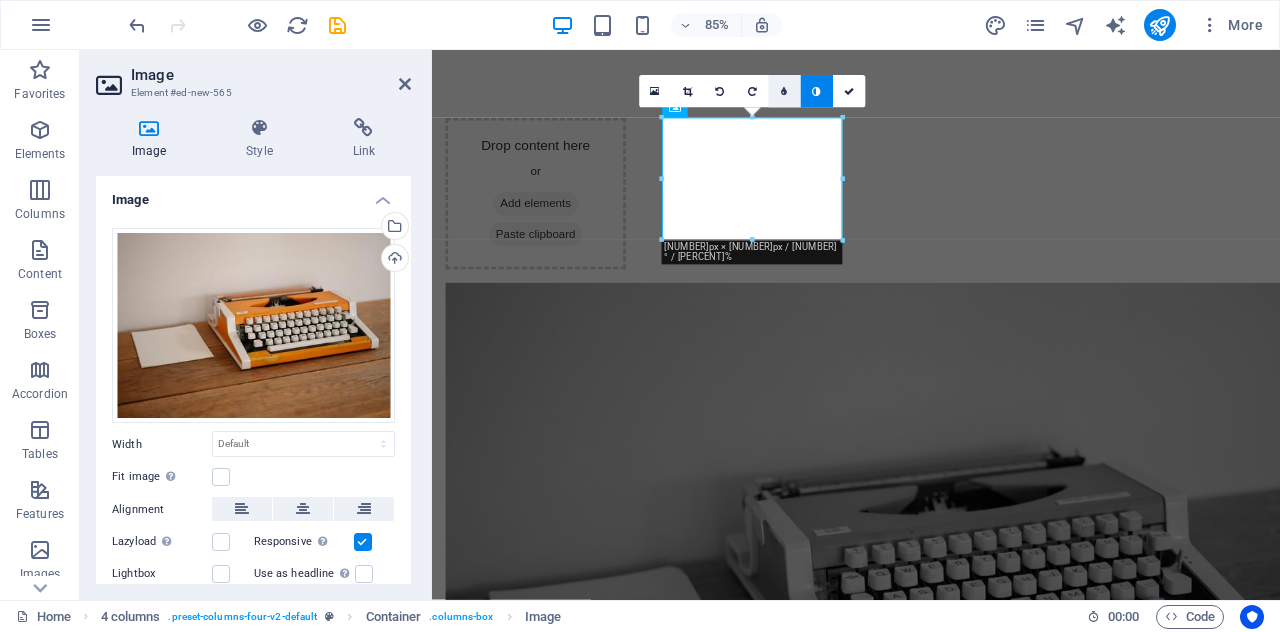 click at bounding box center [784, 92] 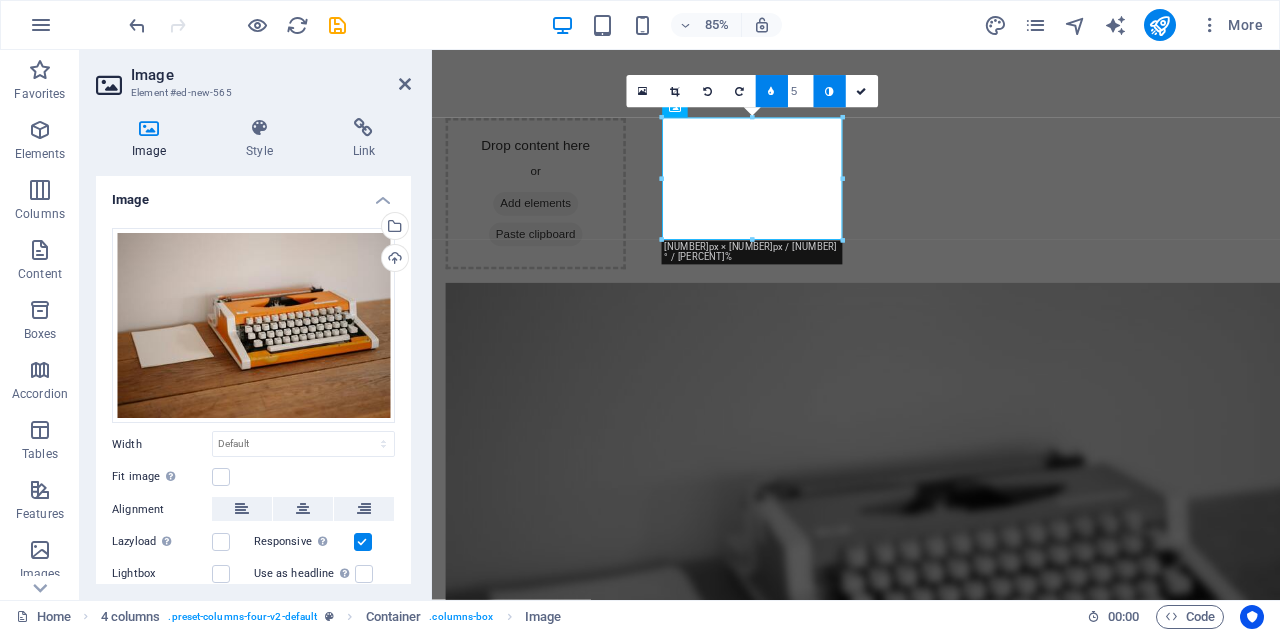 click at bounding box center [829, 92] 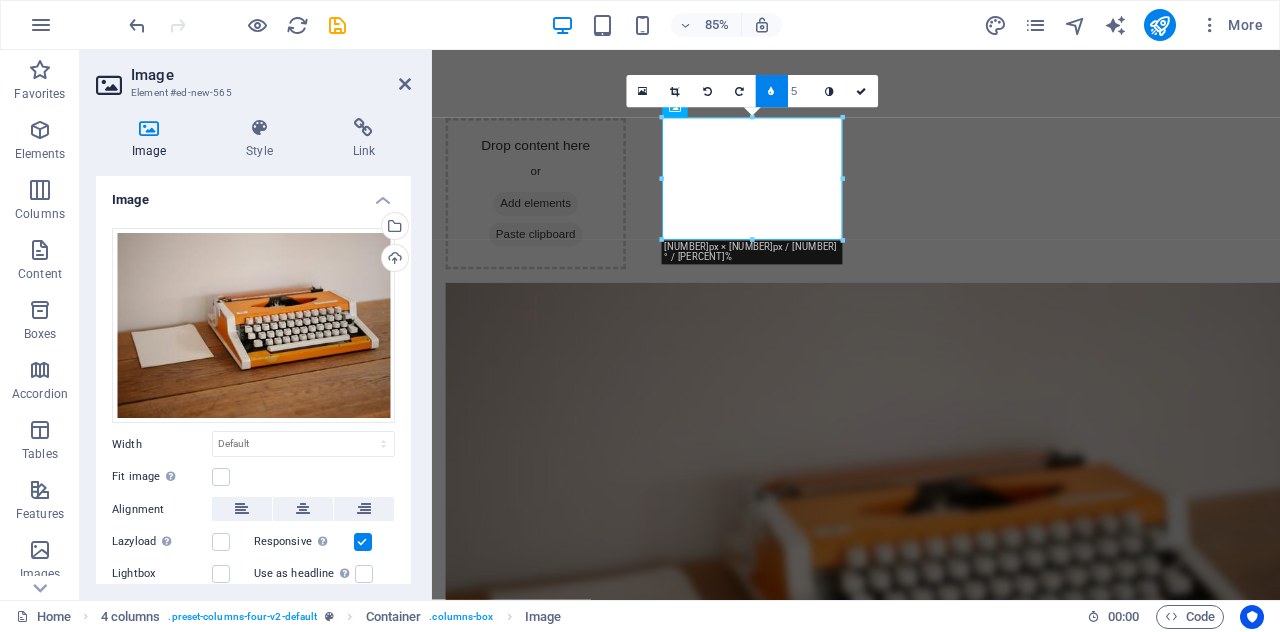 click at bounding box center [772, 92] 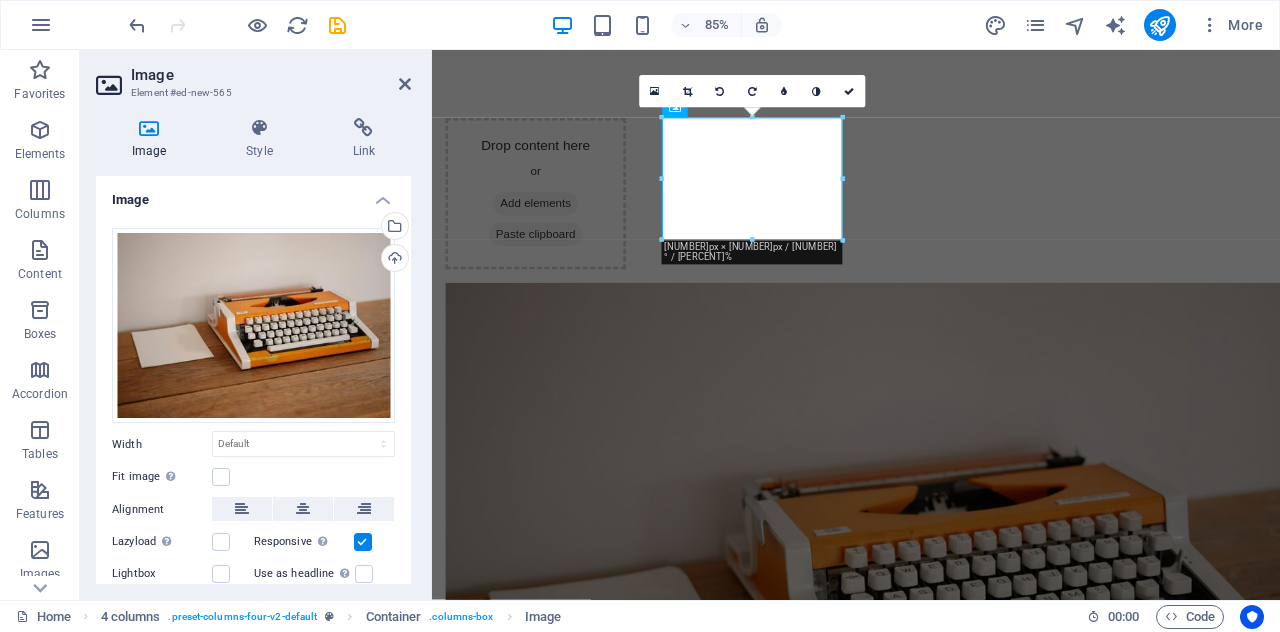 click at bounding box center [784, 92] 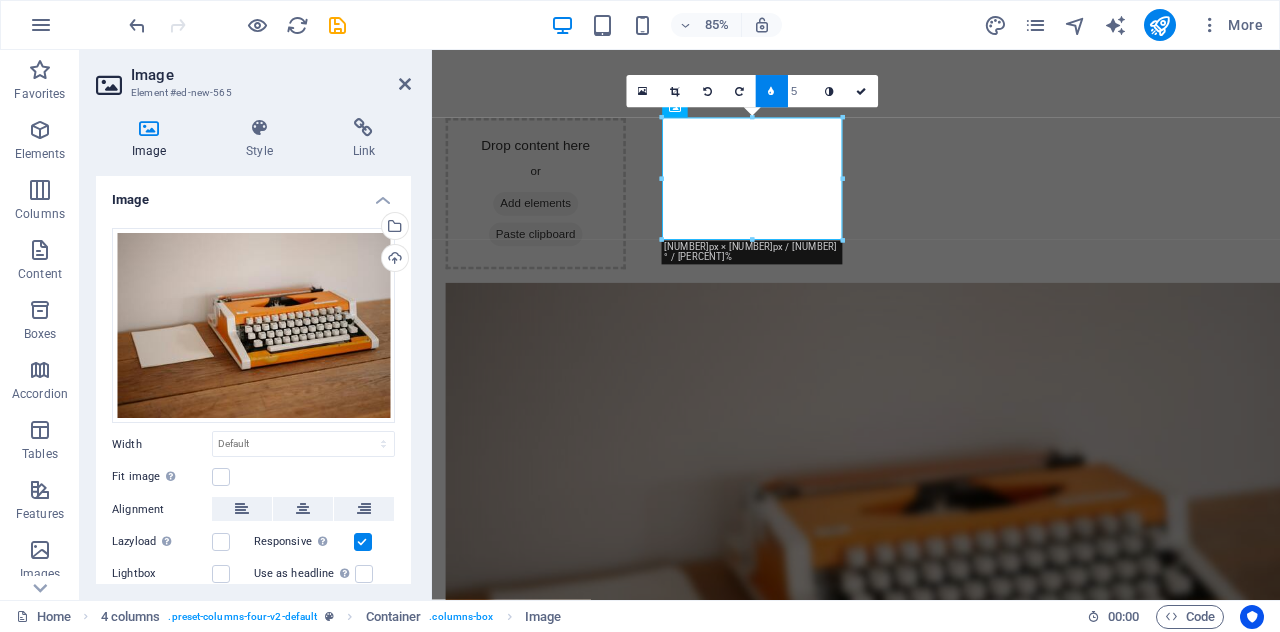 click at bounding box center [772, 92] 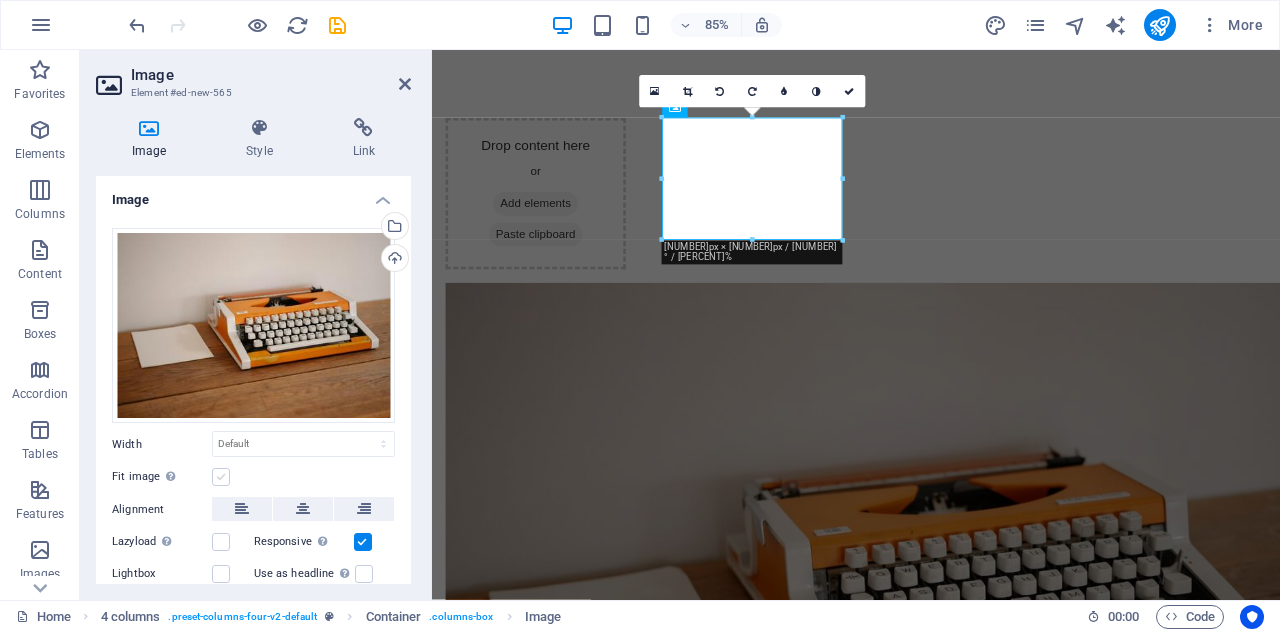 click at bounding box center (221, 477) 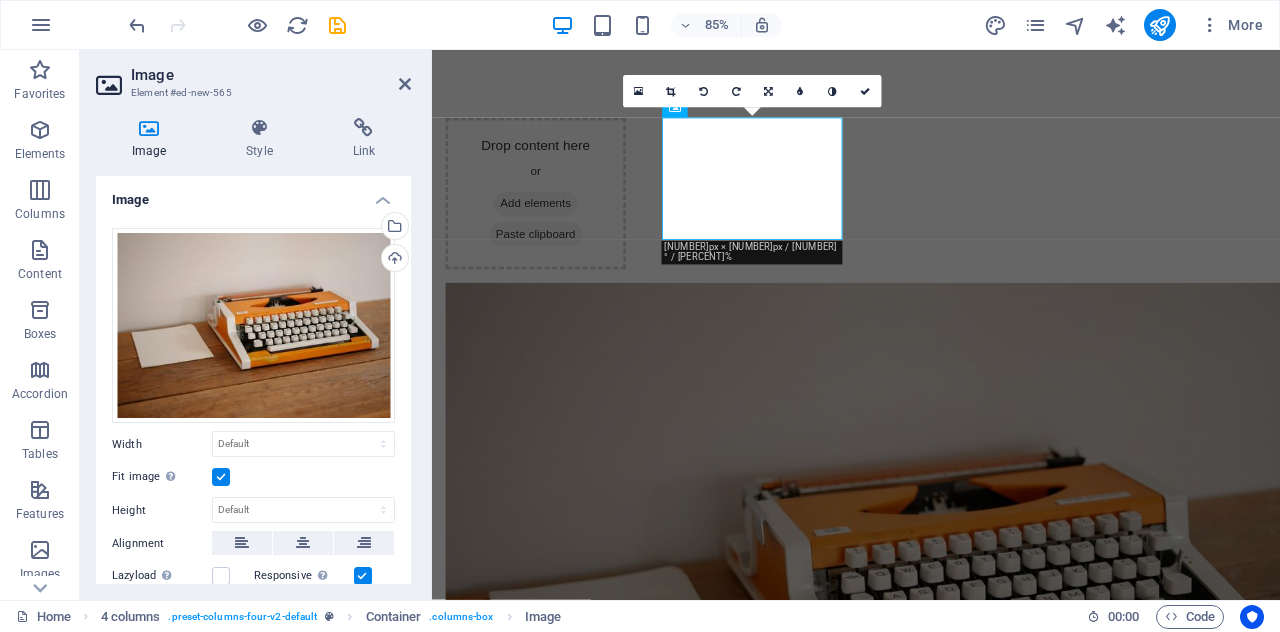 click at bounding box center [221, 477] 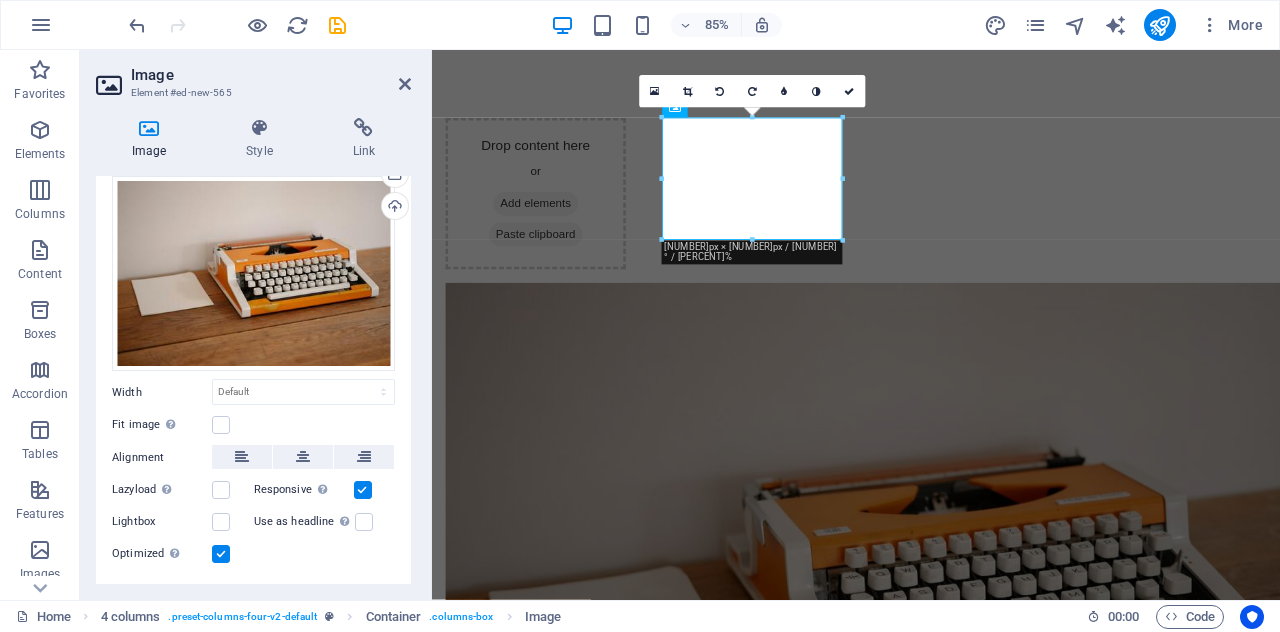 scroll, scrollTop: 0, scrollLeft: 0, axis: both 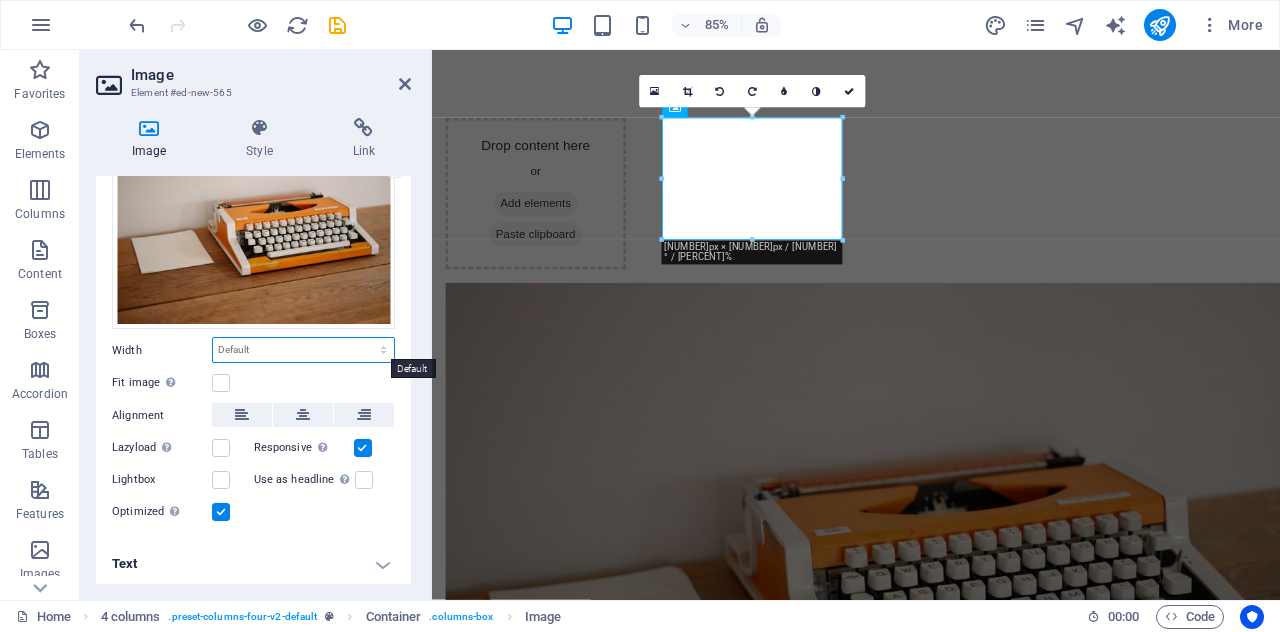 click on "Default auto px rem % em vh vw" at bounding box center [303, 350] 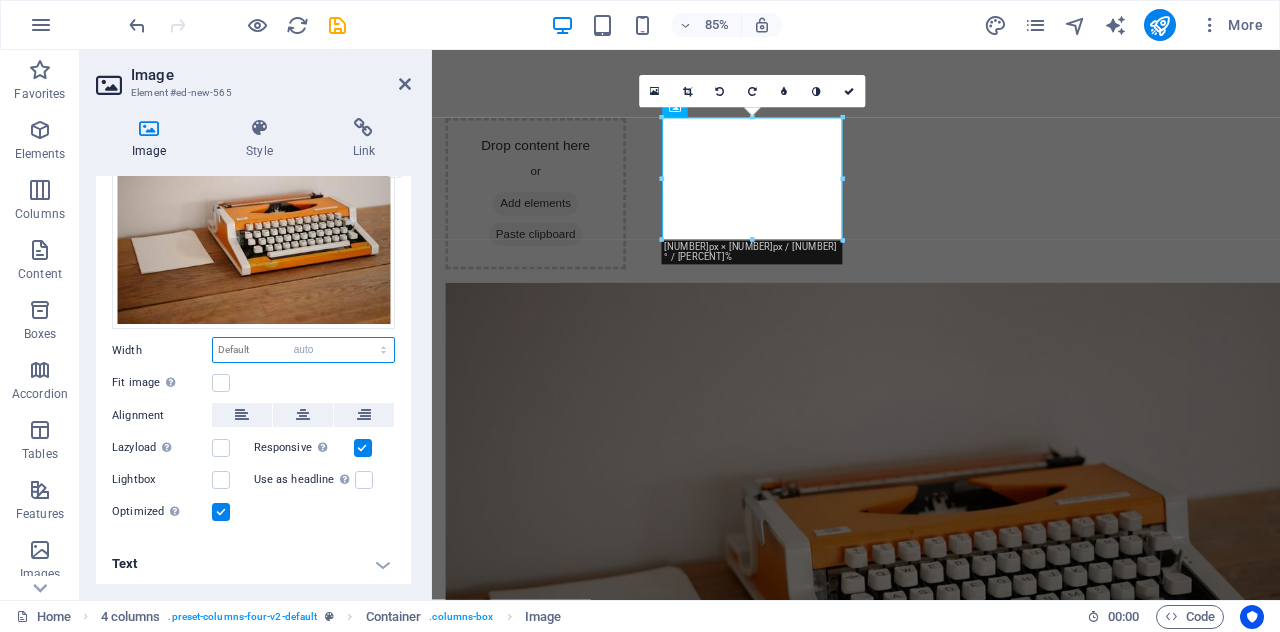 click on "Default auto px rem % em vh vw" at bounding box center [303, 350] 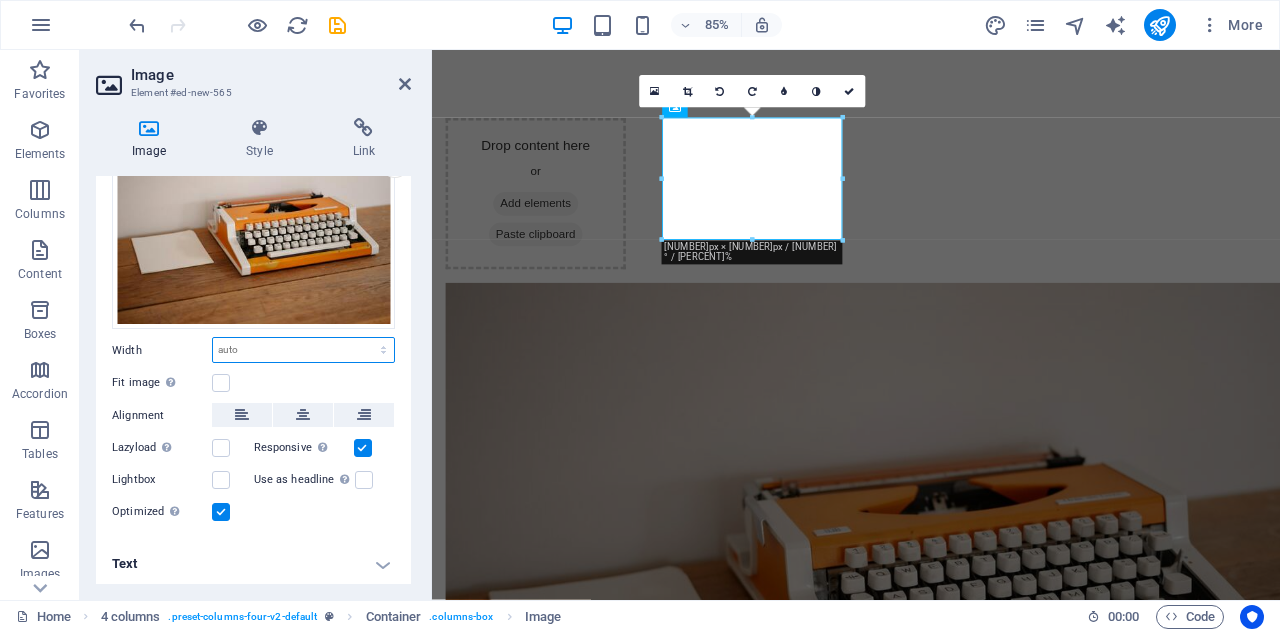 click on "Default auto px rem % em vh vw" at bounding box center (303, 350) 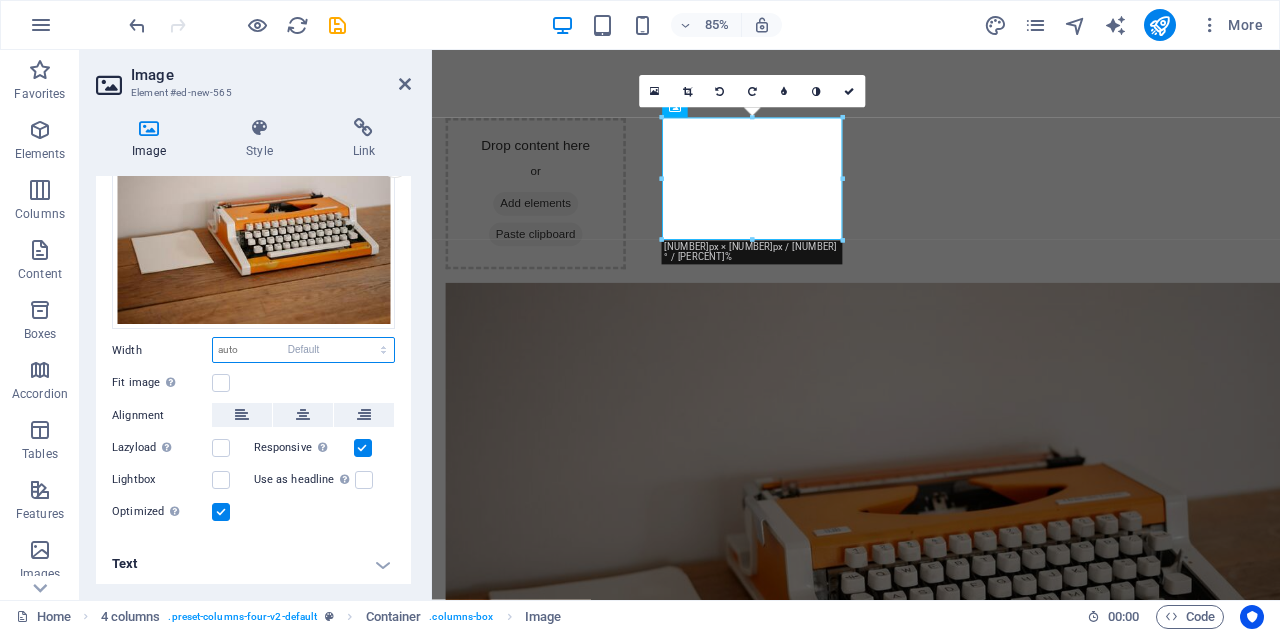 click on "Default auto px rem % em vh vw" at bounding box center [303, 350] 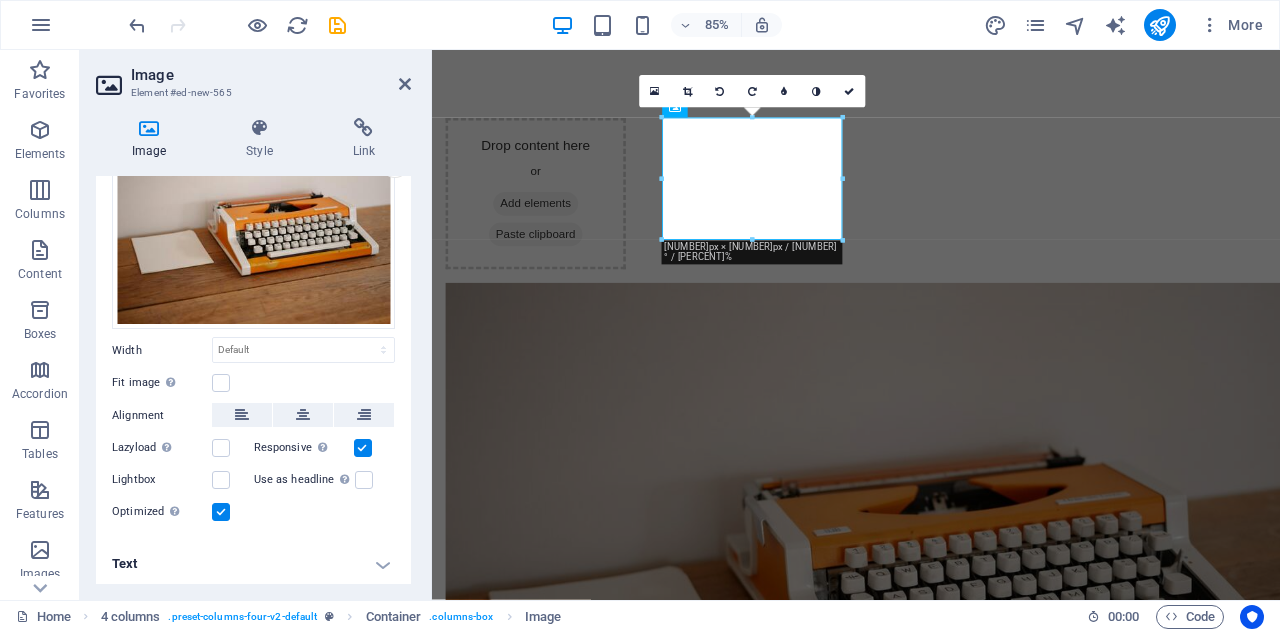 click on "Text" at bounding box center [253, 564] 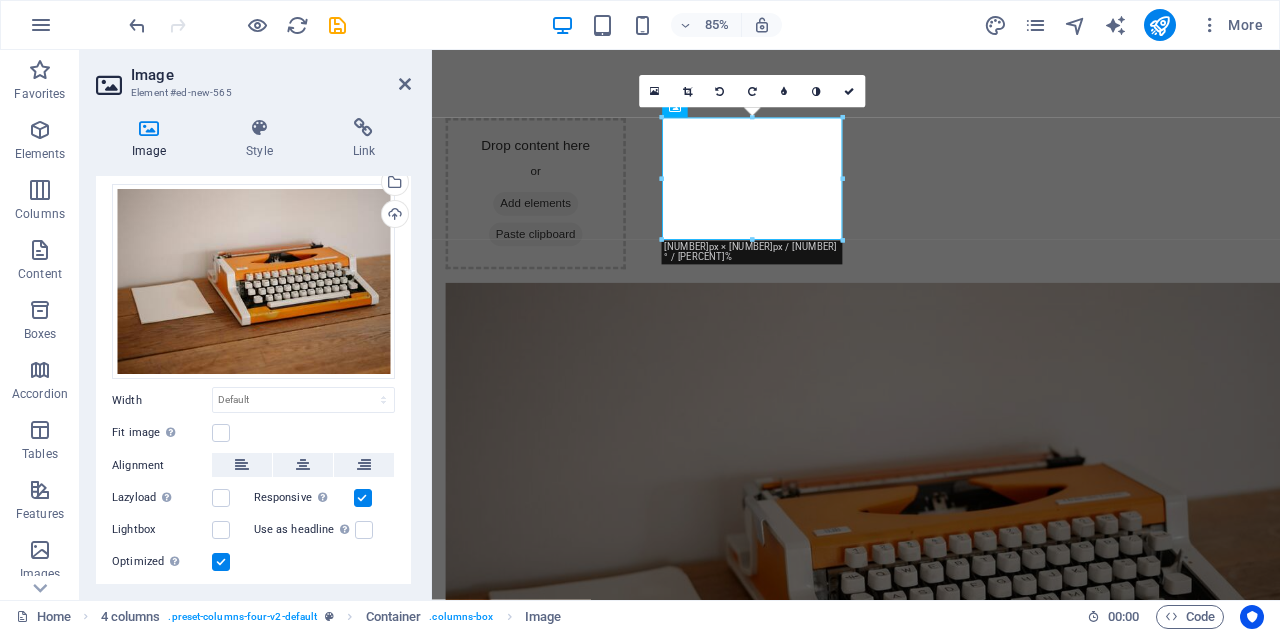 scroll, scrollTop: 36, scrollLeft: 0, axis: vertical 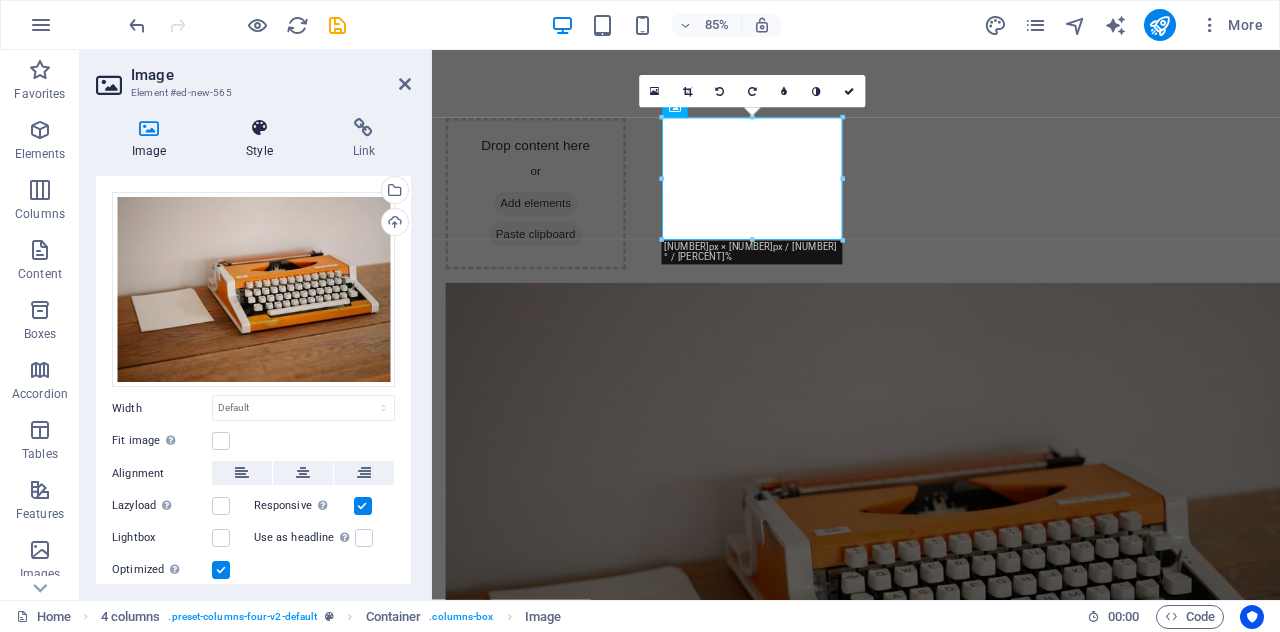 click at bounding box center [259, 128] 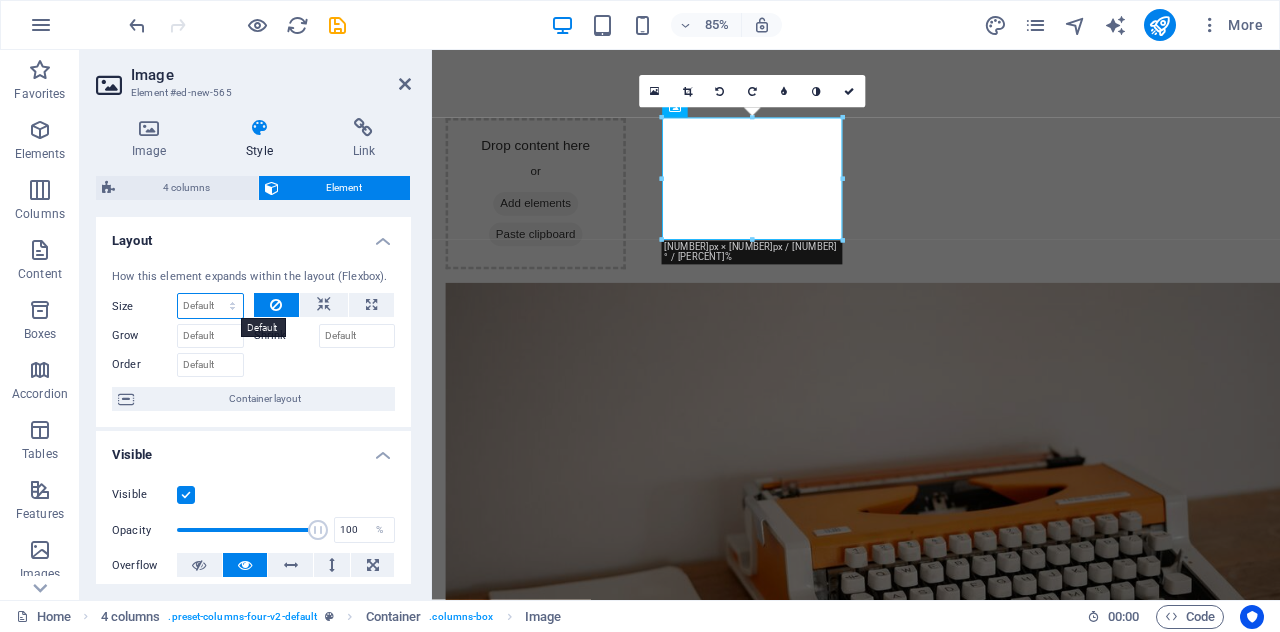 click on "Default auto px % 1/1 1/2 1/3 1/4 1/5 1/6 1/7 1/8 1/9 1/10" at bounding box center (210, 306) 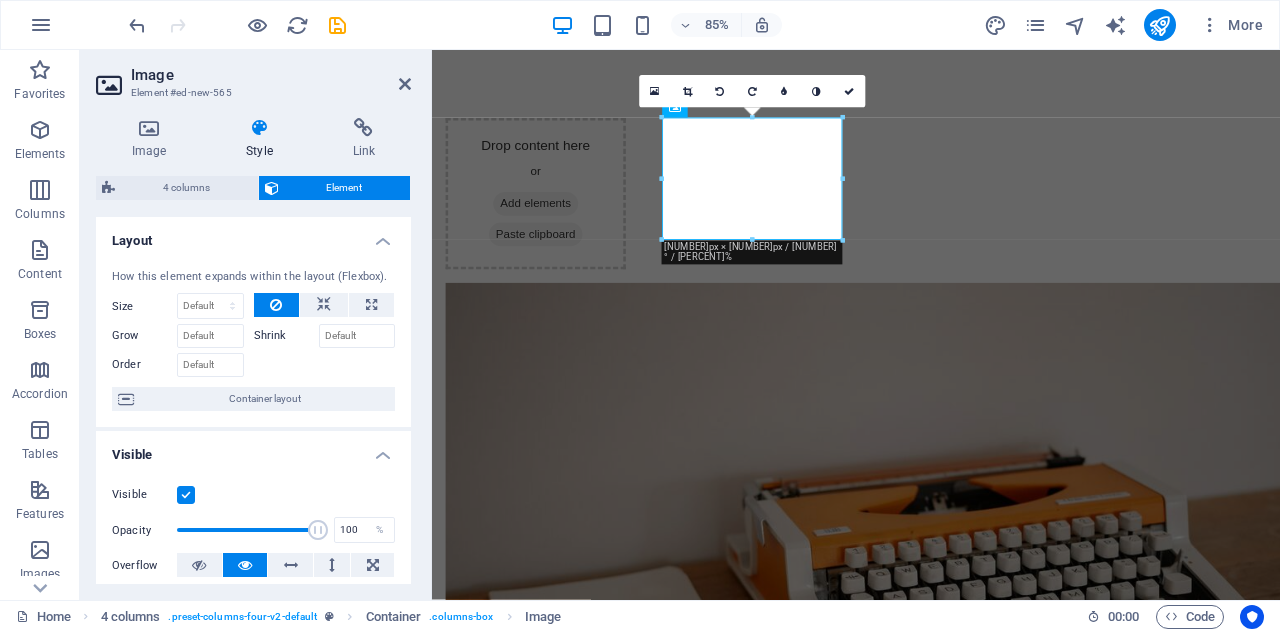 click on "Shrink" at bounding box center (286, 336) 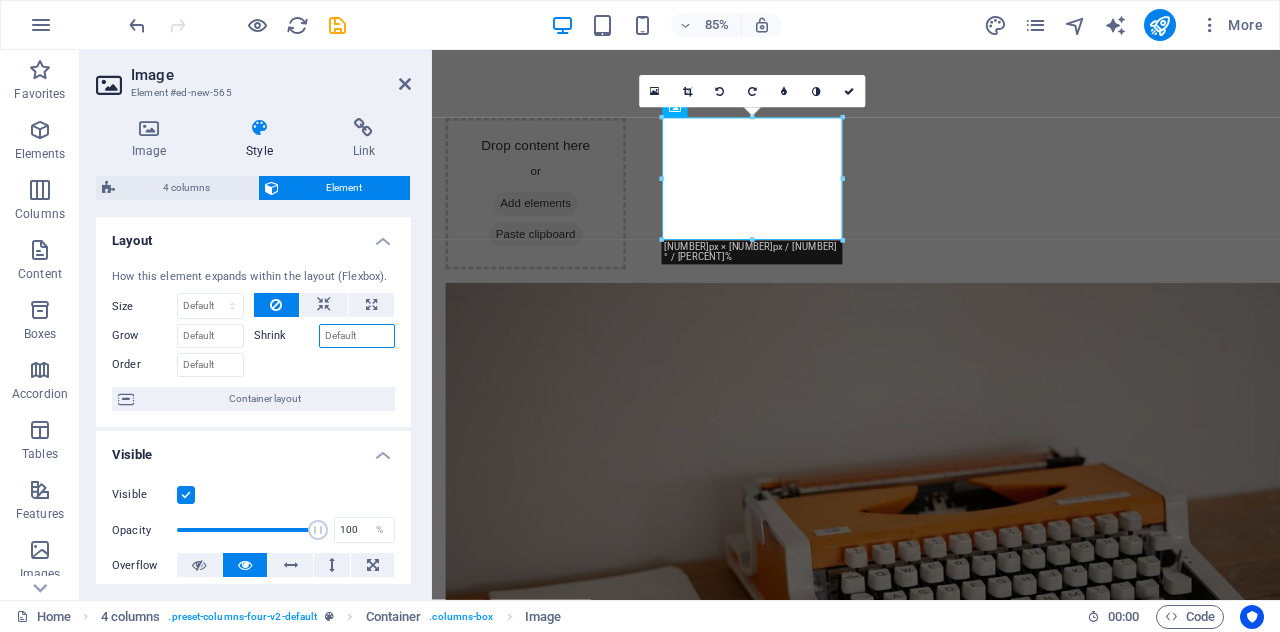 click on "Shrink" at bounding box center (357, 336) 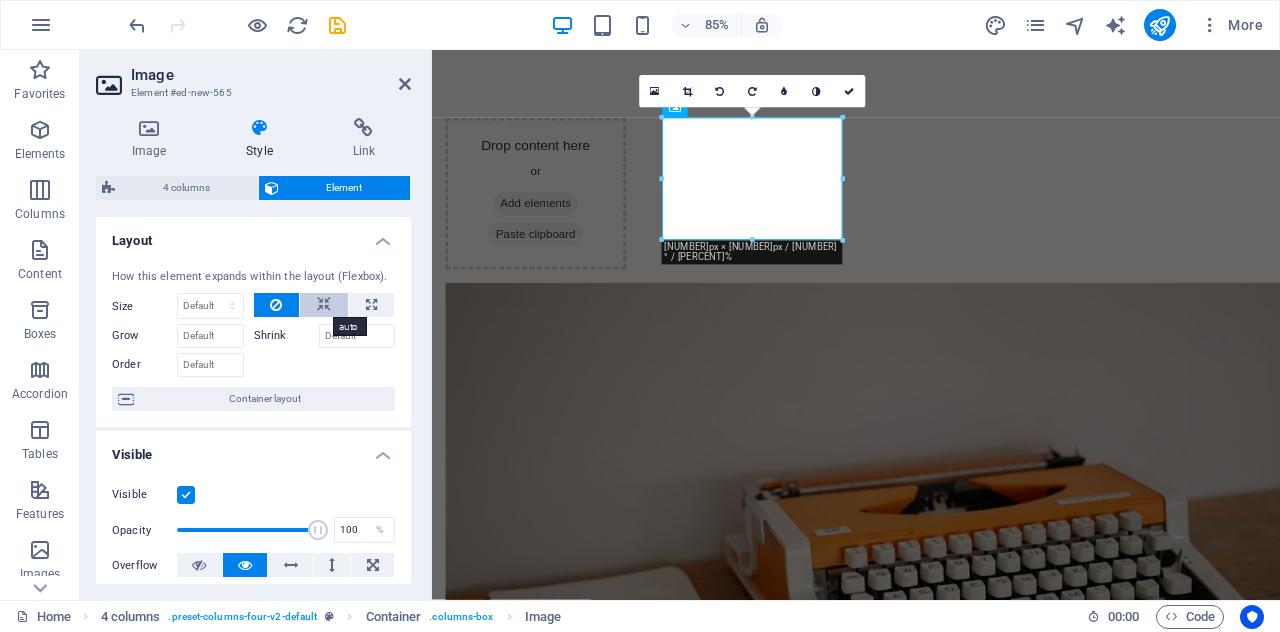 click at bounding box center [324, 305] 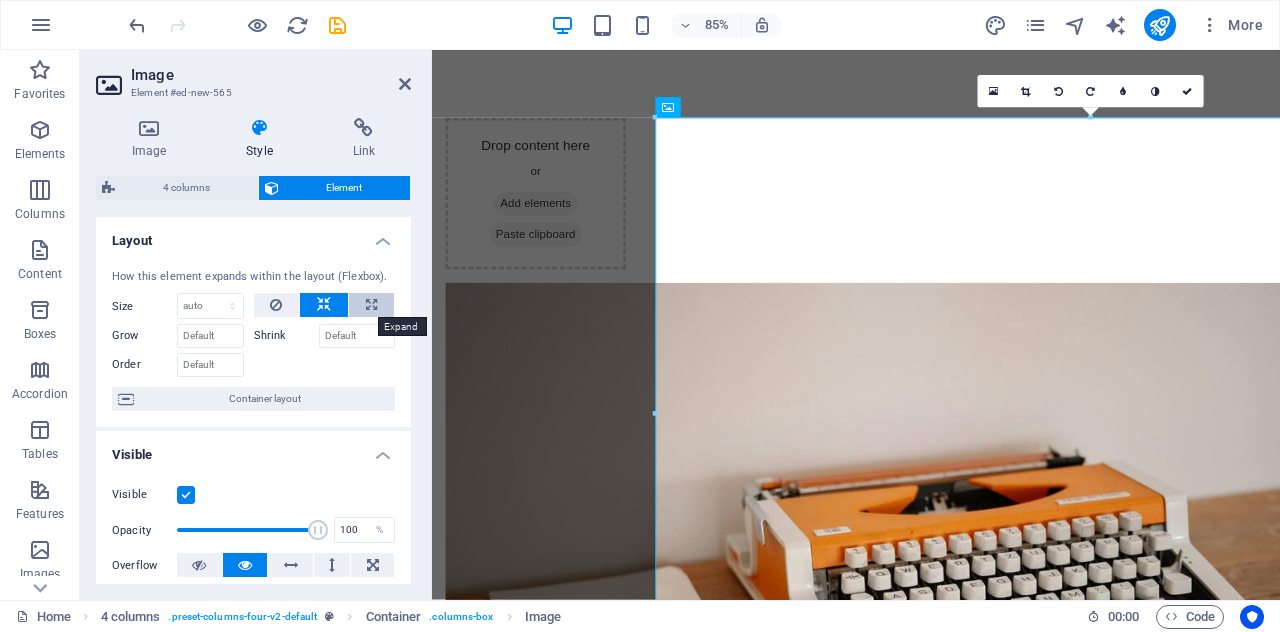 click at bounding box center (371, 305) 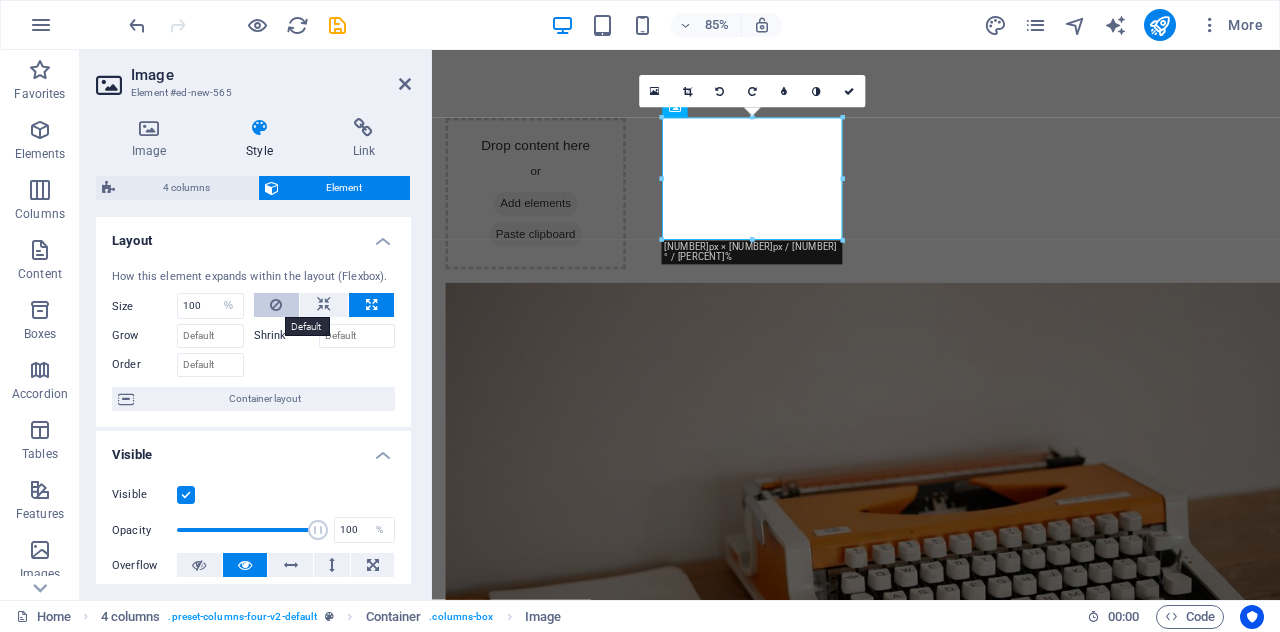 click at bounding box center (277, 305) 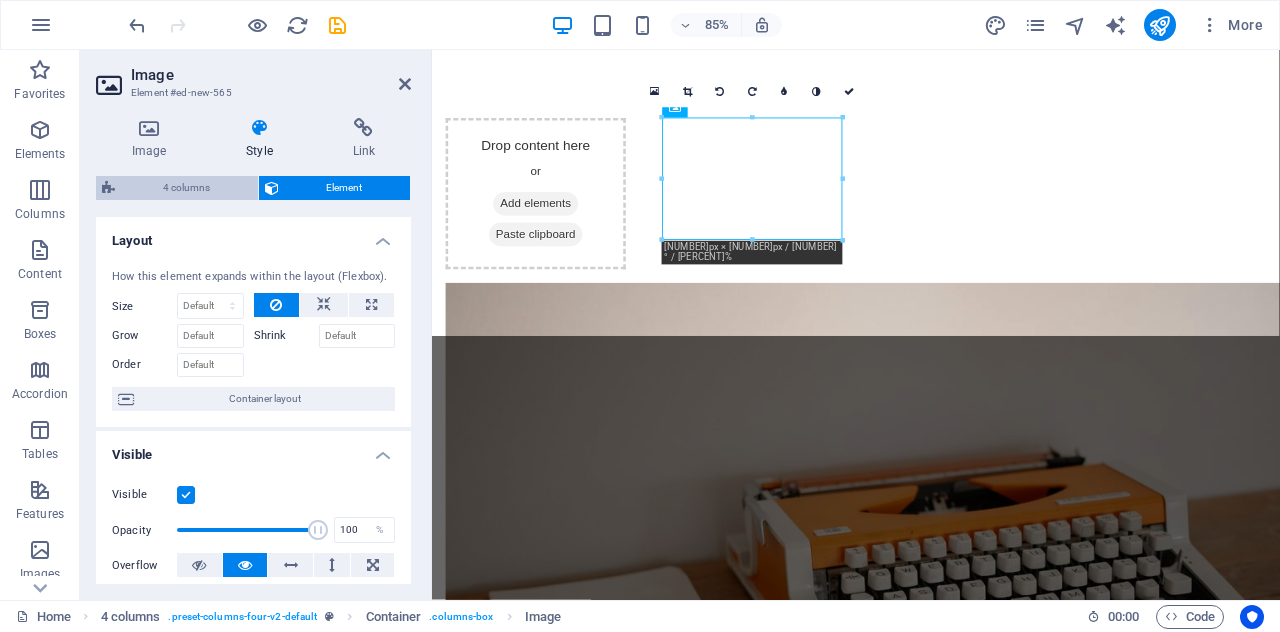 click on "4 columns" at bounding box center [186, 188] 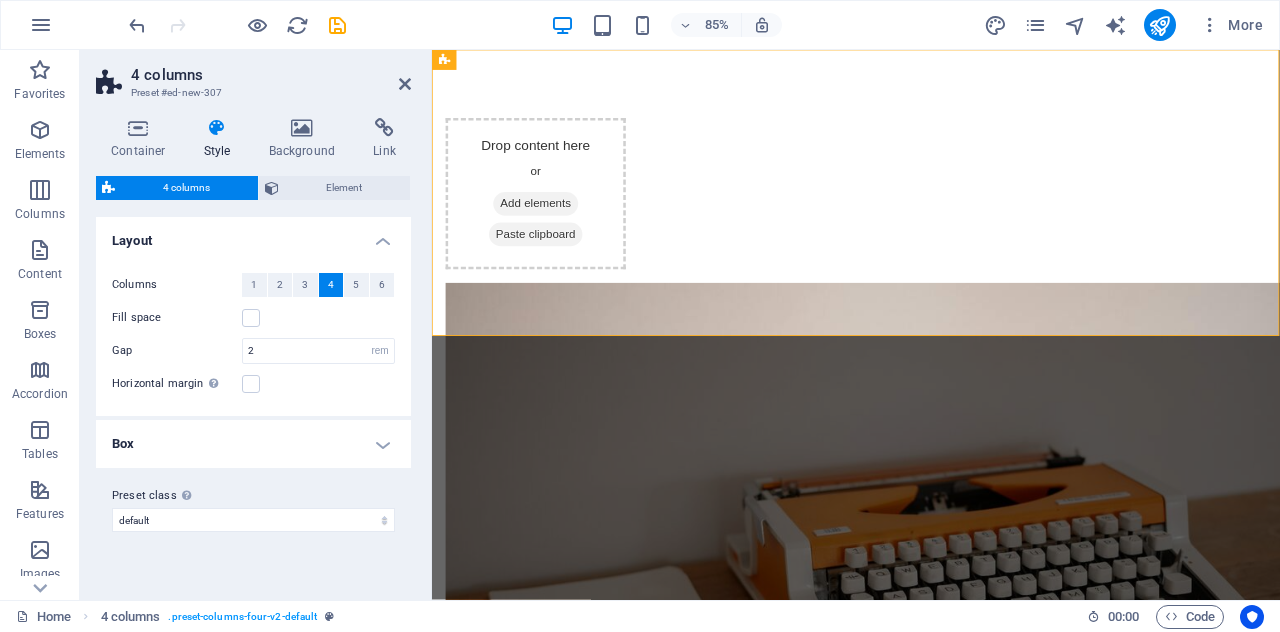 click on "Box" at bounding box center [253, 444] 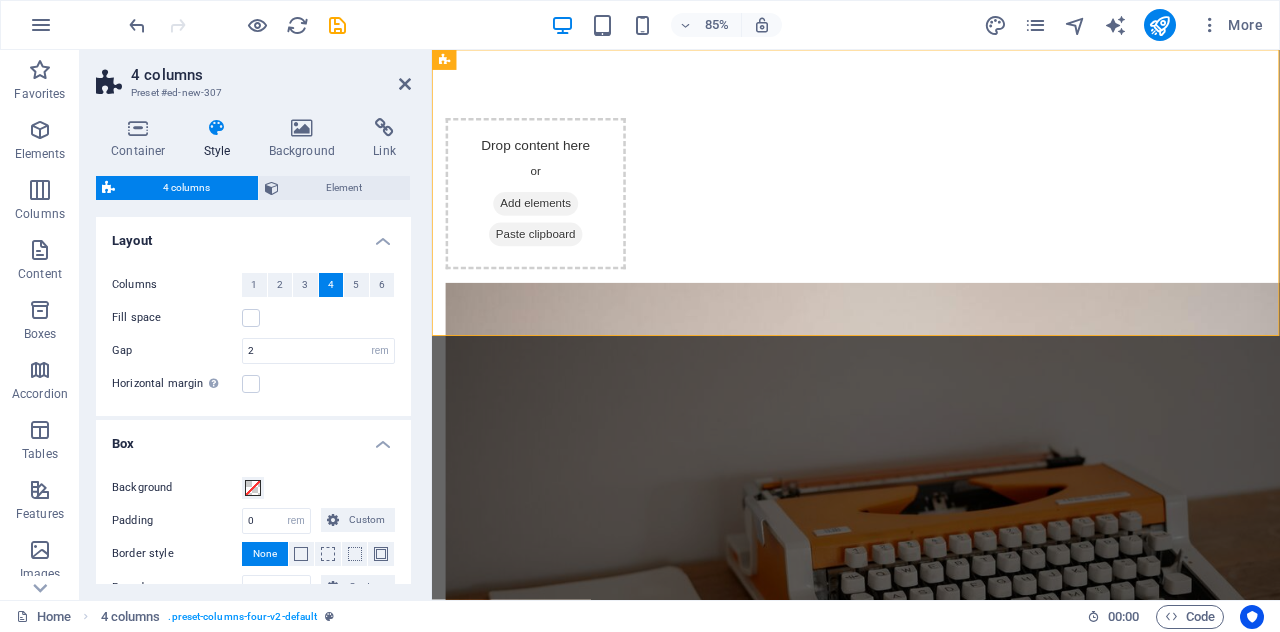 click on "Container Style Background Link Size Height Default px rem % vh vw Min. height None px rem % vh vw Width Default px rem % em vh vw Min. width None px rem % vh vw Content width Default Custom width Width Default px rem % em vh vw Min. width None px rem % vh vw Default padding Custom spacing Default content width and padding can be changed under Design. Edit design Layout (Flexbox) Alignment Determines the flex direction. Default Main axis Determine how elements should behave along the main axis inside this container (justify content). Default Side axis Control the vertical direction of the element inside of the container (align items). Default Wrap Default On Off Fill Controls the distances and direction of elements on the y-axis across several lines (align content). Default Accessibility ARIA helps assistive technologies (like screen readers) to understand the role, state, and behavior of web elements Role The ARIA role defines the purpose of an element.  None Alert Article Banner Comment Fan" at bounding box center (253, 351) 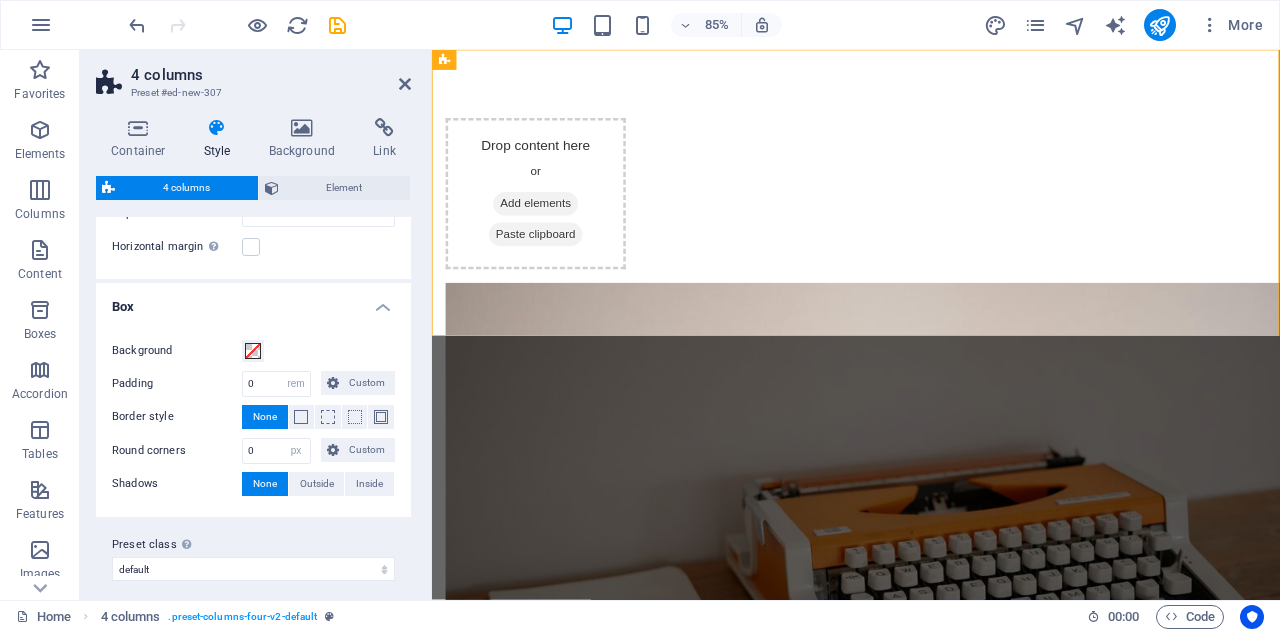 scroll, scrollTop: 142, scrollLeft: 0, axis: vertical 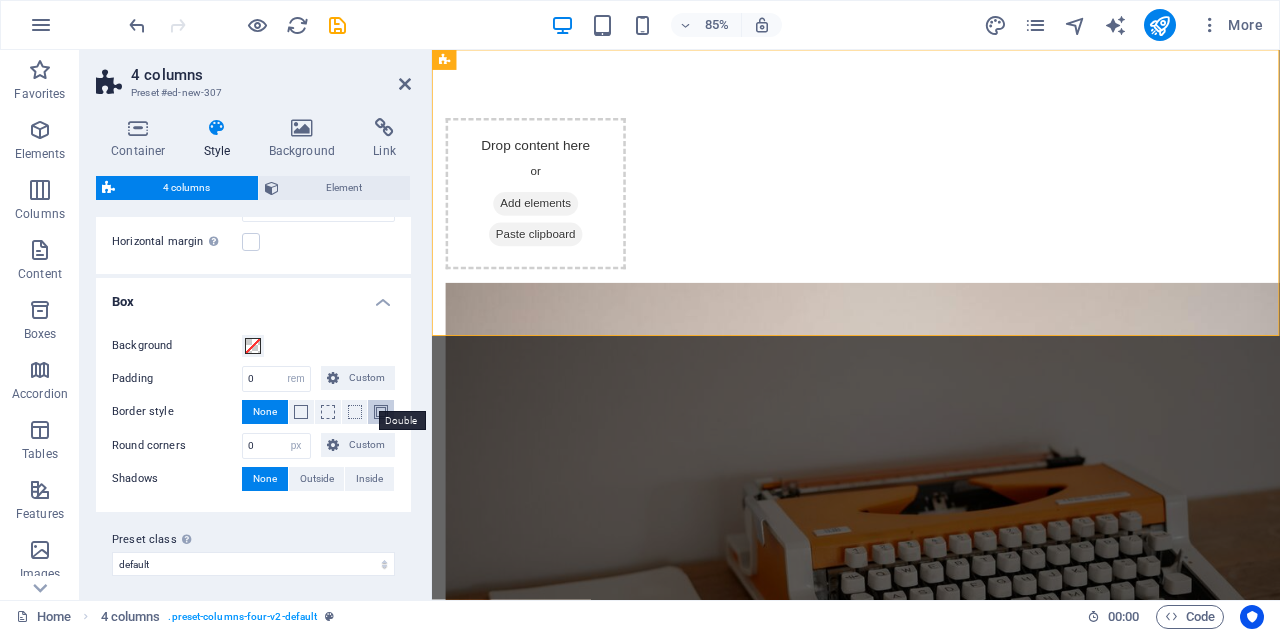 click at bounding box center [381, 412] 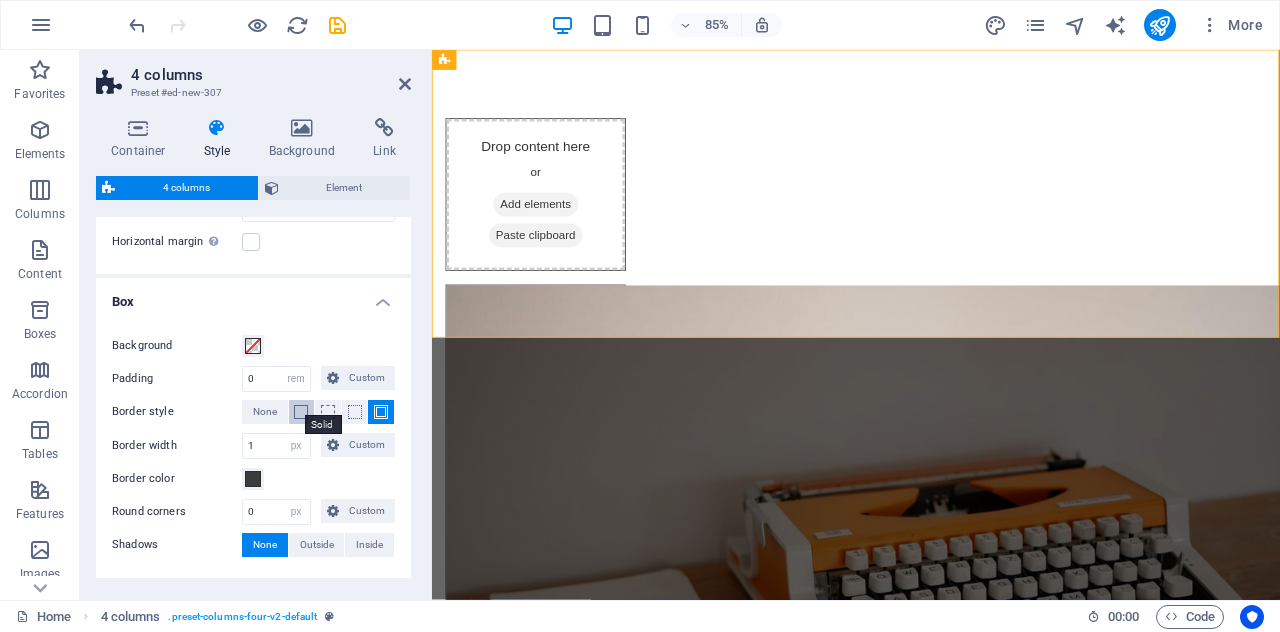 click at bounding box center (301, 412) 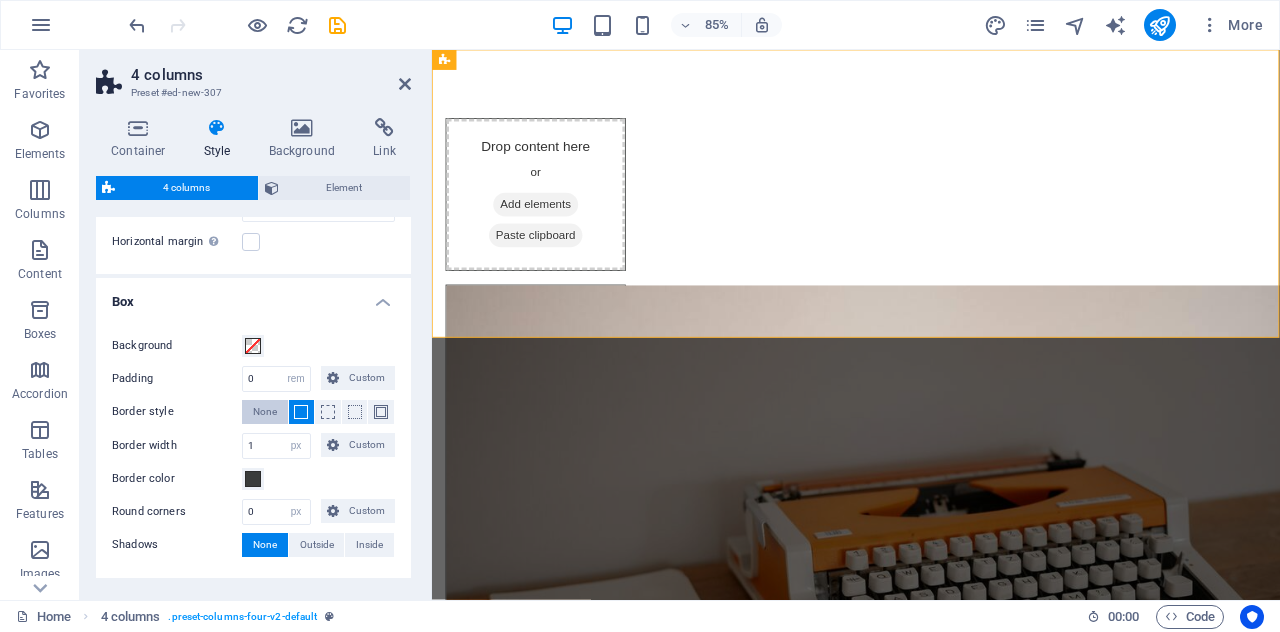click on "None" at bounding box center (265, 412) 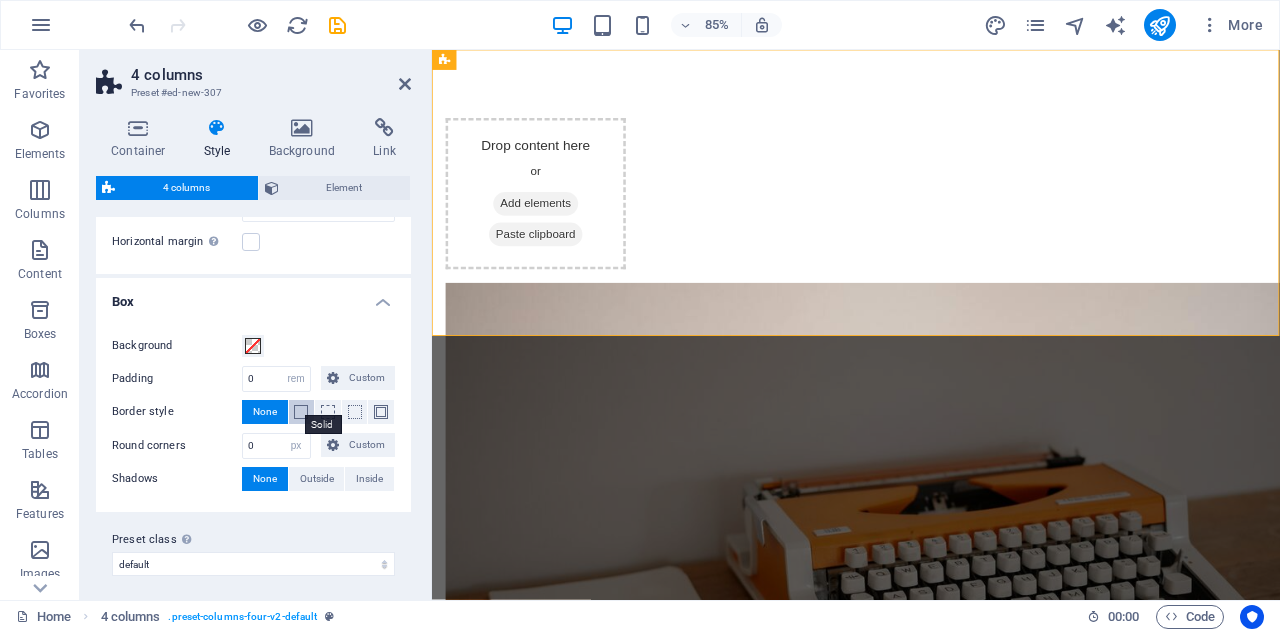 click at bounding box center (301, 412) 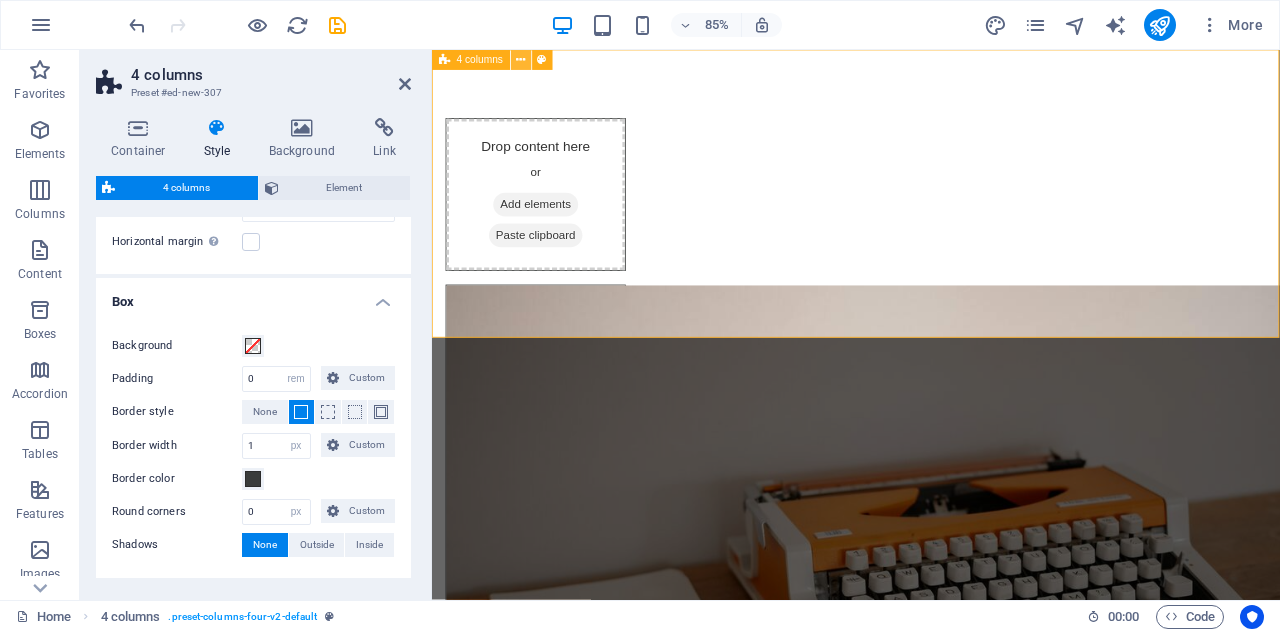 click at bounding box center [521, 60] 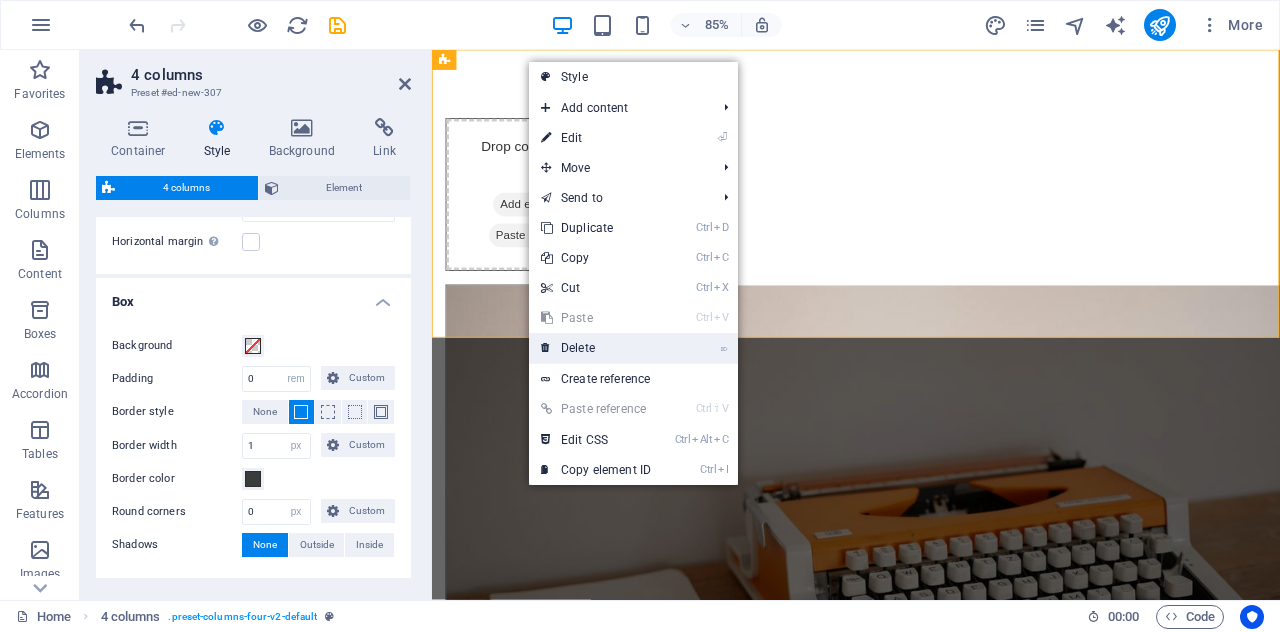 click on "⌦  Delete" at bounding box center [596, 348] 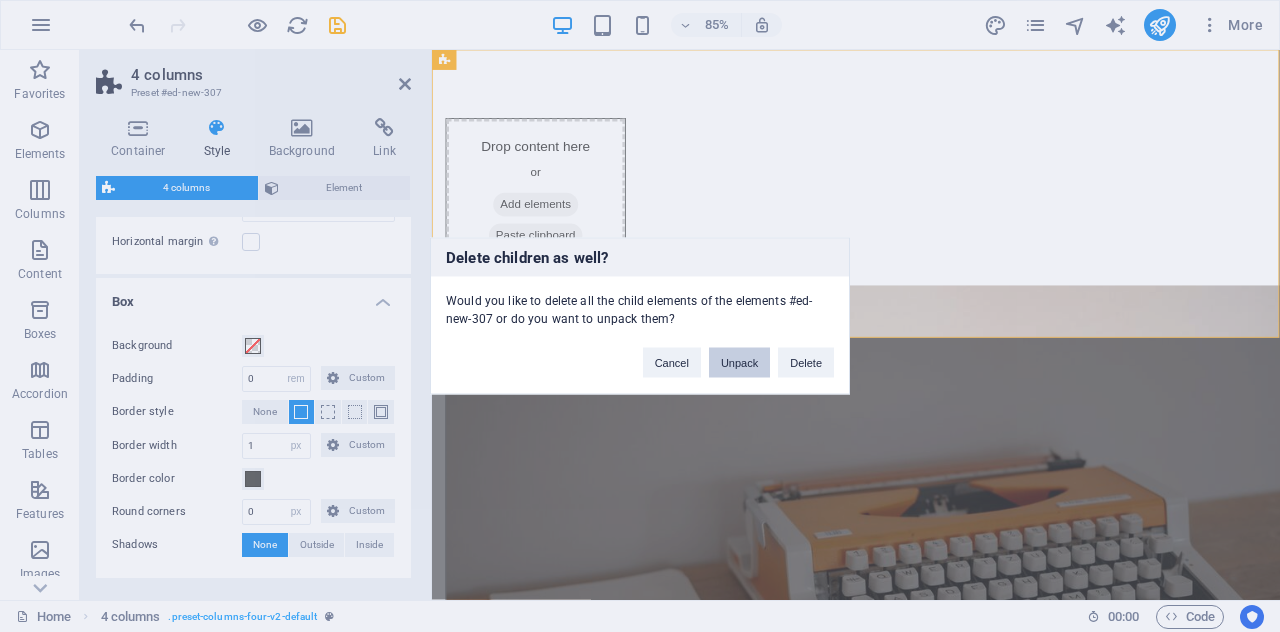 click on "Unpack" at bounding box center (739, 363) 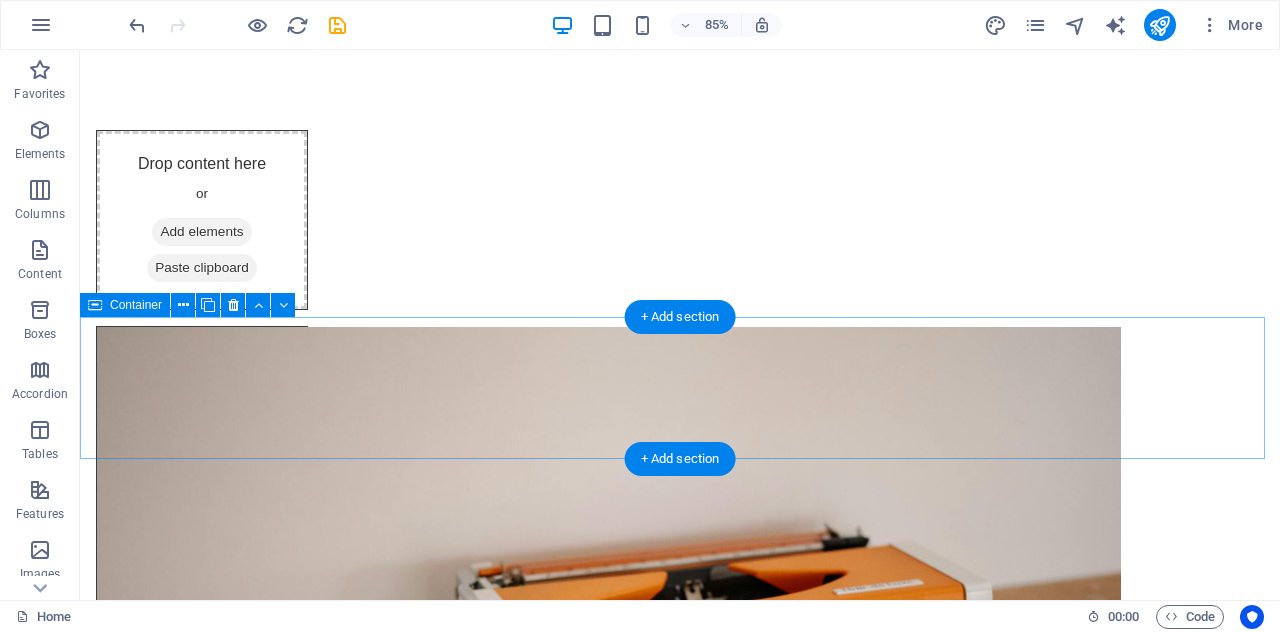 scroll, scrollTop: 570, scrollLeft: 0, axis: vertical 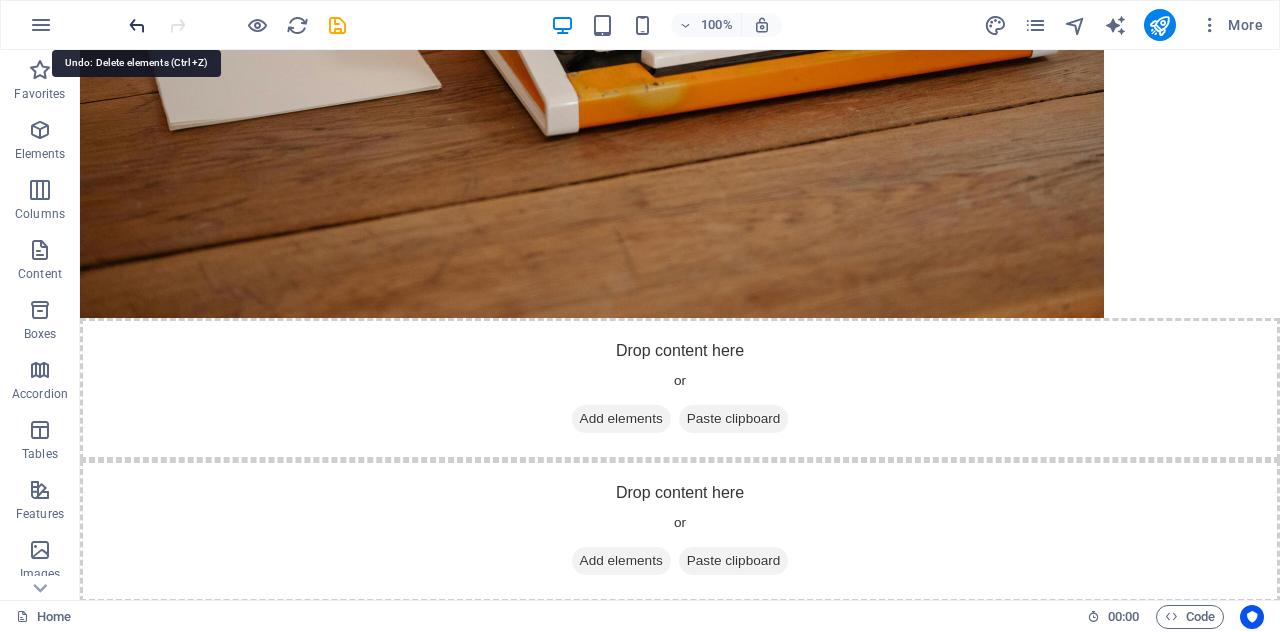 click at bounding box center [137, 25] 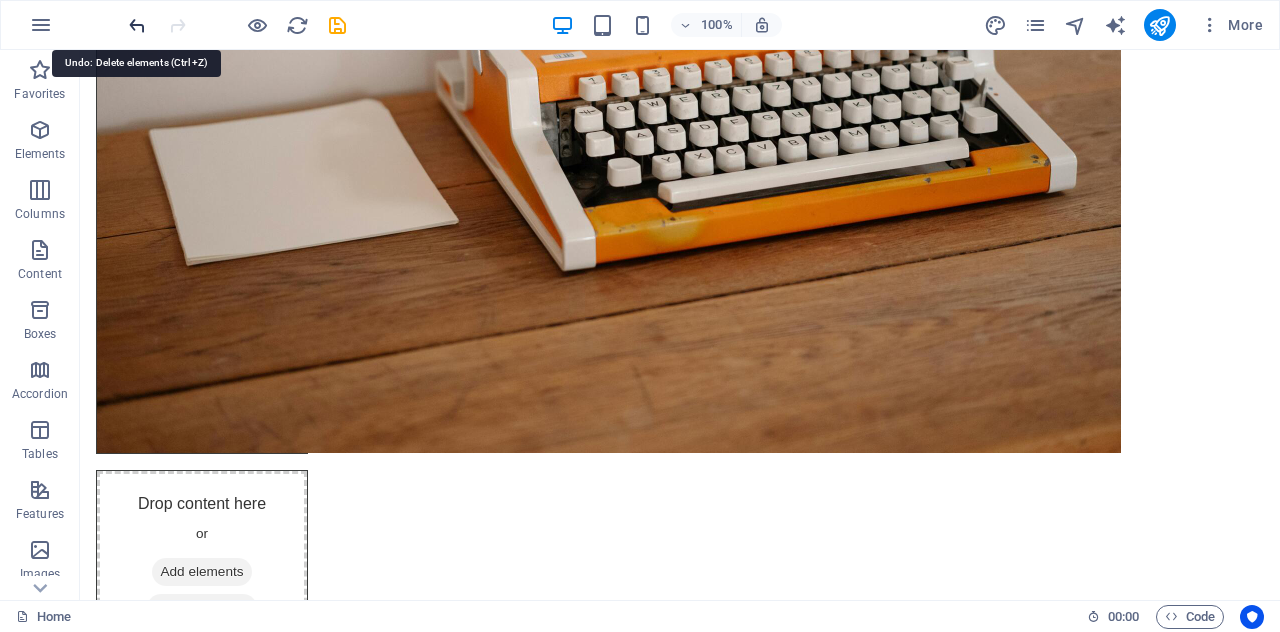 scroll, scrollTop: 0, scrollLeft: 0, axis: both 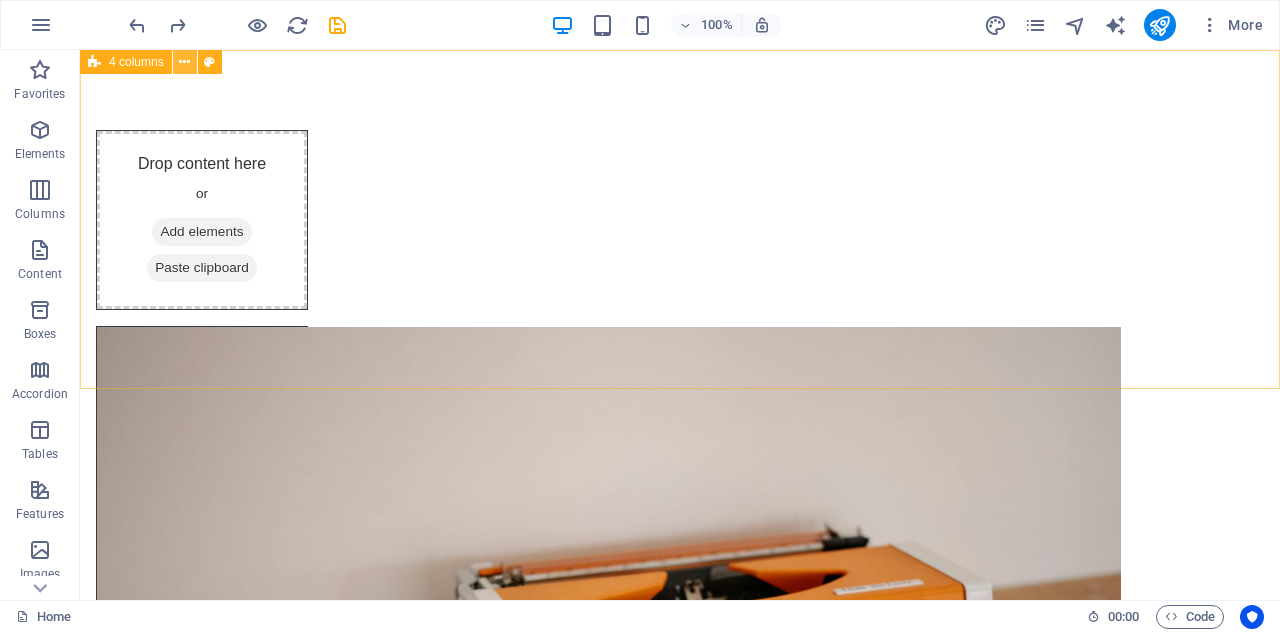 click at bounding box center [184, 62] 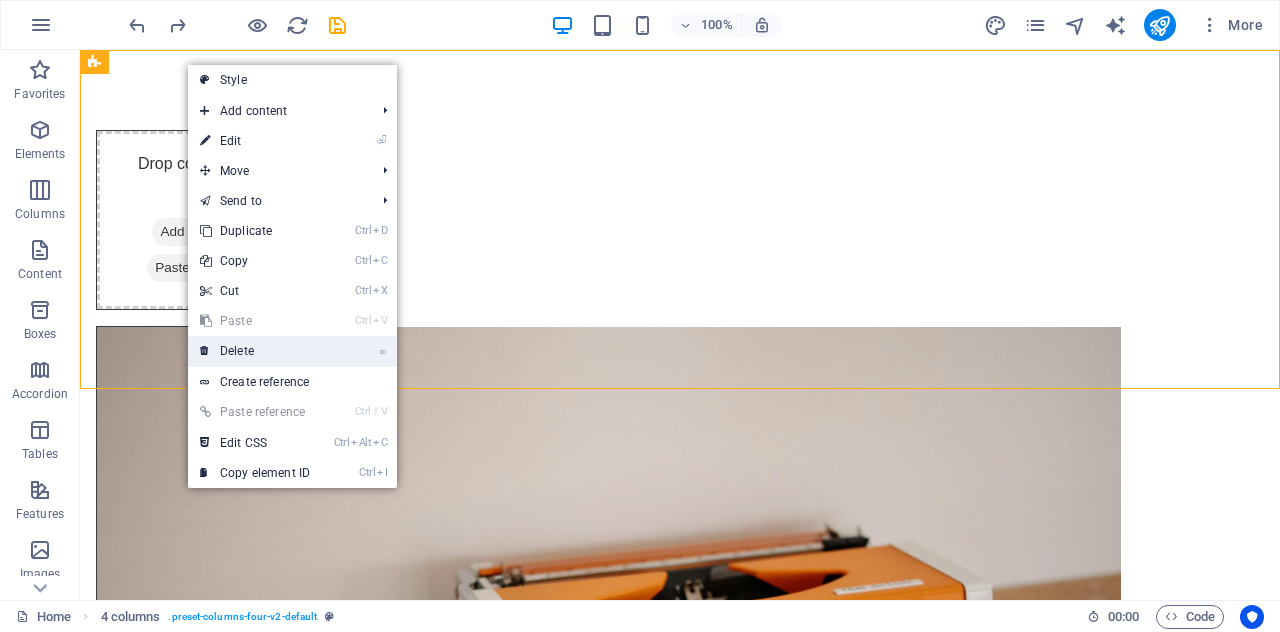 click on "⌦  Delete" at bounding box center (255, 351) 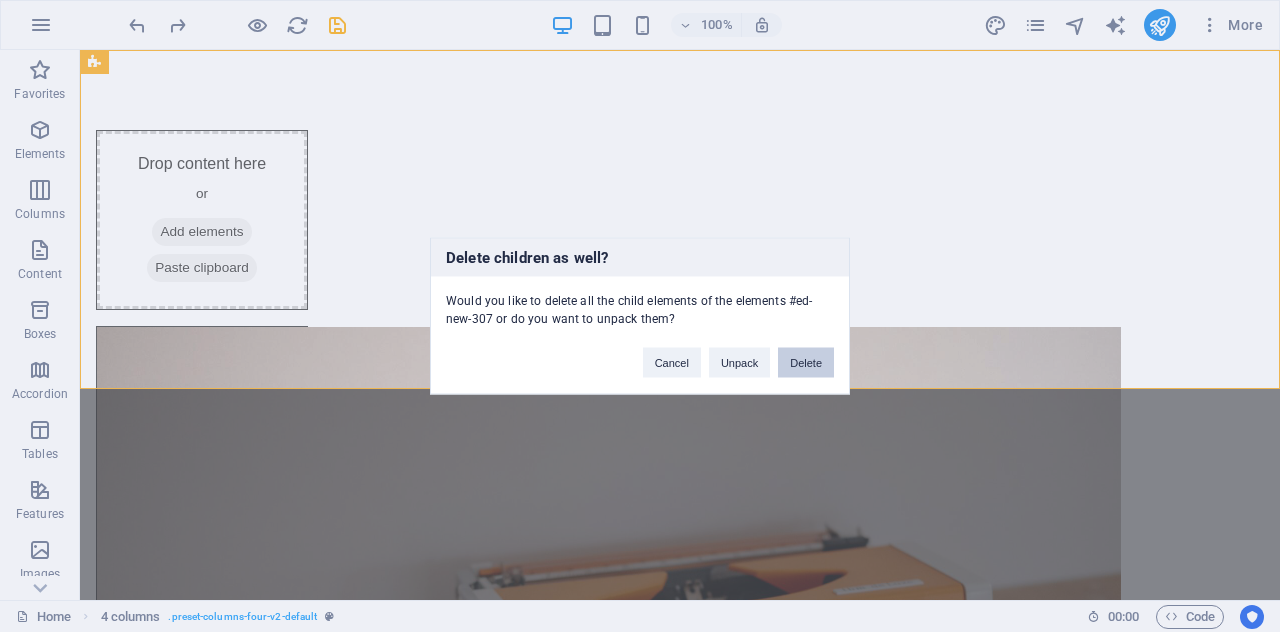 click on "Delete" at bounding box center (806, 363) 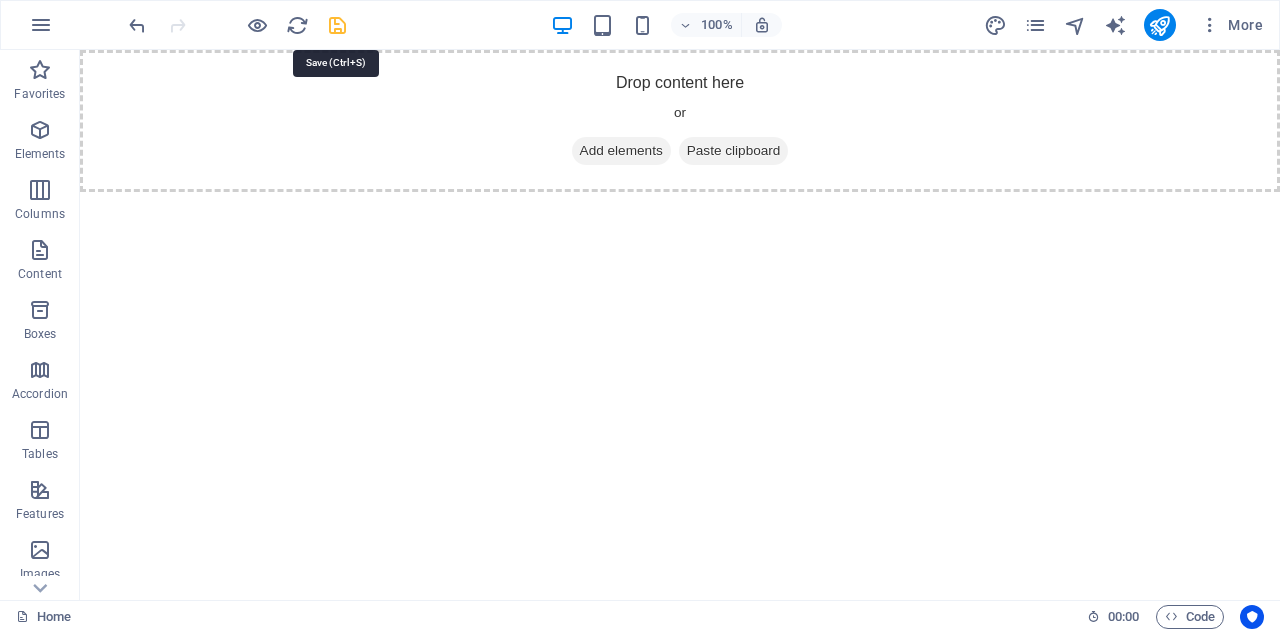 click at bounding box center [337, 25] 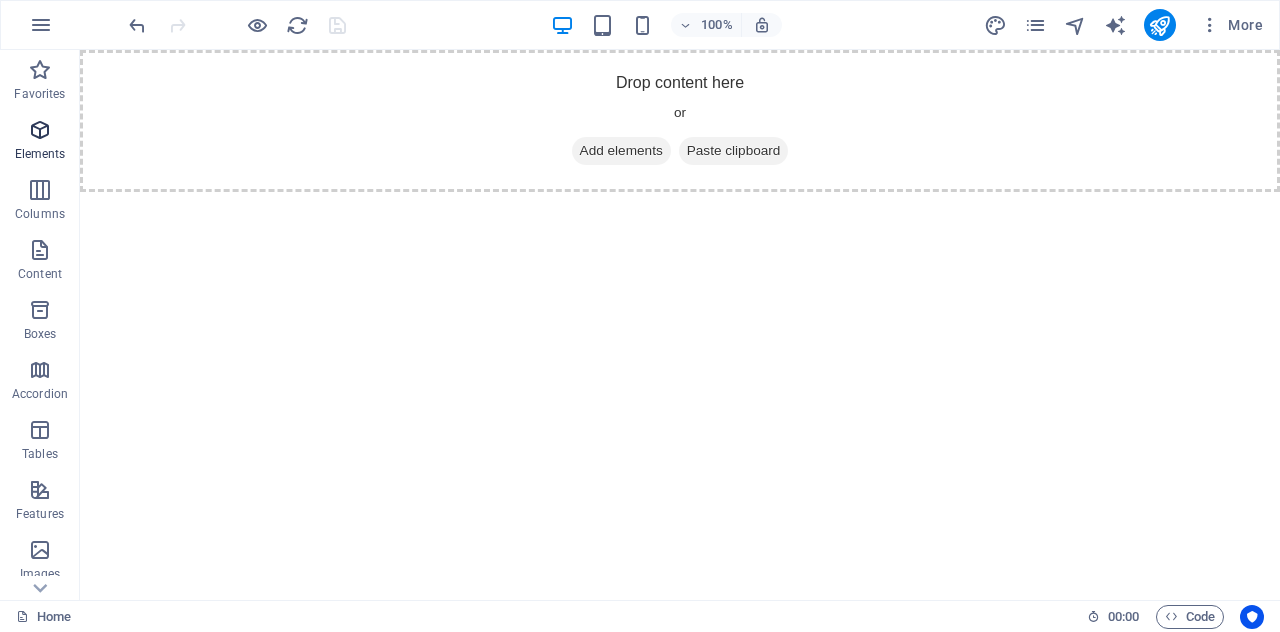 click on "Elements" at bounding box center [40, 142] 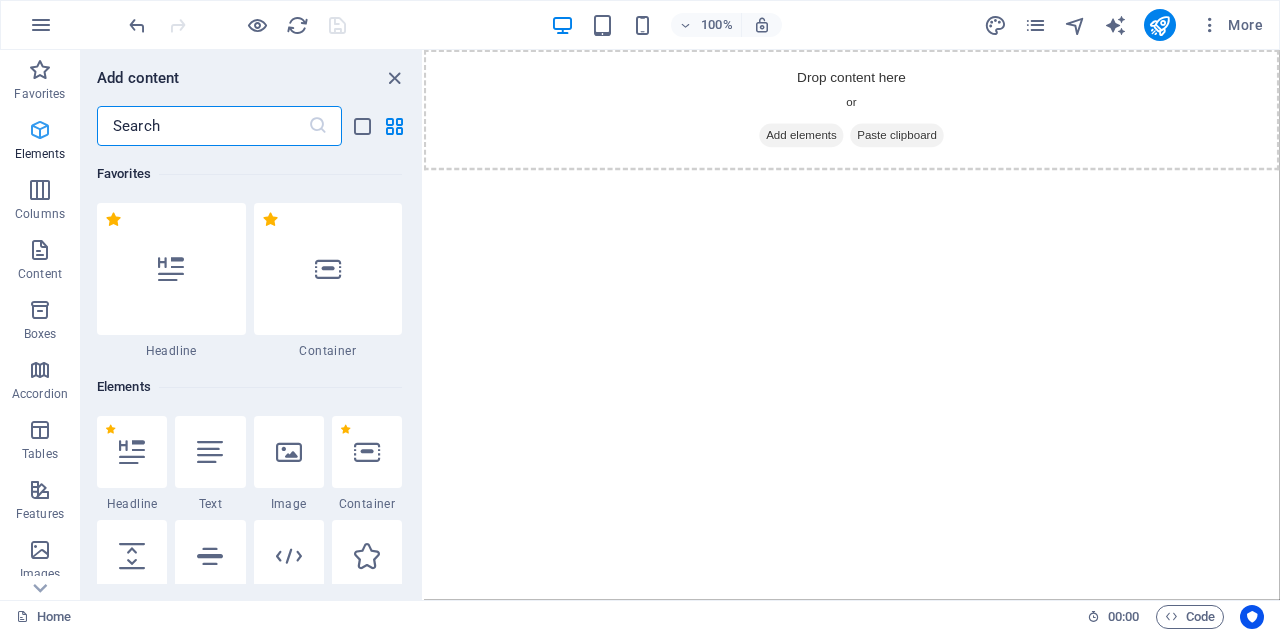 scroll, scrollTop: 1, scrollLeft: 0, axis: vertical 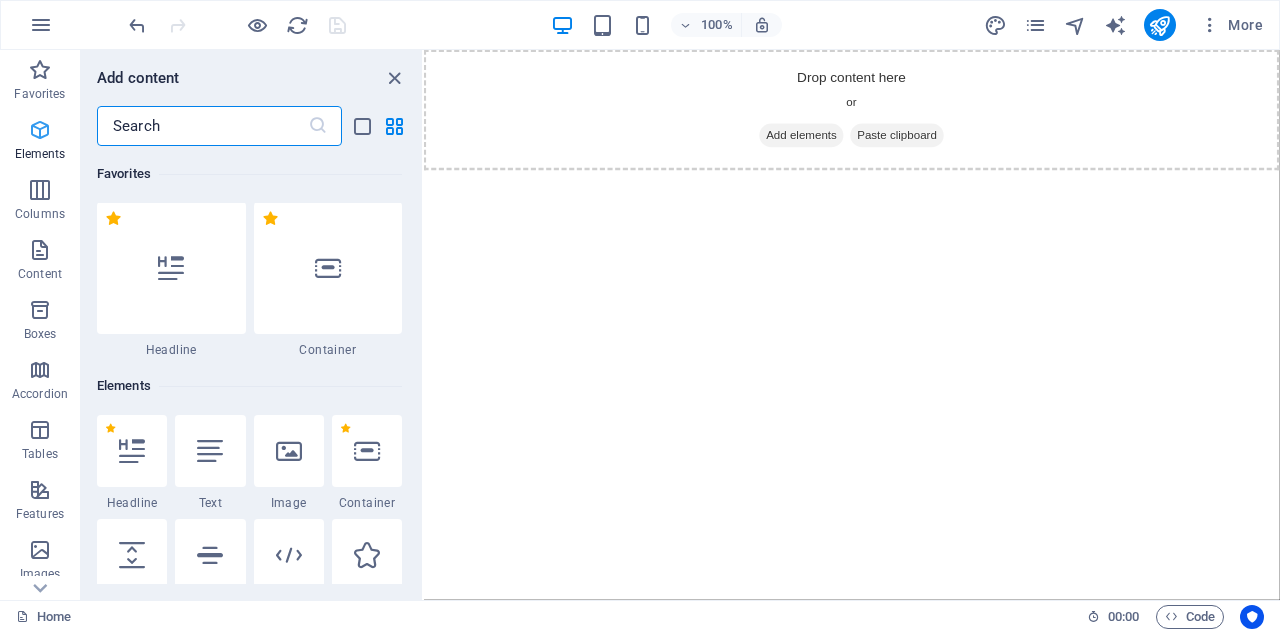 click on "Elements" at bounding box center (40, 142) 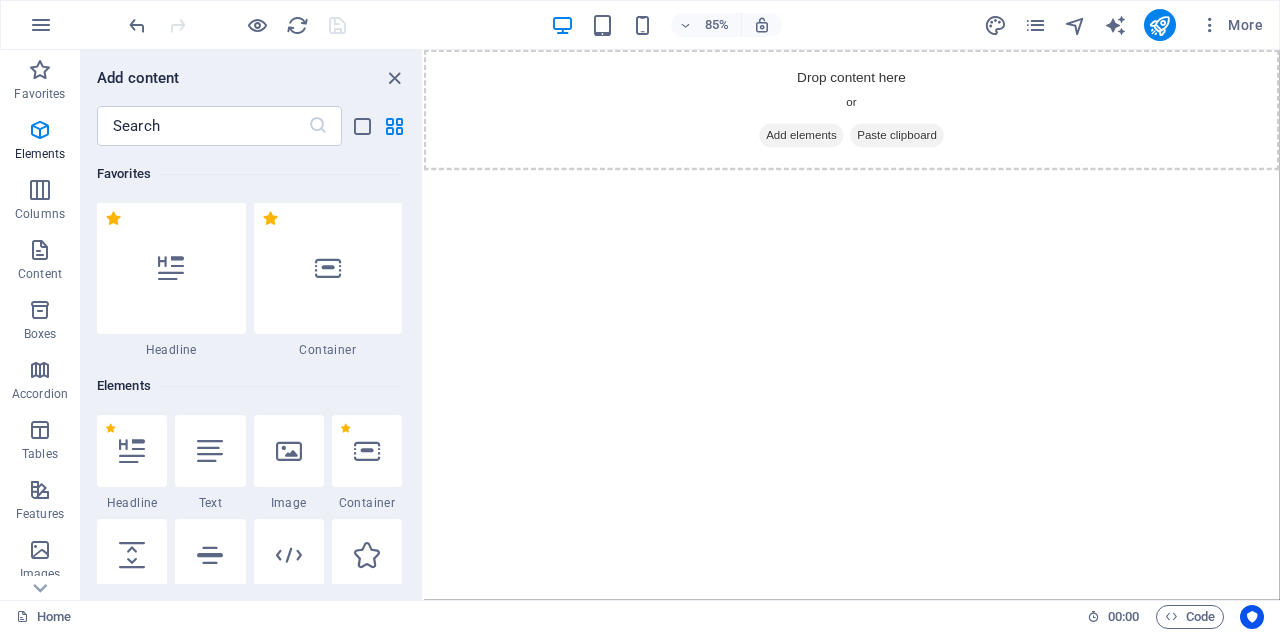 click on "Elements" at bounding box center (249, 386) 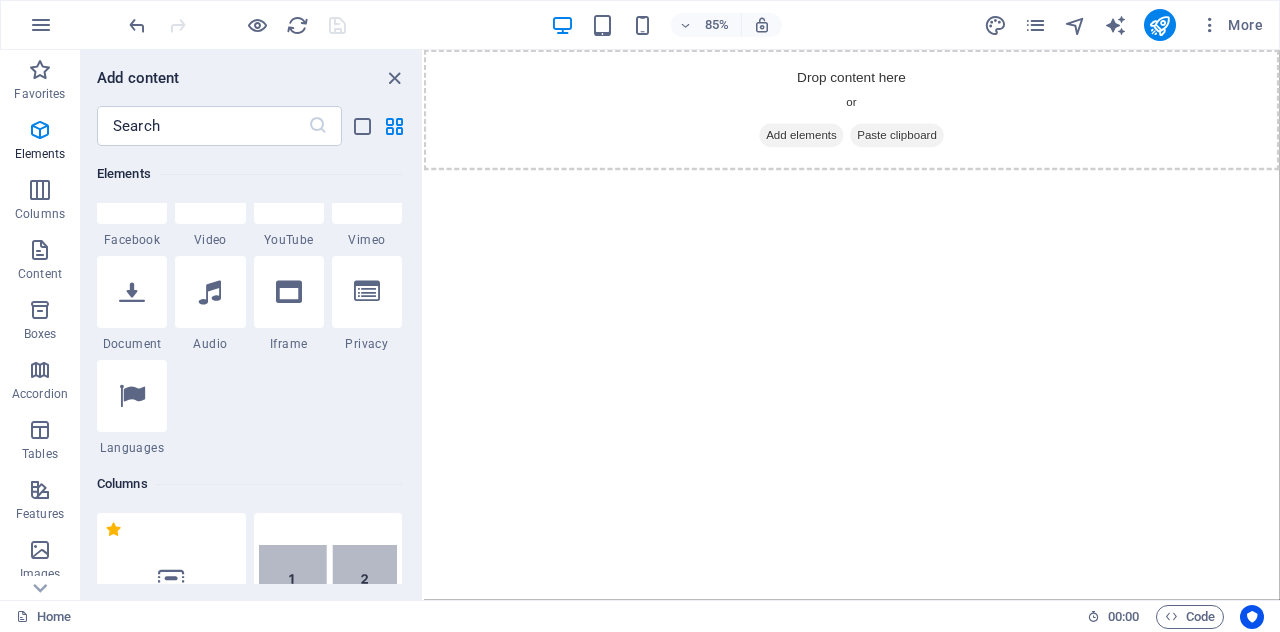 scroll, scrollTop: 681, scrollLeft: 0, axis: vertical 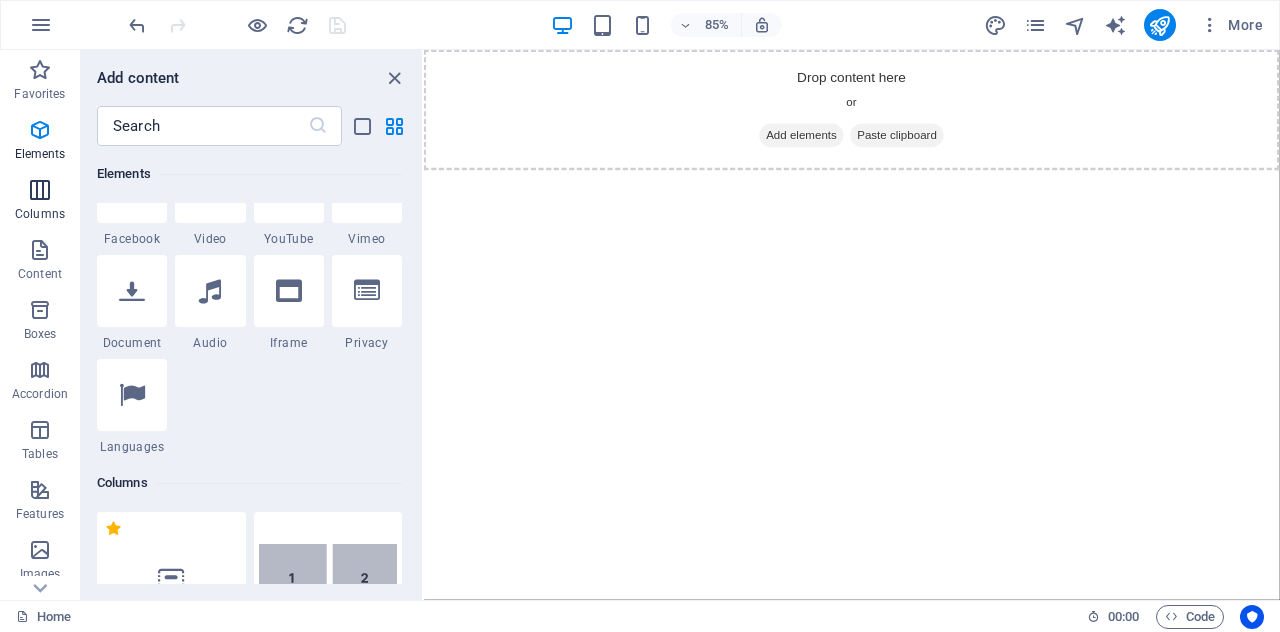 click at bounding box center [40, 190] 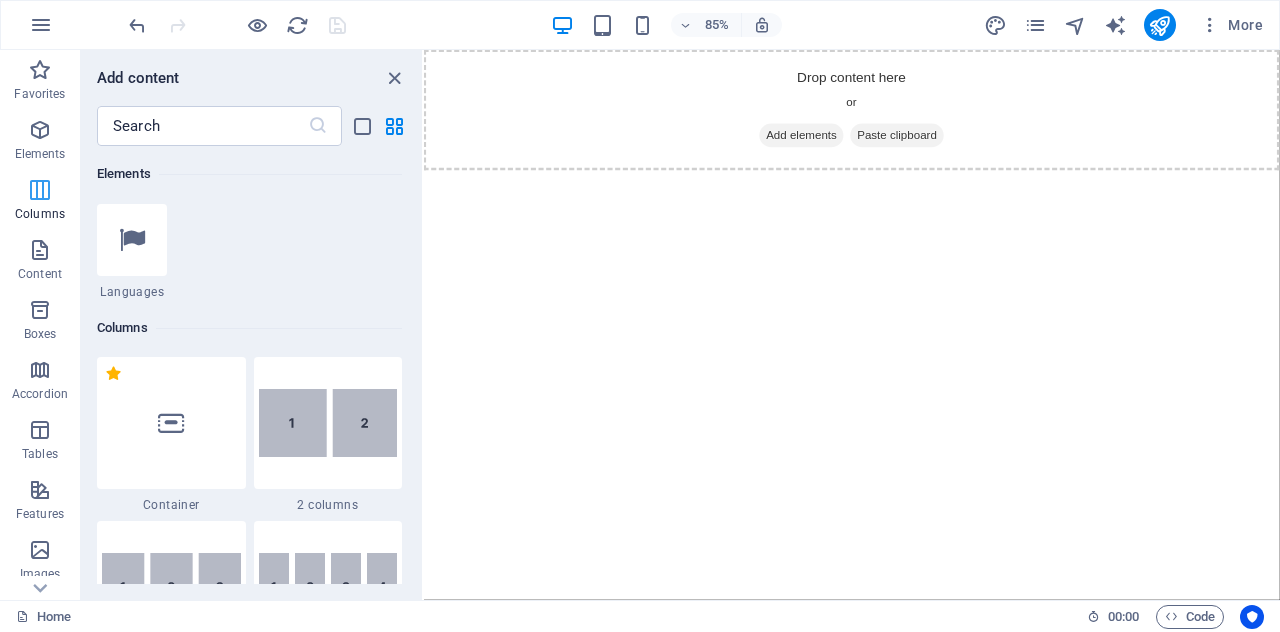 scroll, scrollTop: 990, scrollLeft: 0, axis: vertical 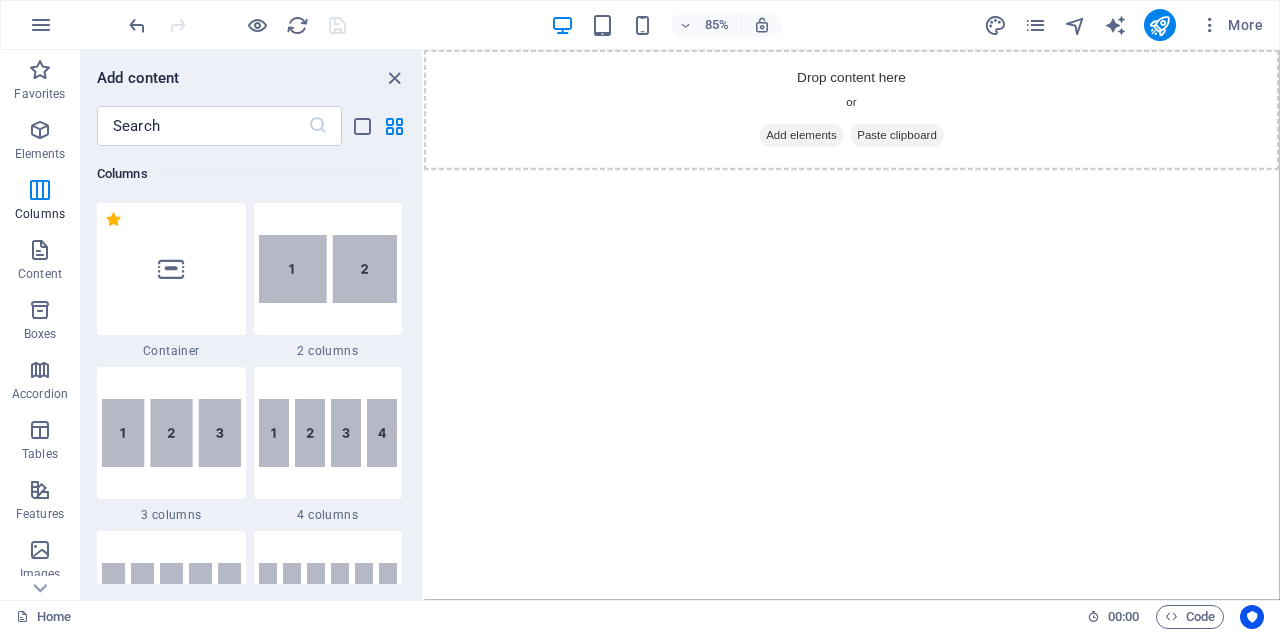 type 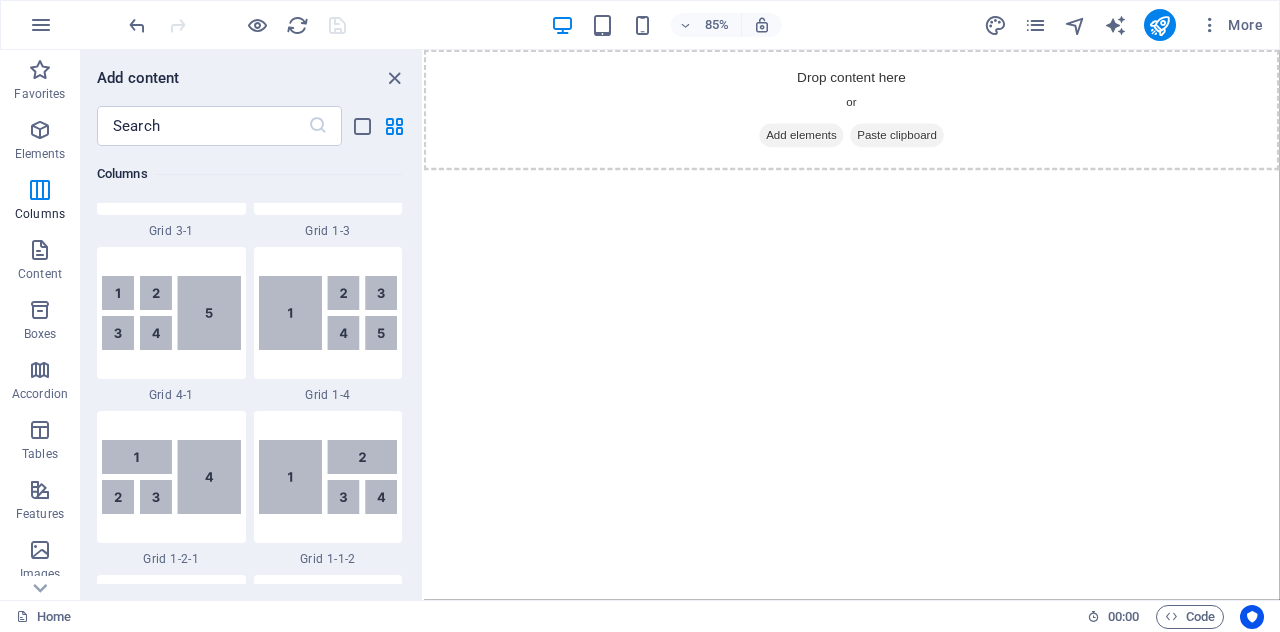 scroll, scrollTop: 2790, scrollLeft: 0, axis: vertical 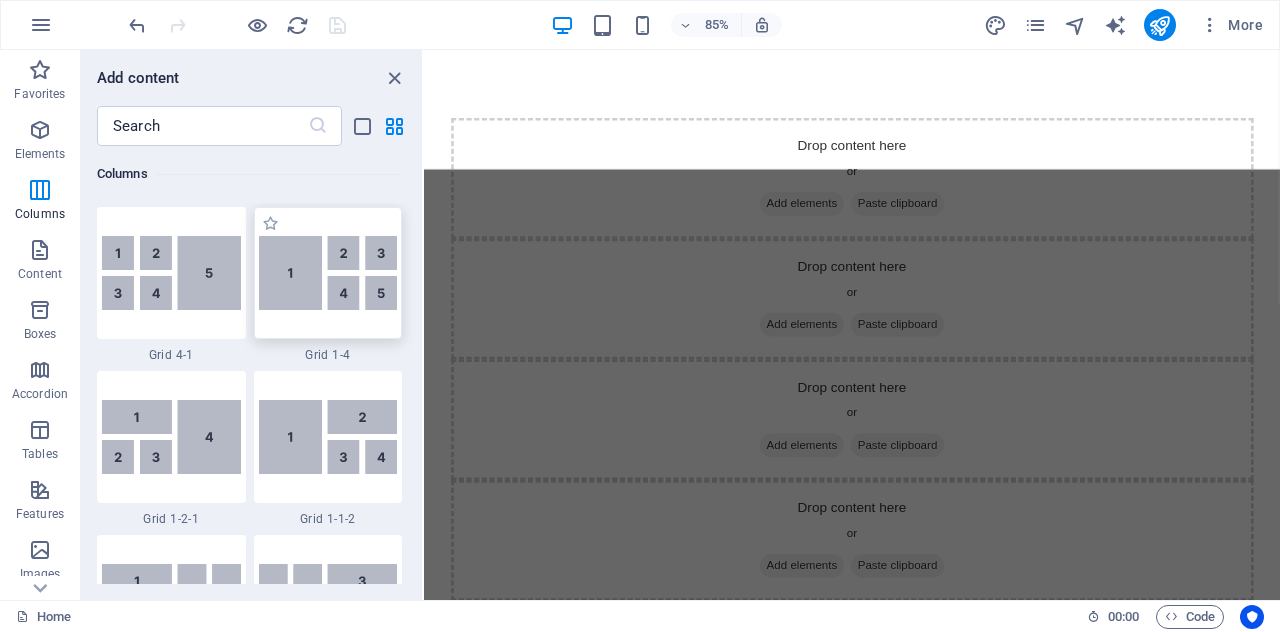 select on "rem" 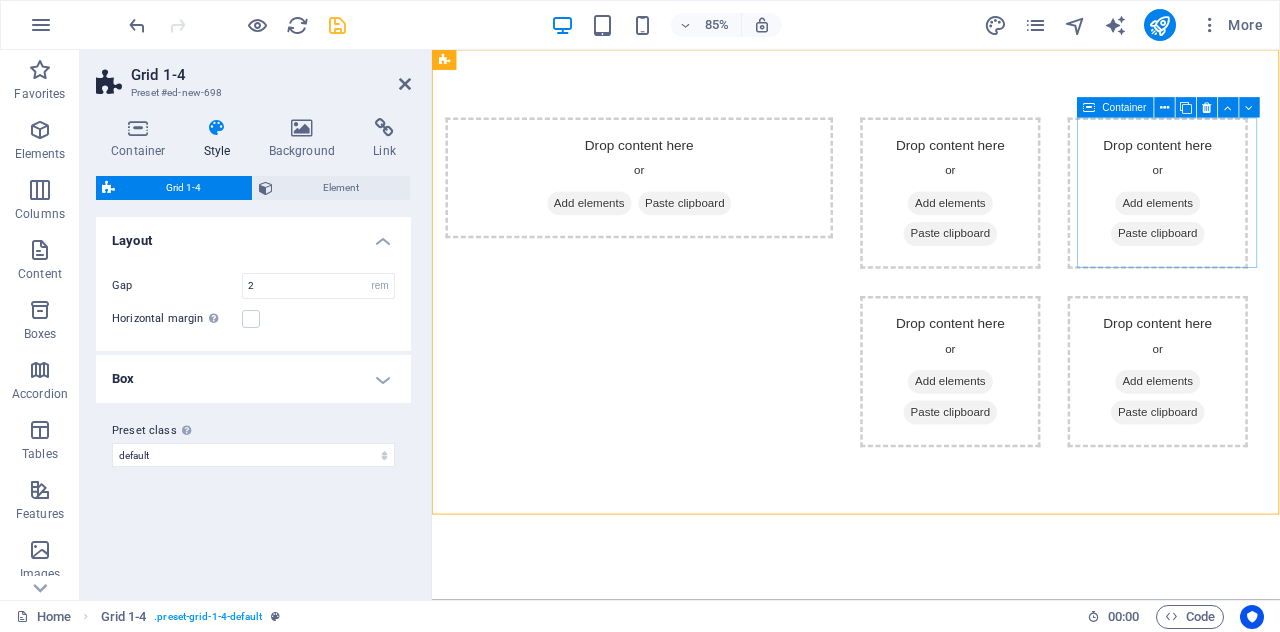 click on "Container" at bounding box center [1124, 108] 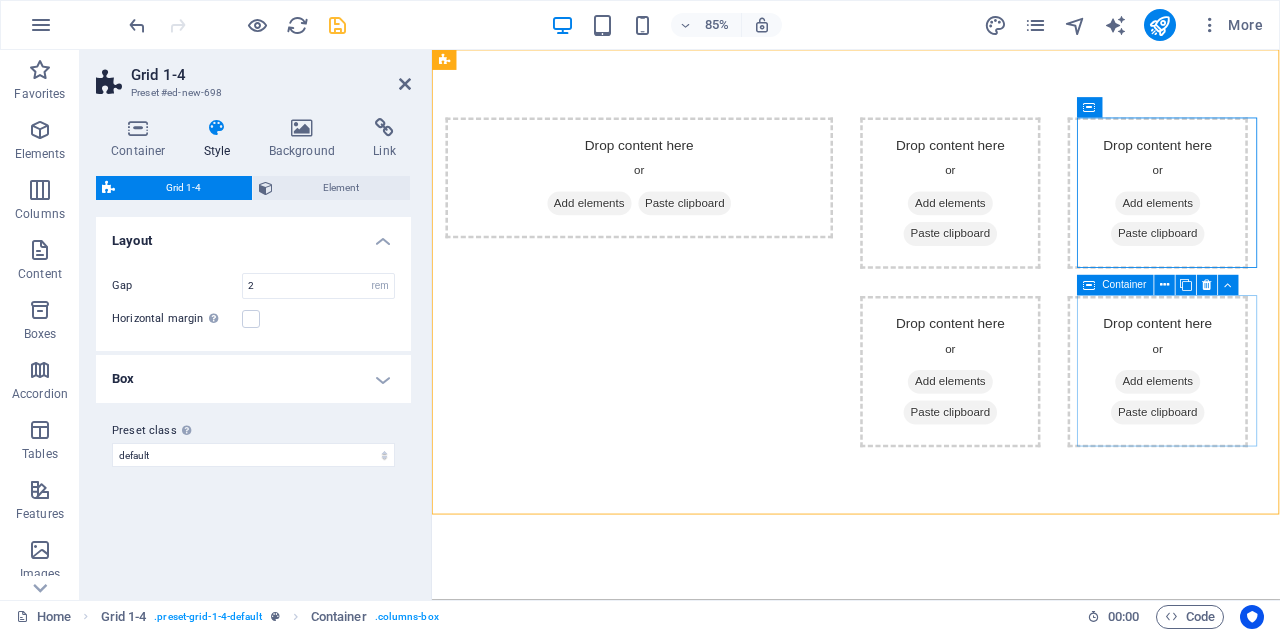 click at bounding box center (1090, 286) 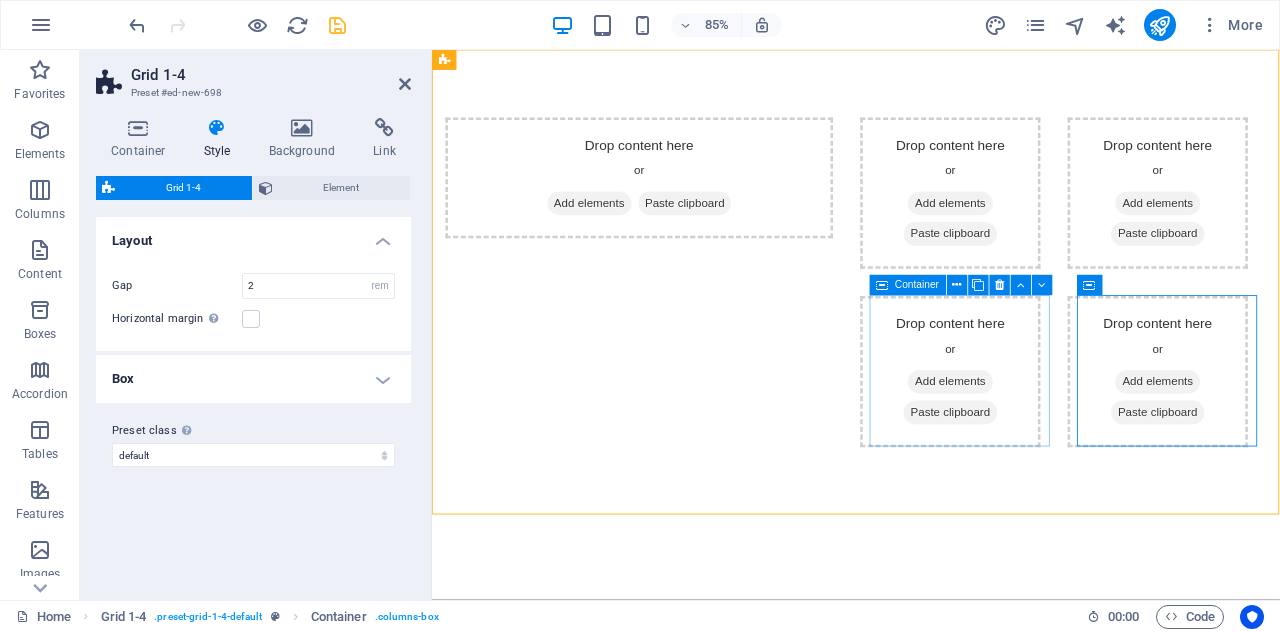 click on "Container" at bounding box center (907, 286) 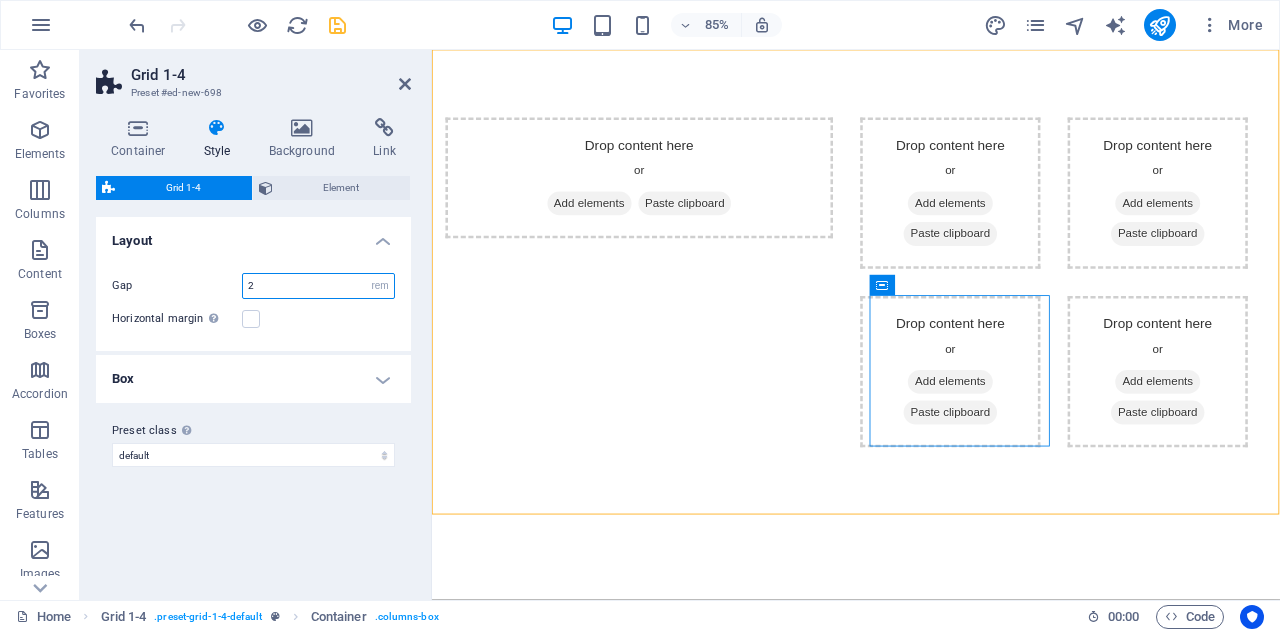 click on "2" at bounding box center [318, 286] 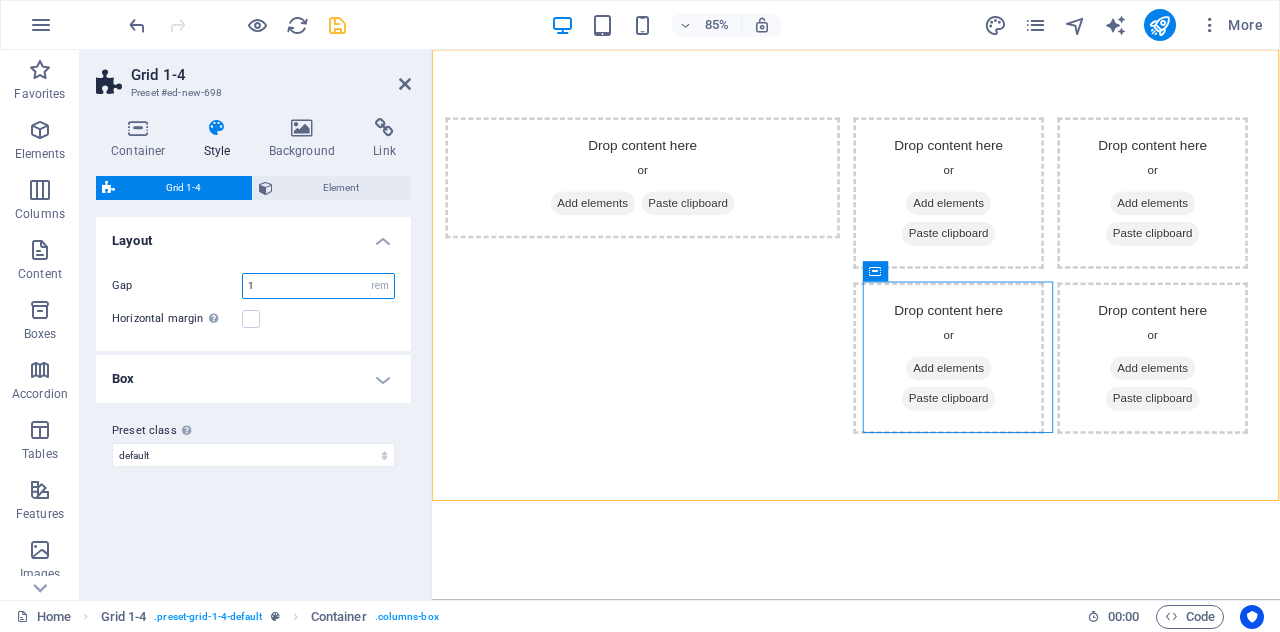 click on "1" at bounding box center [318, 286] 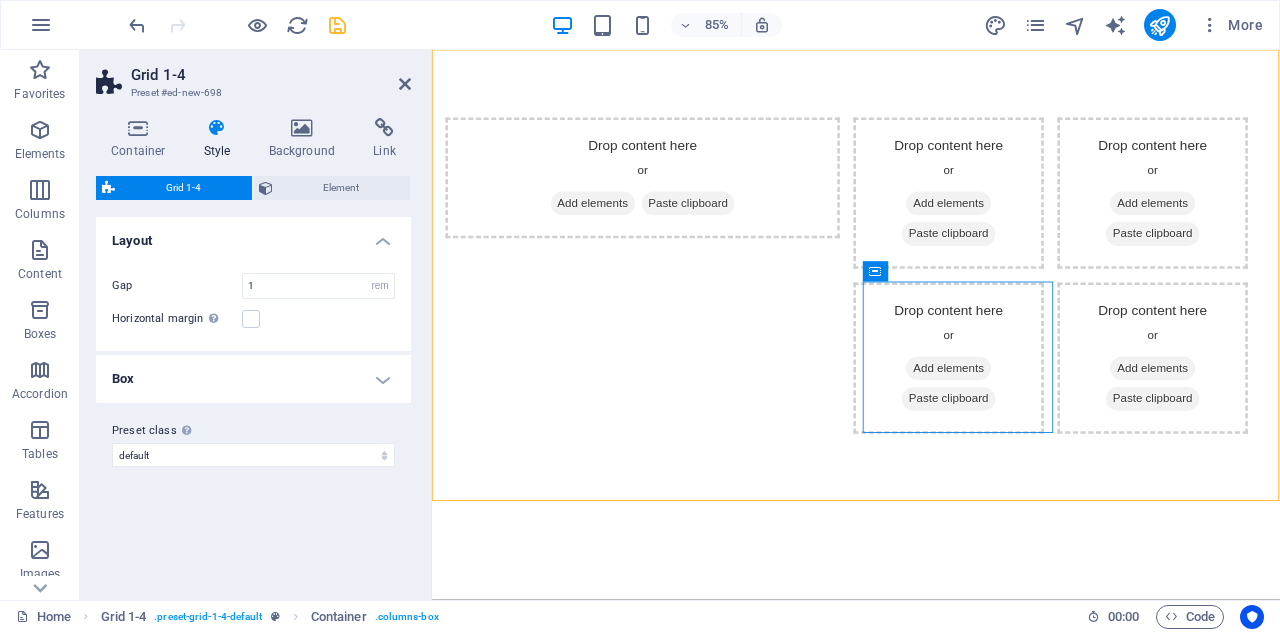 click on "Box" at bounding box center (253, 379) 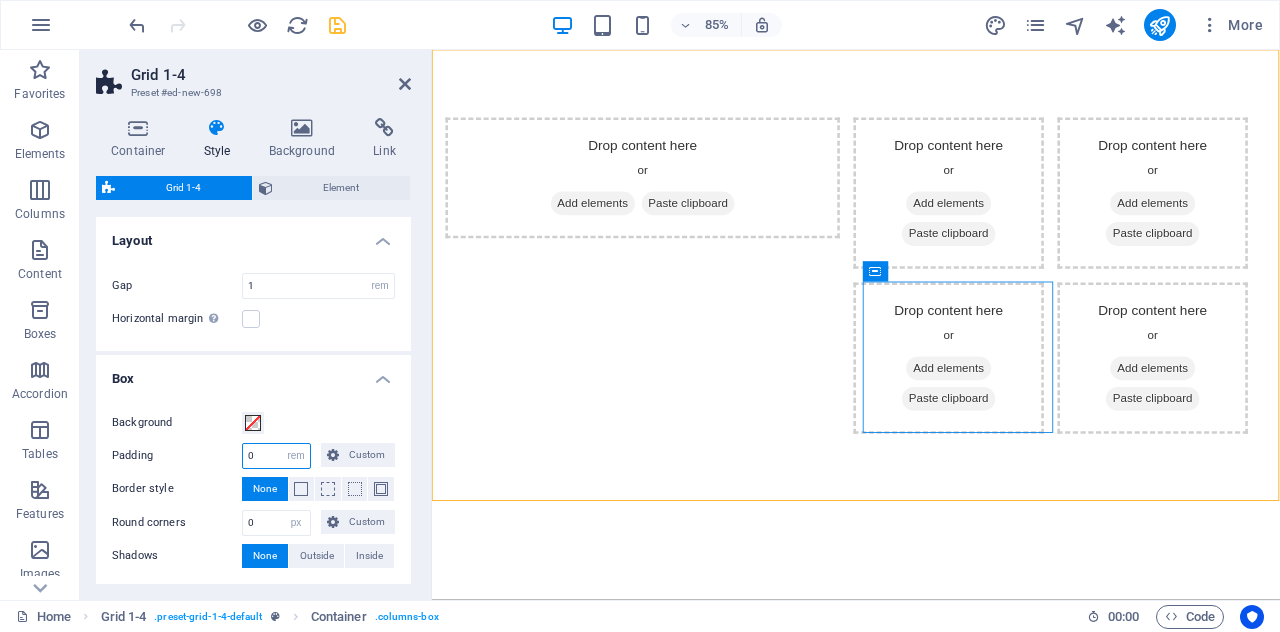 click on "0" at bounding box center (276, 456) 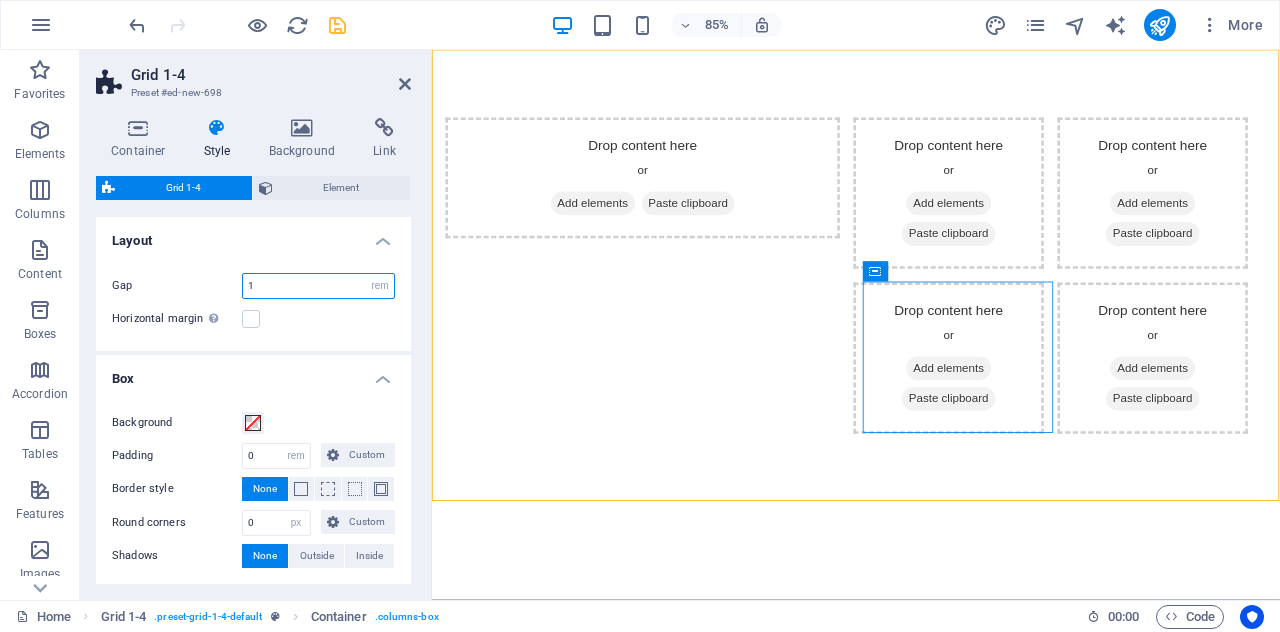 click on "1" at bounding box center (318, 286) 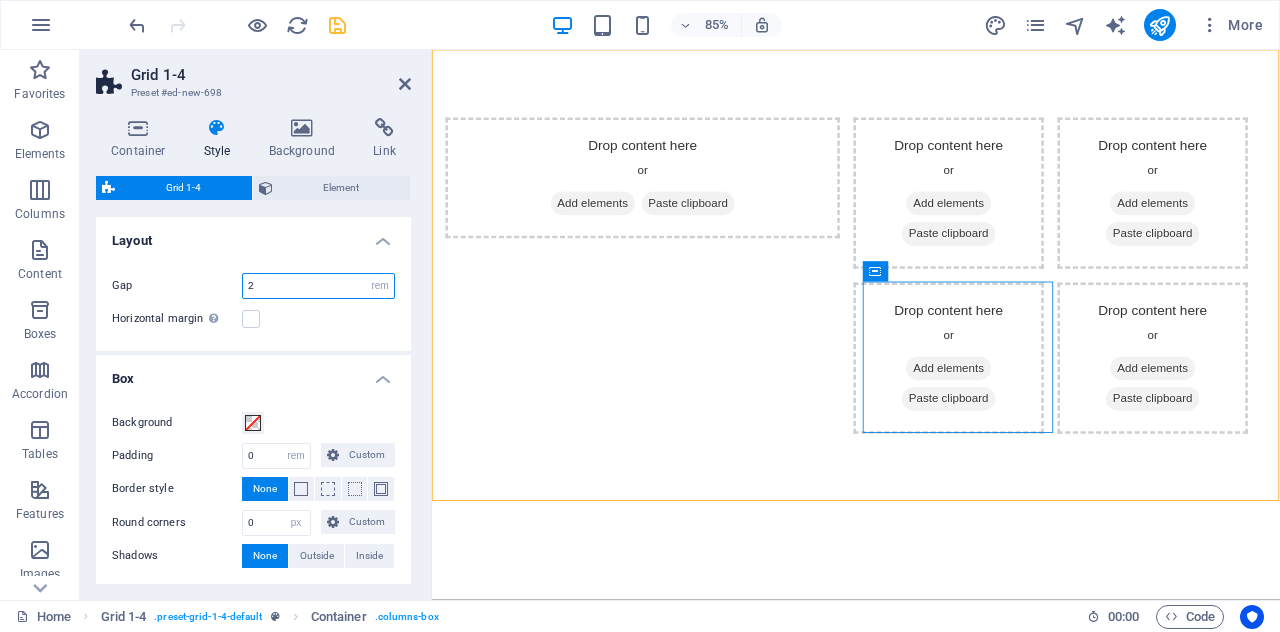 type on "2" 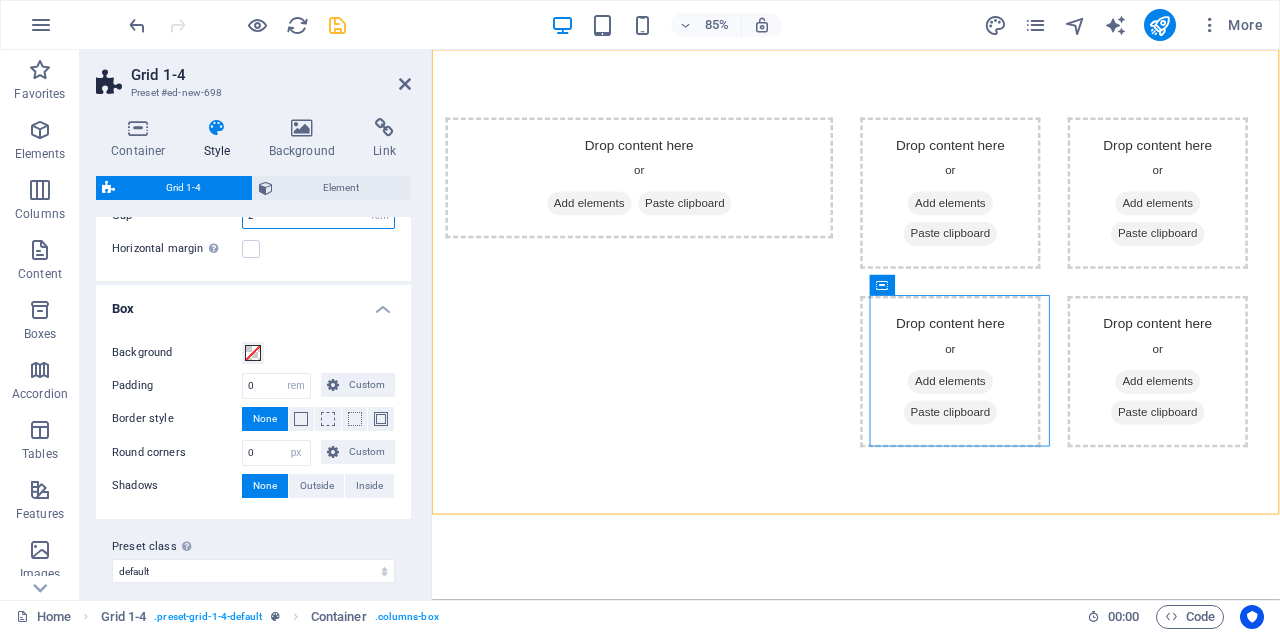 scroll, scrollTop: 78, scrollLeft: 0, axis: vertical 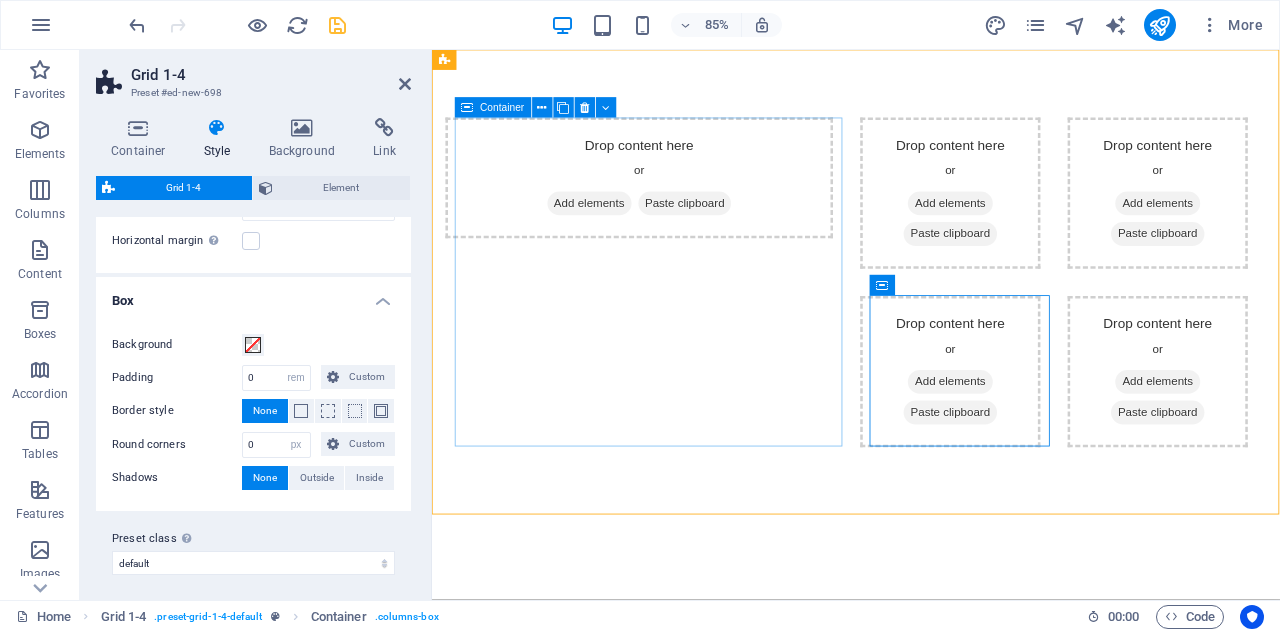 click on "Drop content here or  Add elements  Paste clipboard" at bounding box center (676, 201) 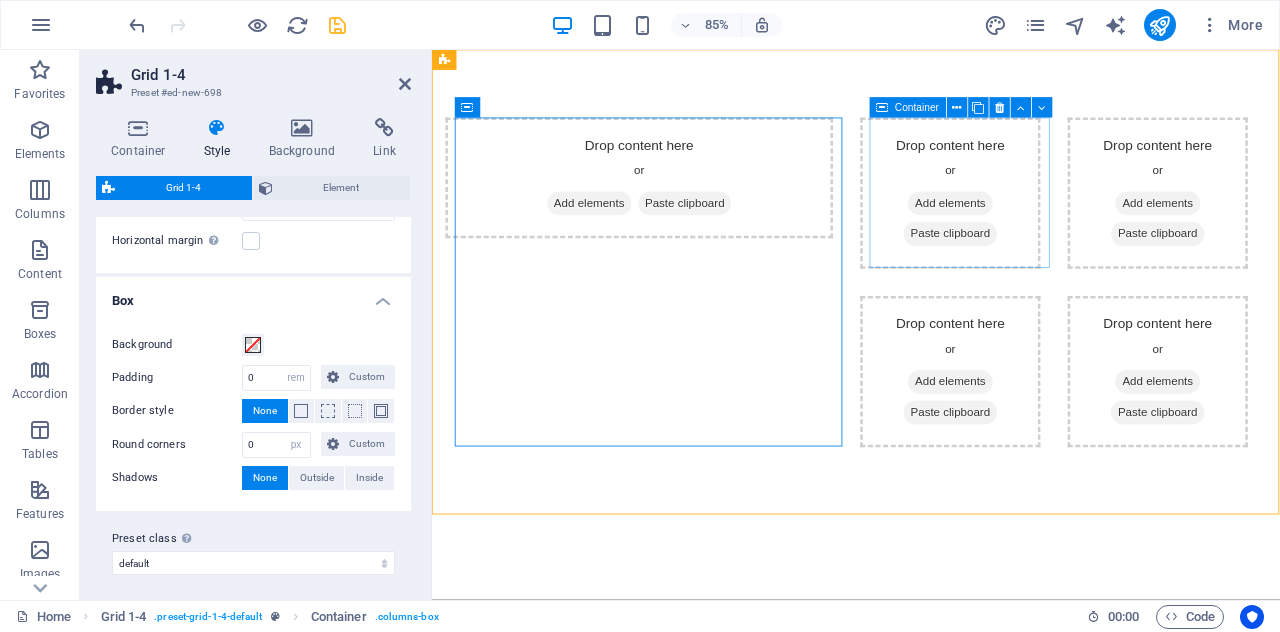 click on "Drop content here or  Add elements  Paste clipboard" at bounding box center (1042, 219) 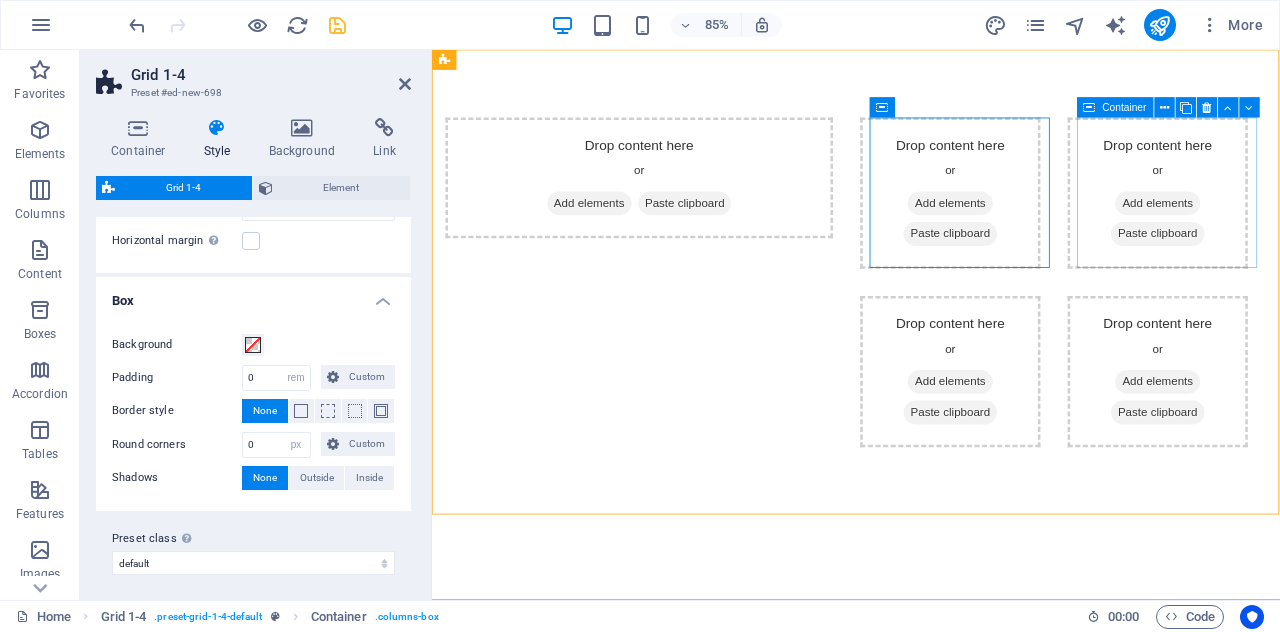 click on "Drop content here or  Add elements  Paste clipboard" at bounding box center (1286, 219) 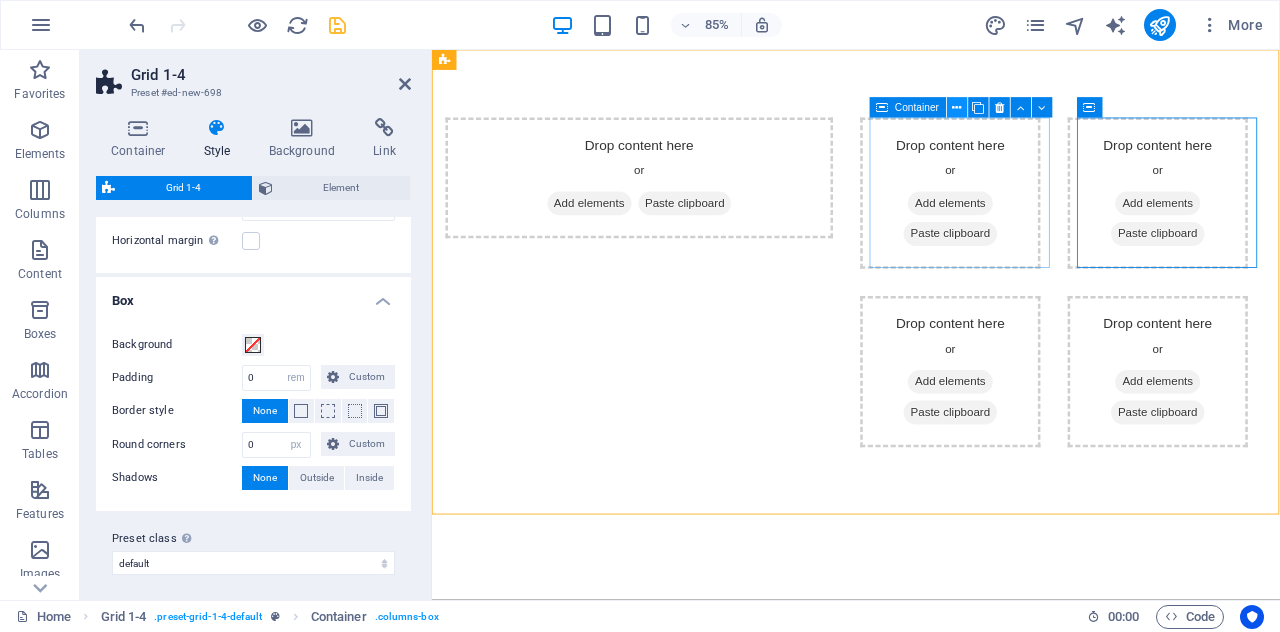 click at bounding box center [956, 108] 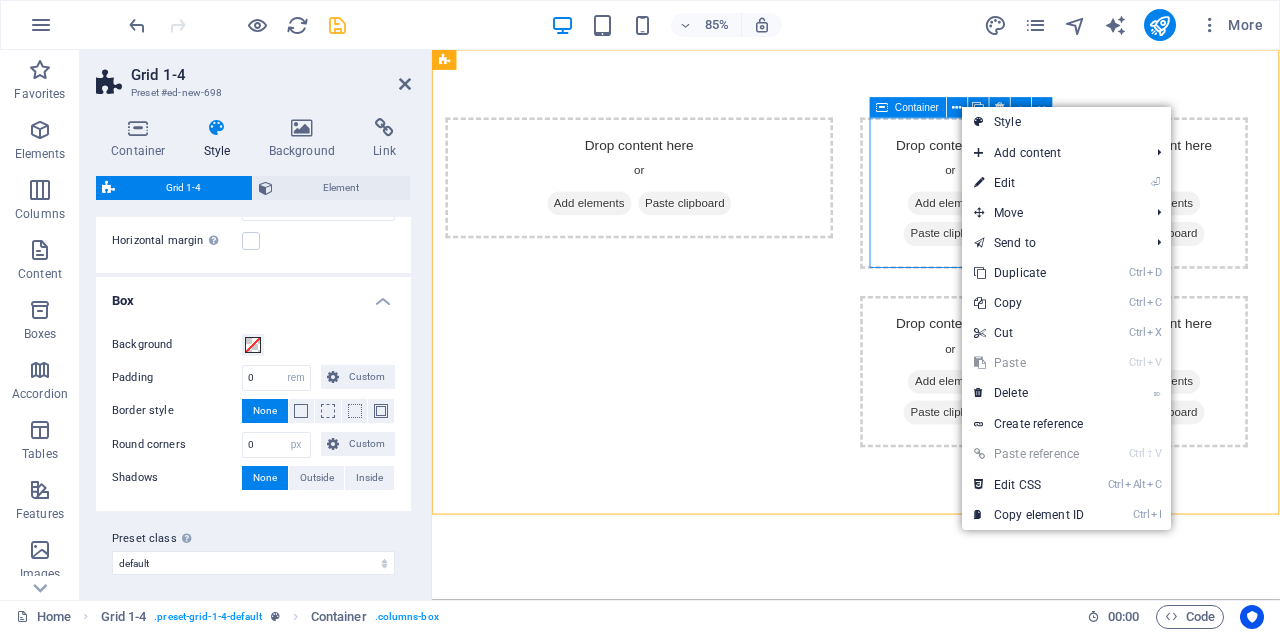 click on "Drop content here or  Add elements  Paste clipboard" at bounding box center (1042, 219) 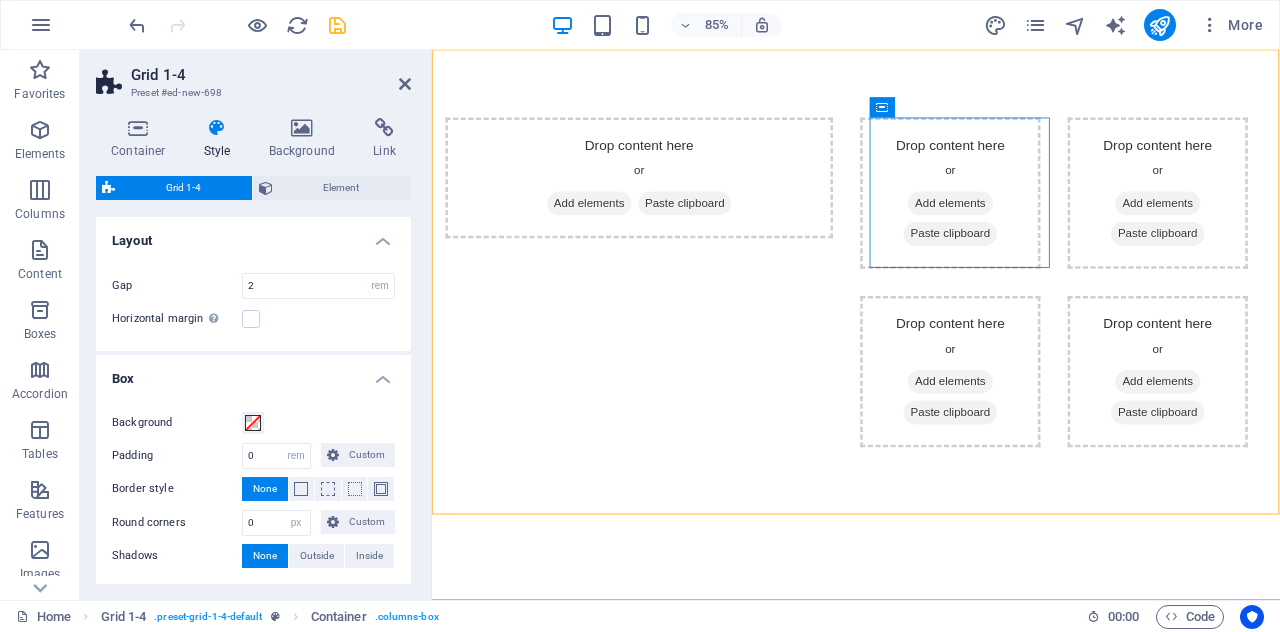 scroll, scrollTop: 82, scrollLeft: 0, axis: vertical 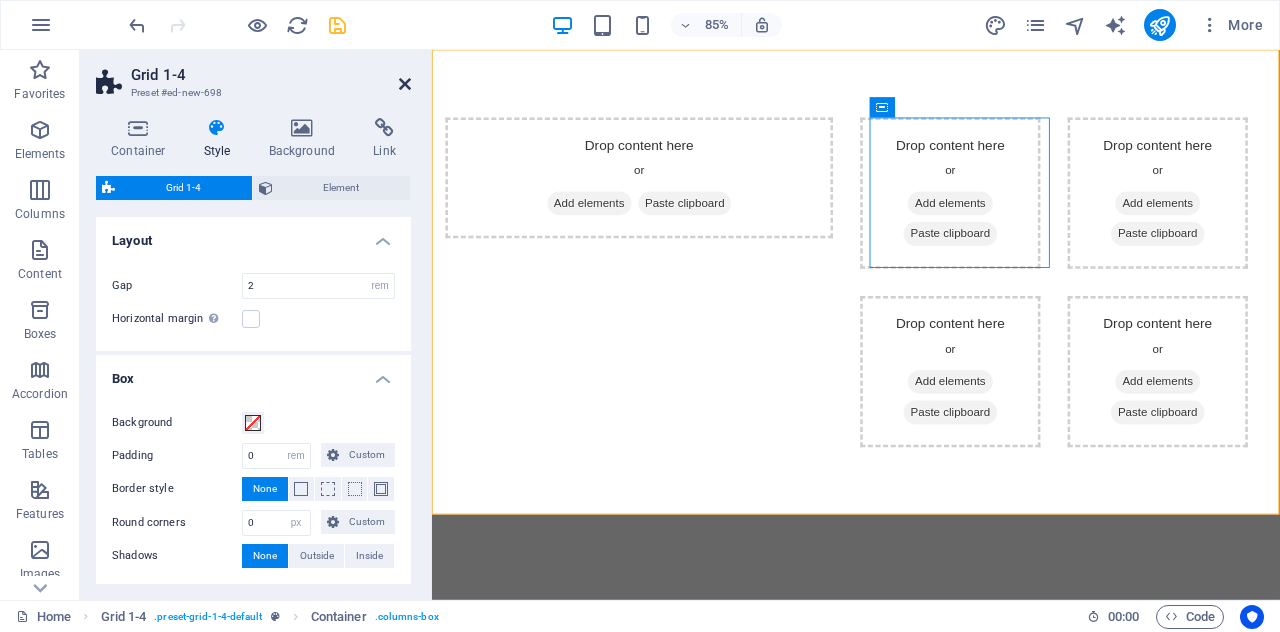 click at bounding box center (405, 84) 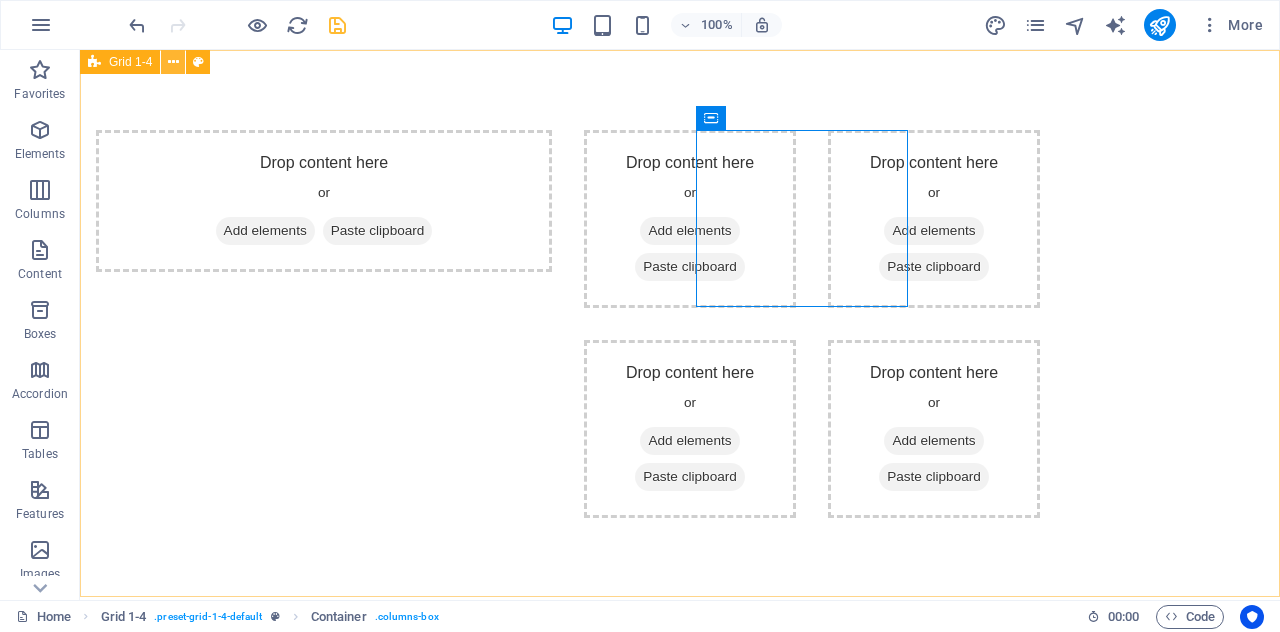 click at bounding box center (173, 62) 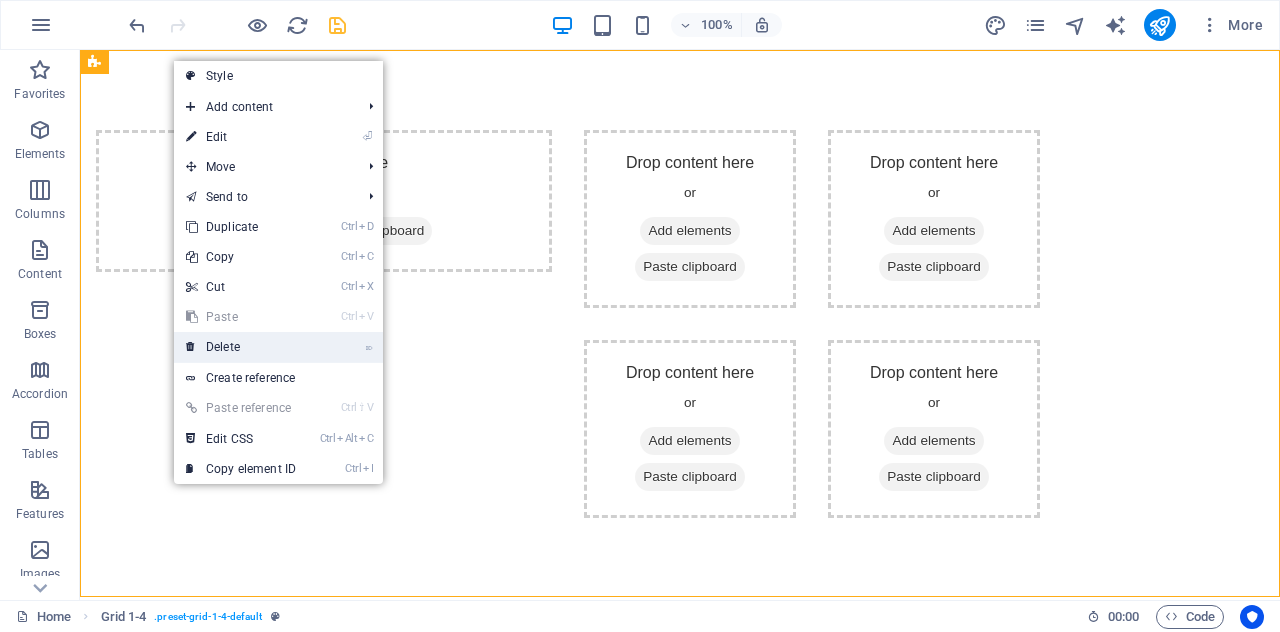 click on "⌦  Delete" at bounding box center [241, 347] 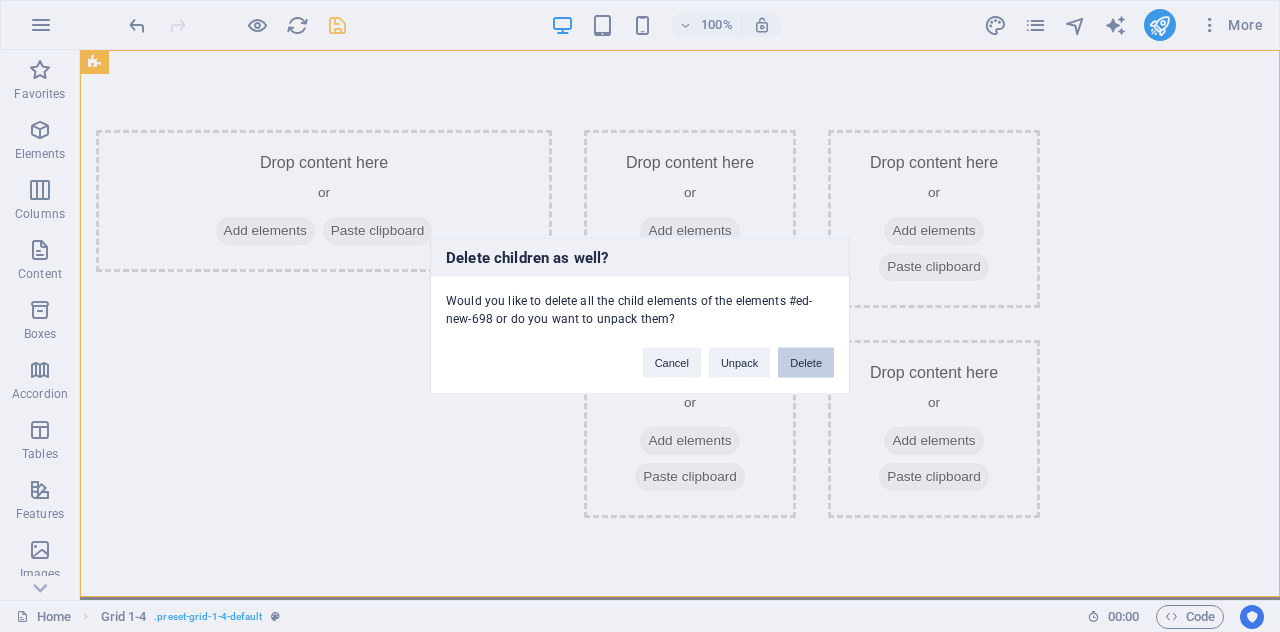 click on "Delete" at bounding box center (806, 363) 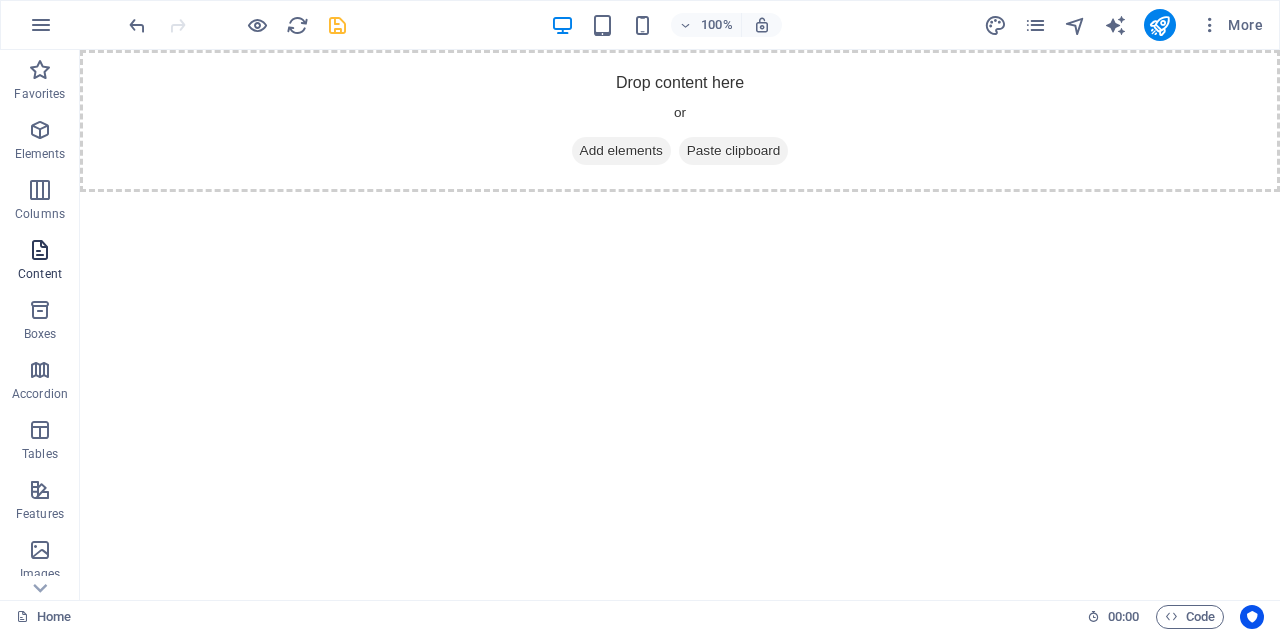 click on "Content" at bounding box center [40, 262] 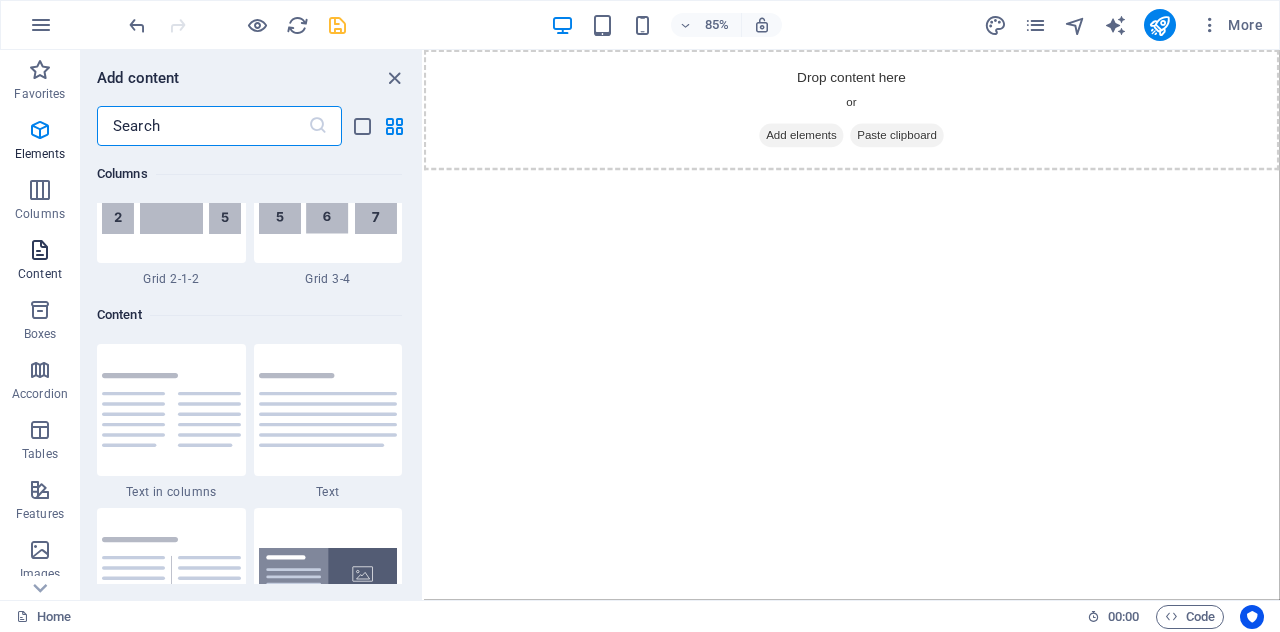 scroll, scrollTop: 3499, scrollLeft: 0, axis: vertical 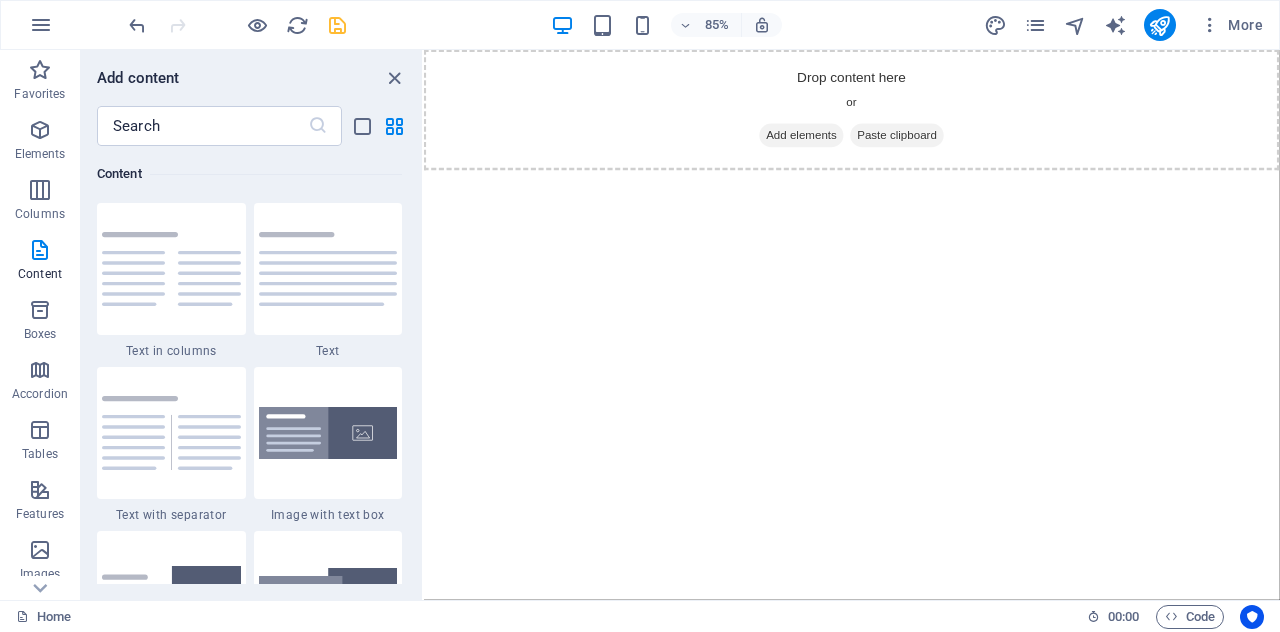 click on "Favorites 1 Star Headline 1 Star Container Elements 1 Star Headline 1 Star Text 1 Star Image 1 Star Container 1 Star Spacer 1 Star Separator 1 Star HTML 1 Star Icon 1 Star Button 1 Star Logo 1 Star SVG 1 Star Image slider 1 Star Slider 1 Star Gallery 1 Star Menu 1 Star Map 1 Star Facebook 1 Star Video 1 Star YouTube 1 Star Vimeo 1 Star Document 1 Star Audio 1 Star Iframe 1 Star Privacy 1 Star Languages Columns 1 Star Container 1 Star 2 columns 1 Star 3 columns 1 Star 4 columns 1 Star 5 columns 1 Star 6 columns 1 Star 40-60 1 Star 20-80 1 Star 80-20 1 Star 30-70 1 Star 70-30 1 Star Unequal Columns 1 Star 25-25-50 1 Star 25-50-25 1 Star 50-25-25 1 Star 20-60-20 1 Star 50-16-16-16 1 Star 16-16-16-50 1 Star Grid 2-1 1 Star Grid 1-2 1 Star Grid 3-1 1 Star Grid 1-3 1 Star Grid 4-1 1 Star Grid 1-4 1 Star Grid 1-2-1 1 Star Grid 1-1-2 1 Star Grid 2h-2v 1 Star Grid 2v-2h 1 Star Grid 2-1-2 1 Star Grid 3-4 Content 1 Star Text in columns 1 Star Text 1 Star Text with separator 1 Star Image with text box 1 Star 1 Star Boxes" at bounding box center (251, 365) 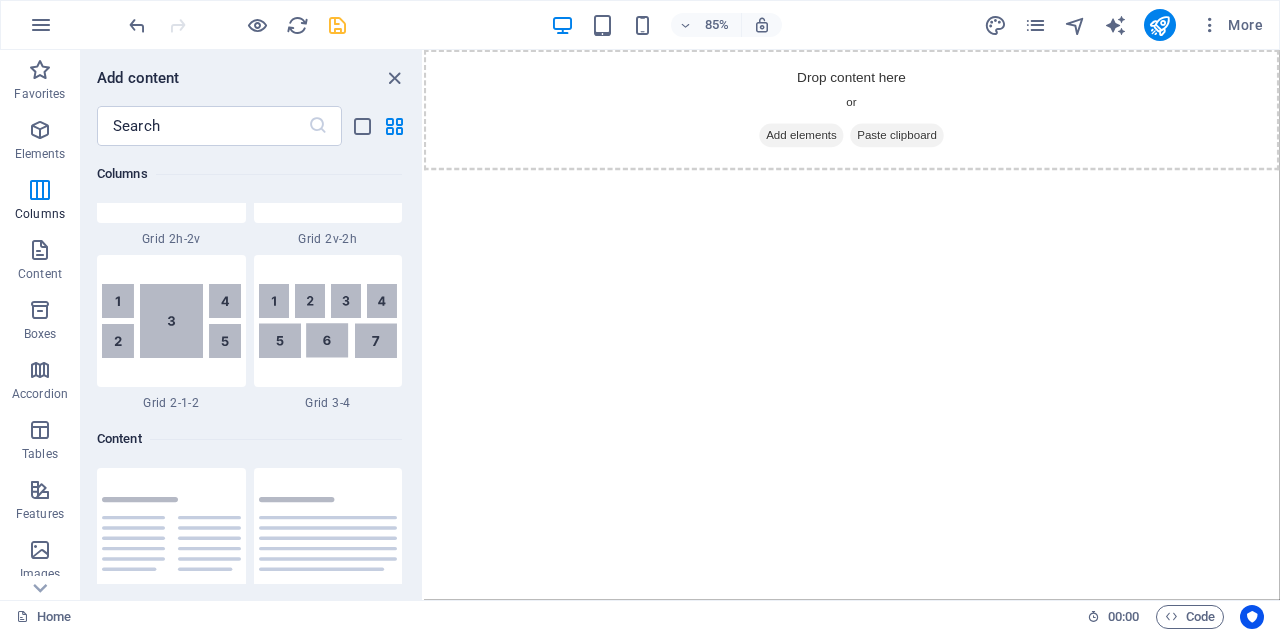 scroll, scrollTop: 3294, scrollLeft: 0, axis: vertical 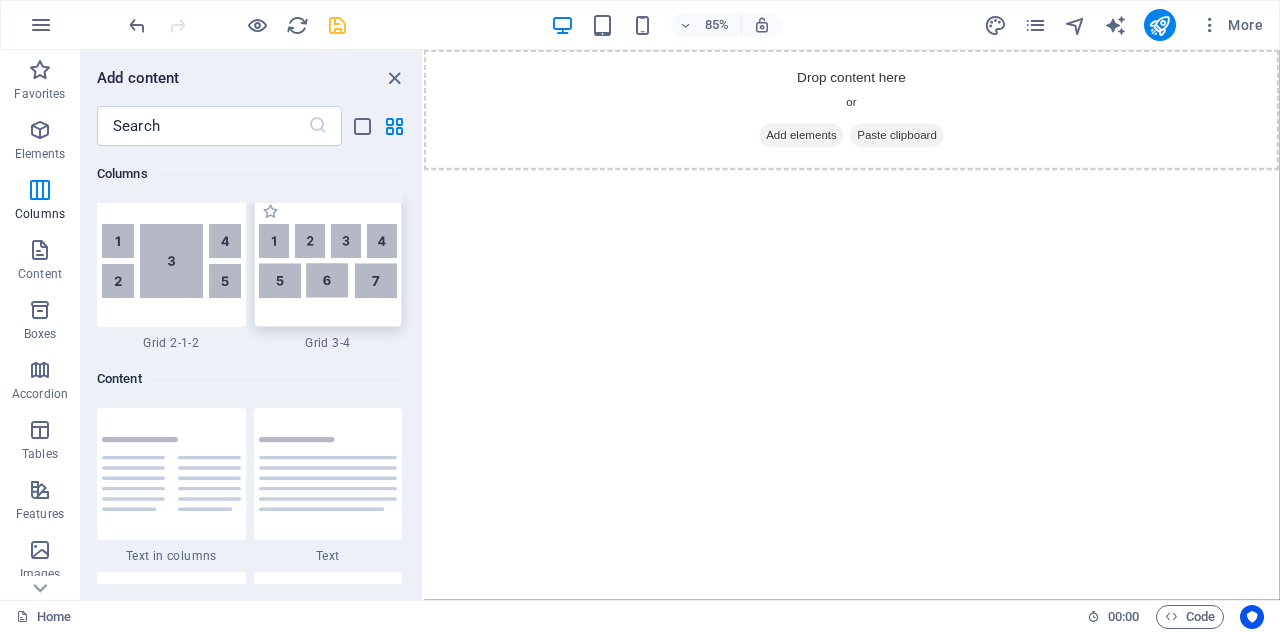 click at bounding box center (328, 261) 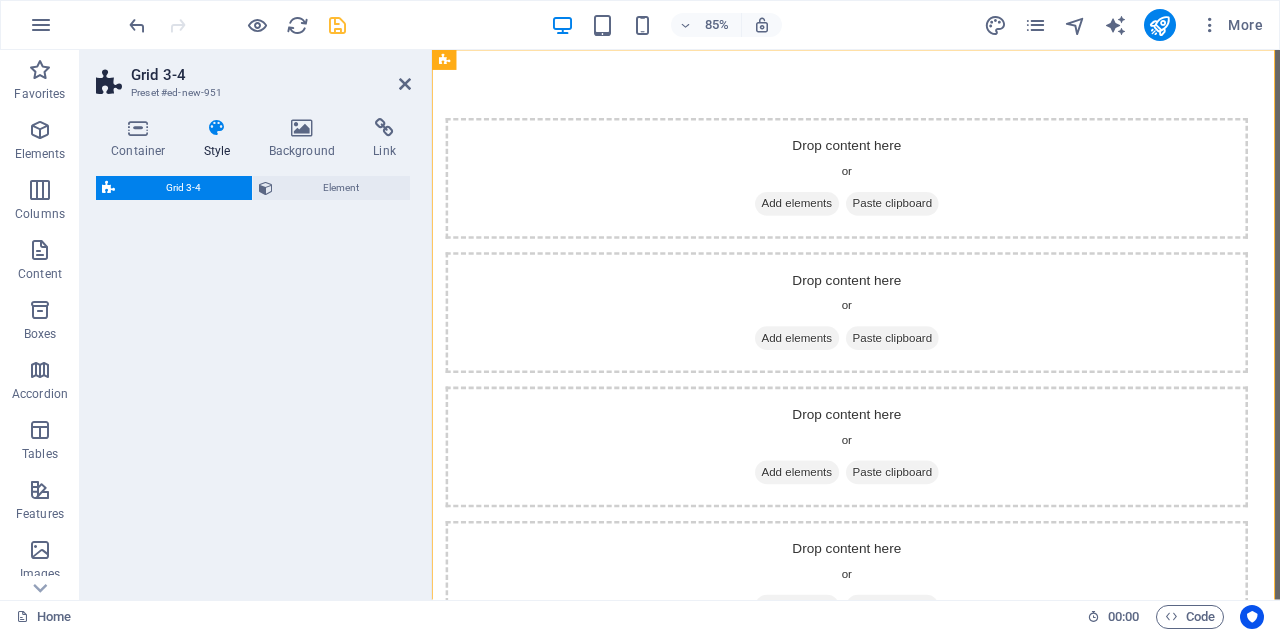 select on "rem" 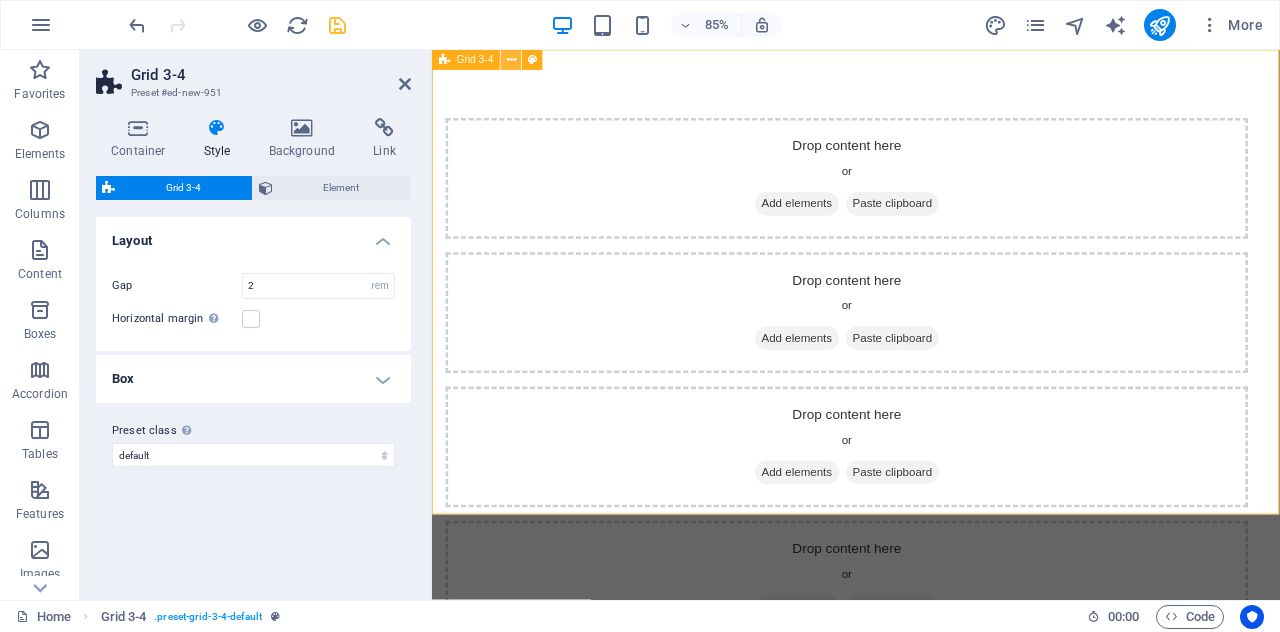 click at bounding box center [511, 60] 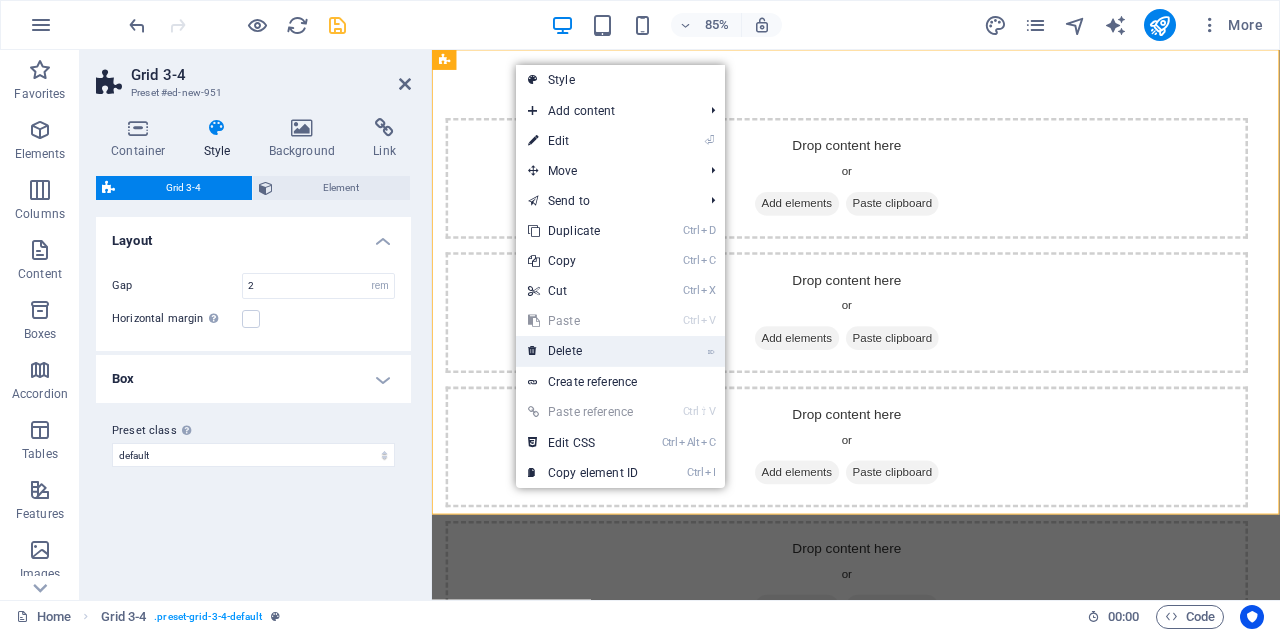 click on "⌦  Delete" at bounding box center (583, 351) 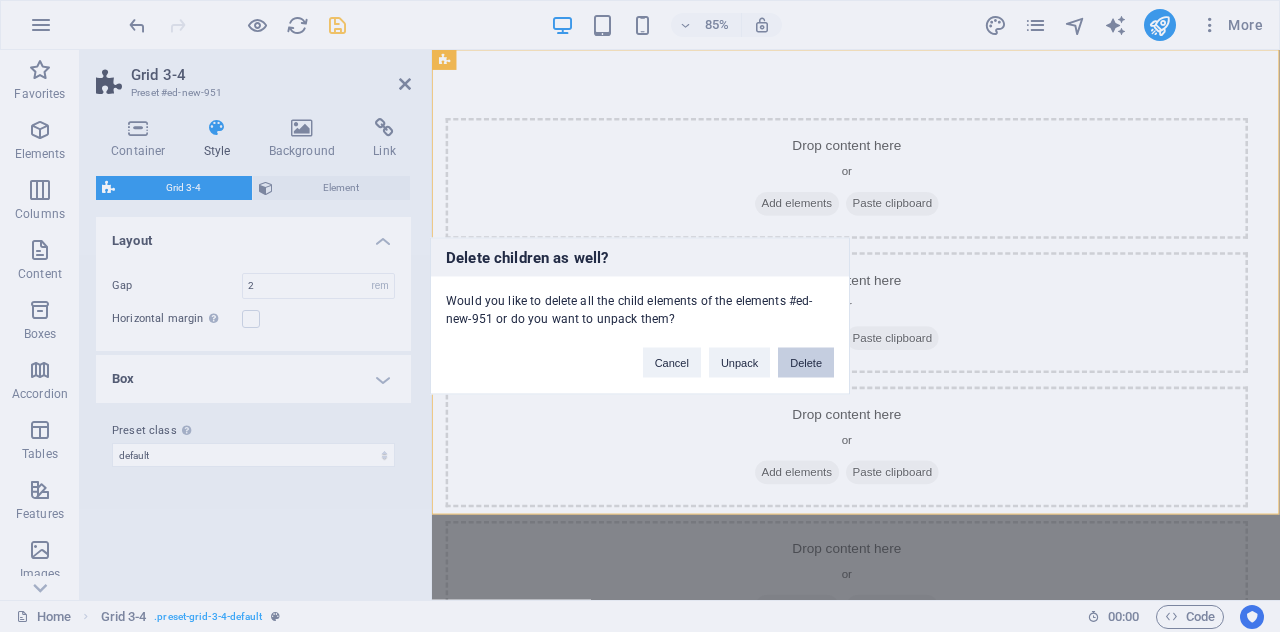 click on "Delete" at bounding box center [806, 363] 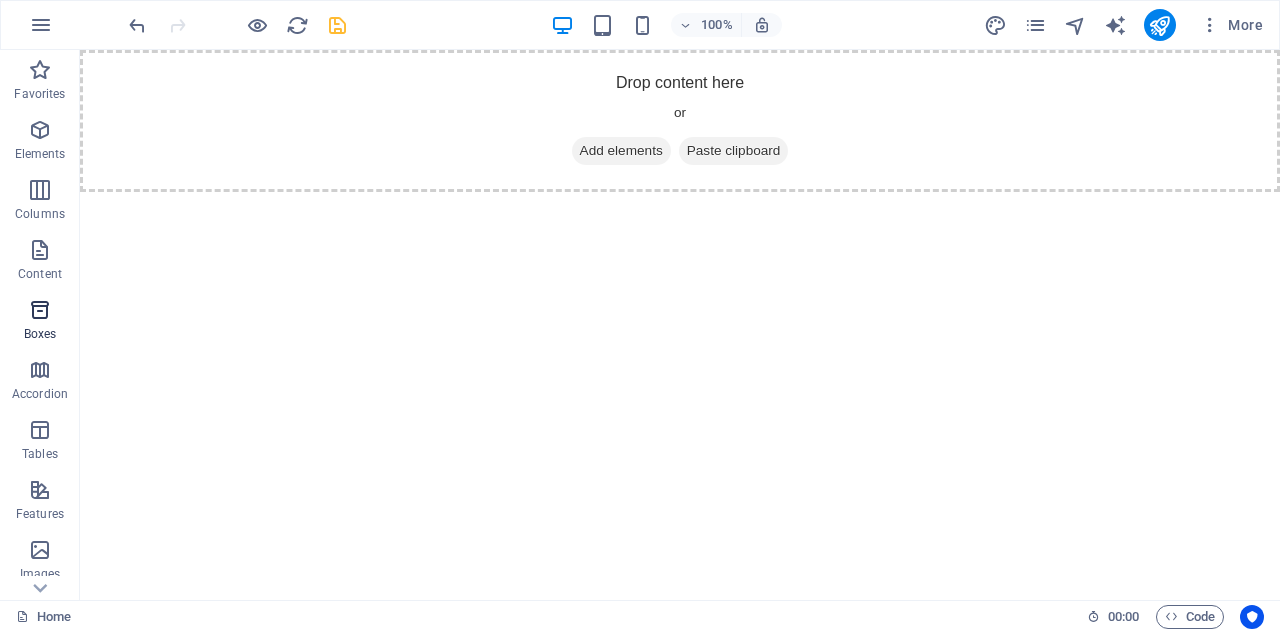 click on "Boxes" at bounding box center [40, 322] 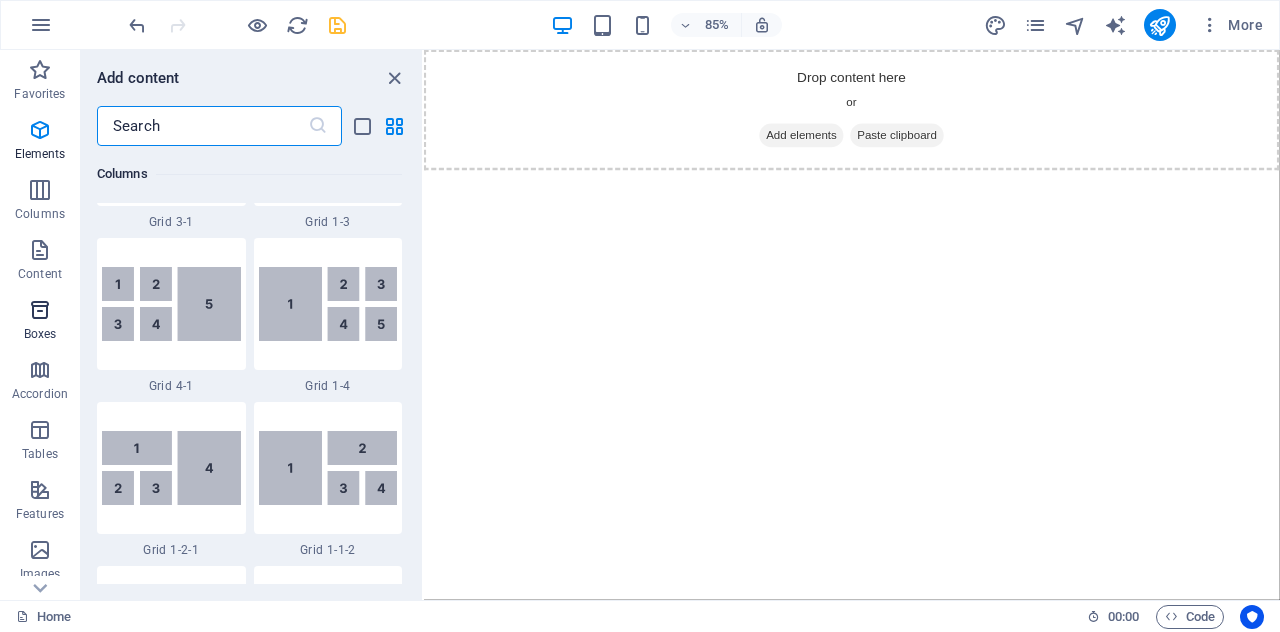 scroll, scrollTop: 5516, scrollLeft: 0, axis: vertical 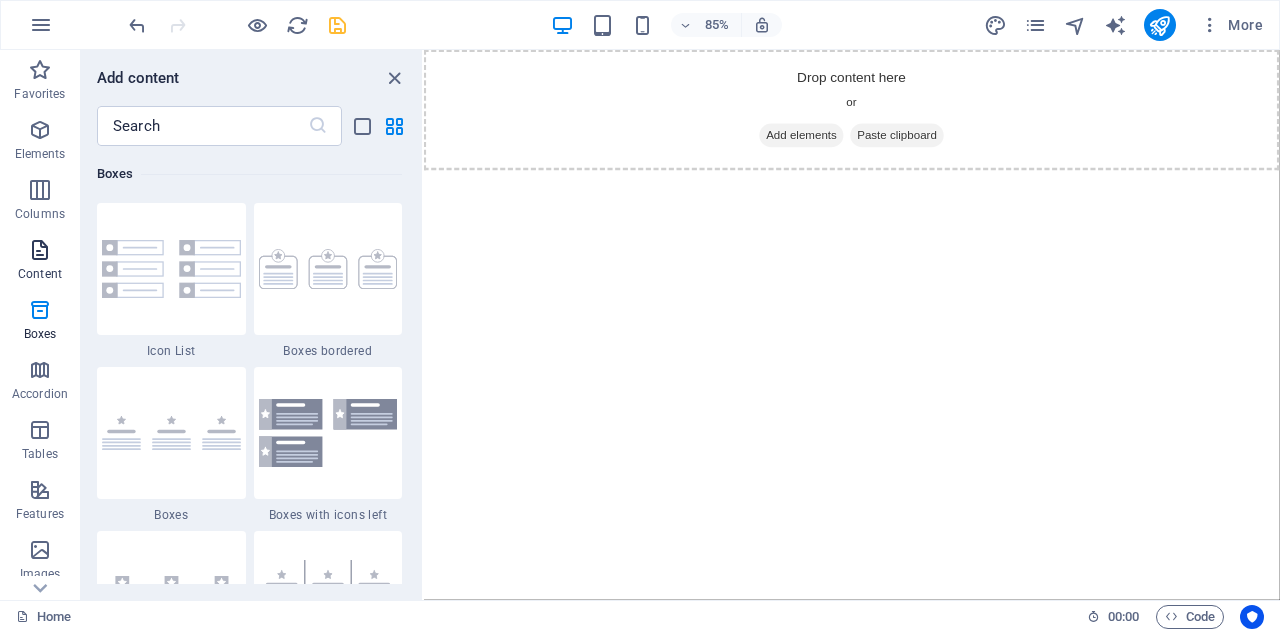 click at bounding box center [40, 250] 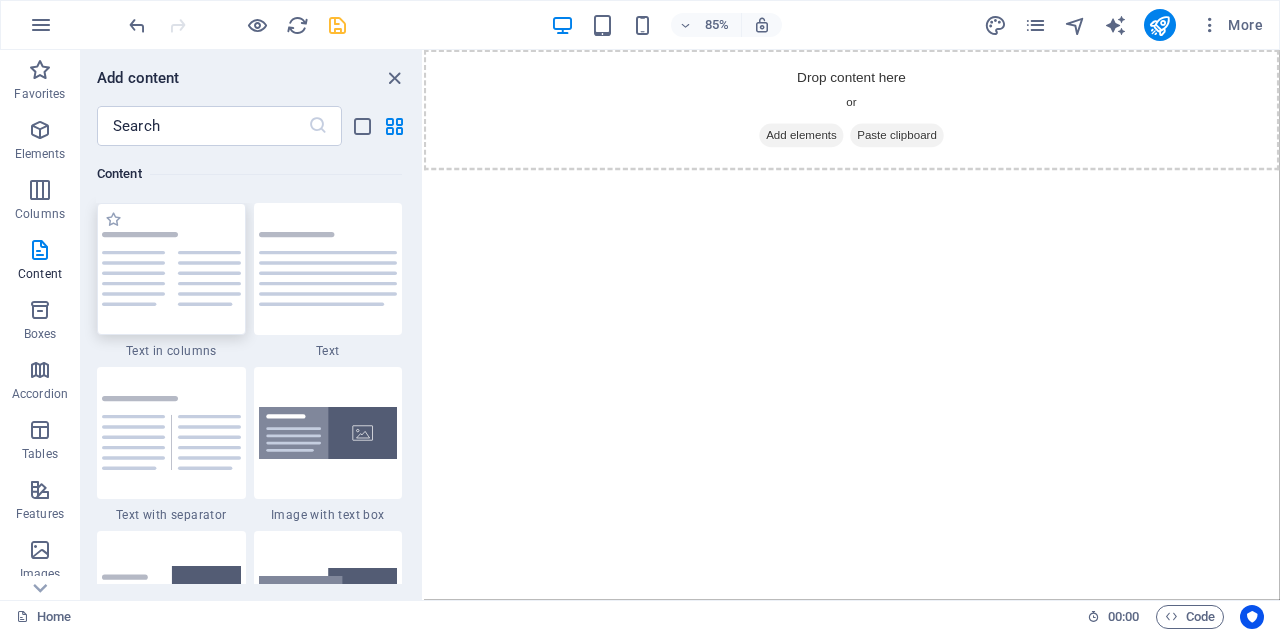 scroll, scrollTop: 3499, scrollLeft: 0, axis: vertical 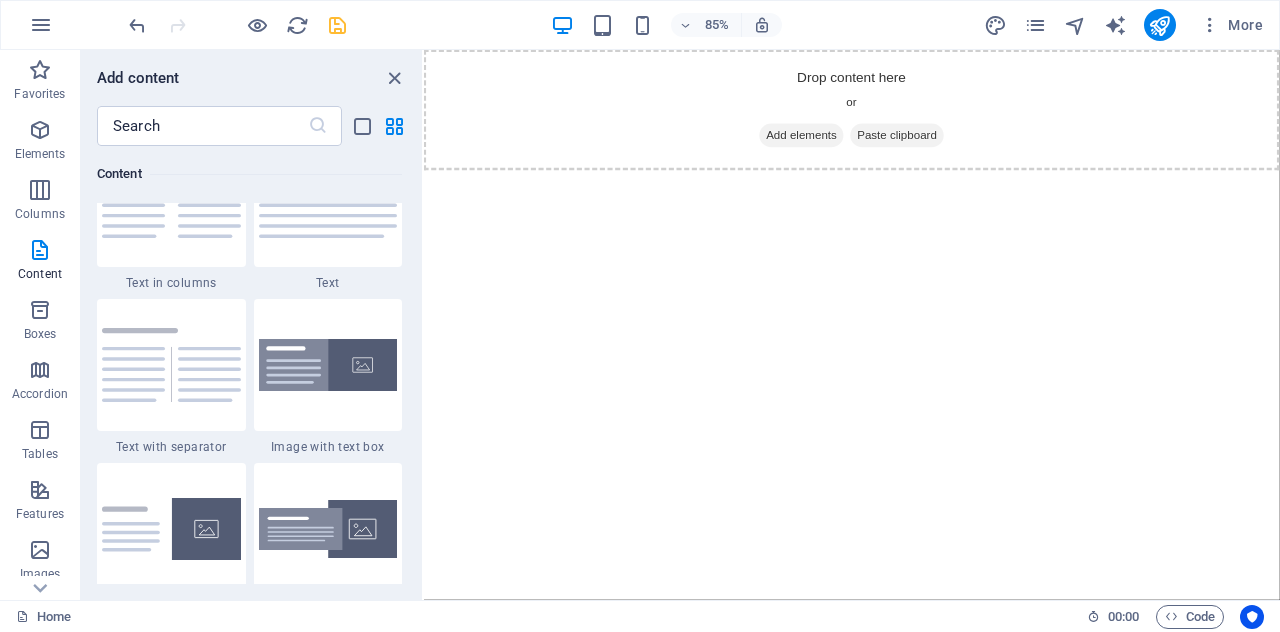 type 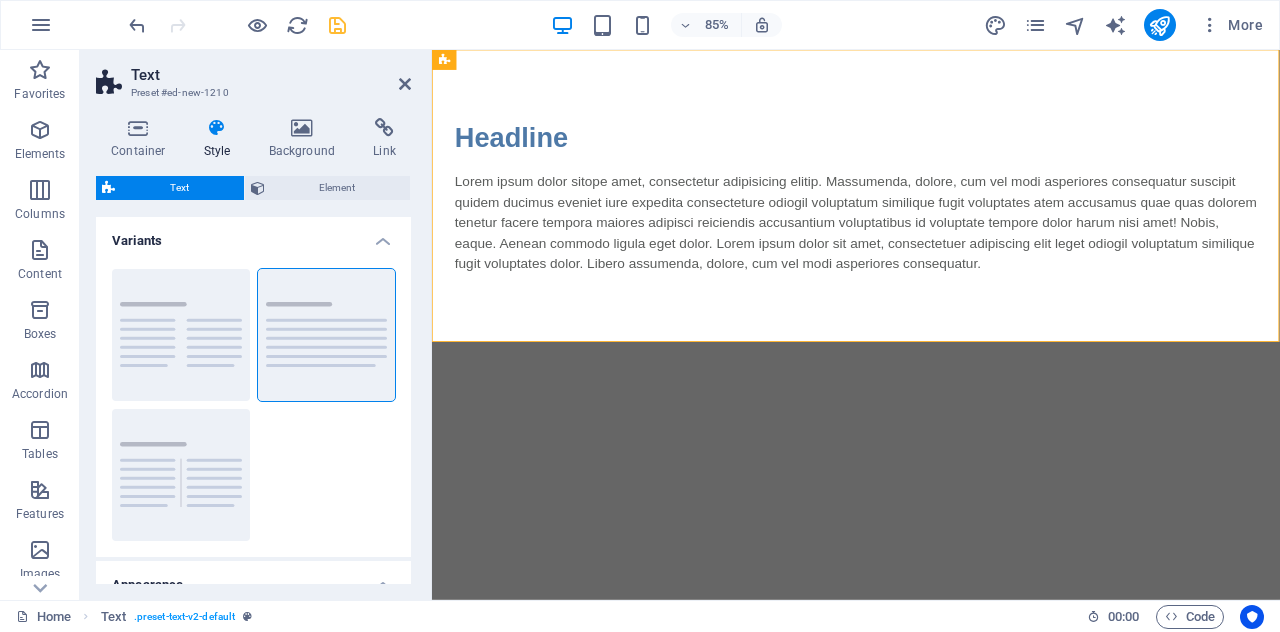 click on "Text" at bounding box center [271, 75] 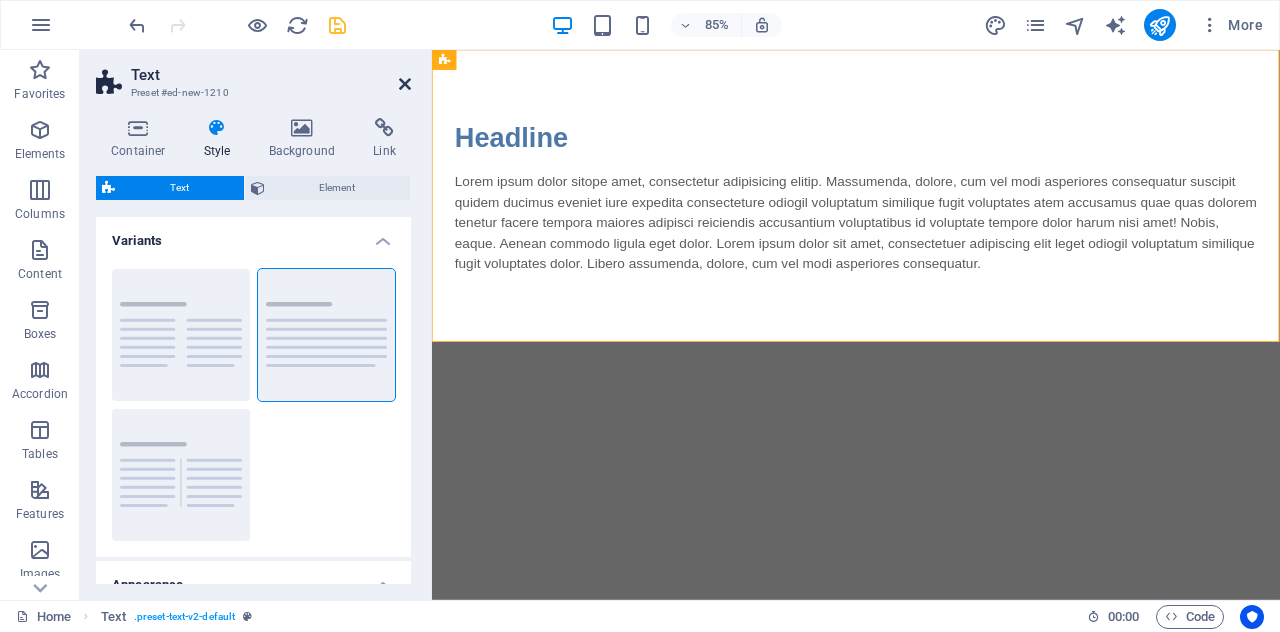 click at bounding box center (405, 84) 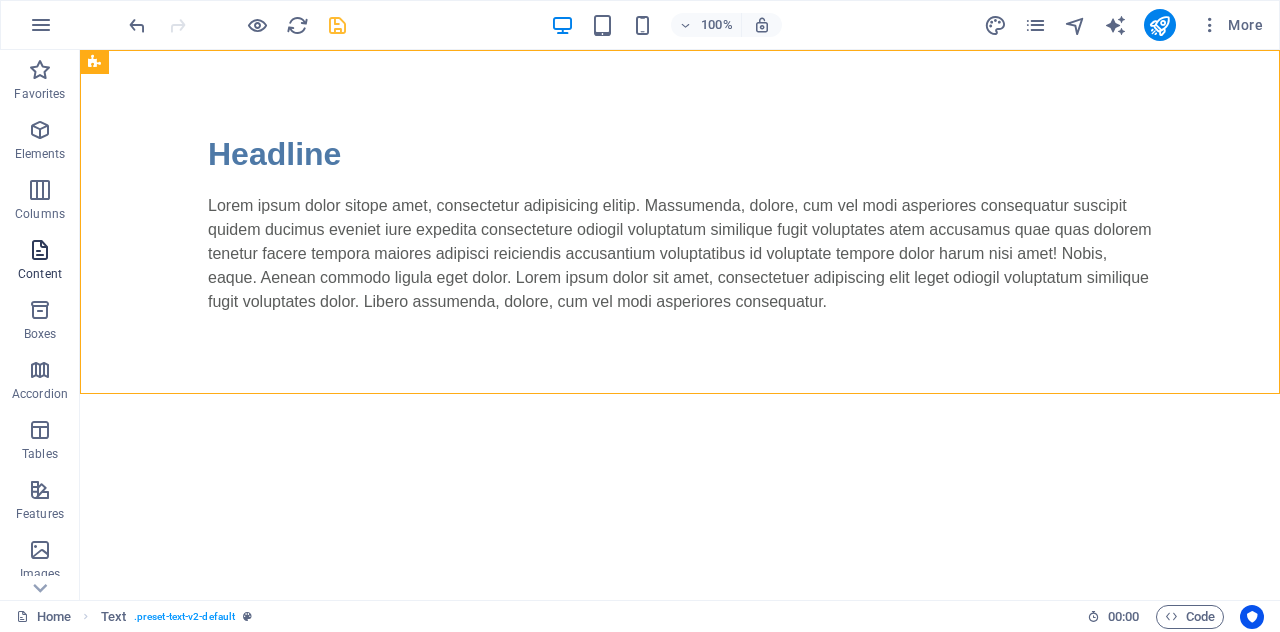 click on "Content" at bounding box center (40, 262) 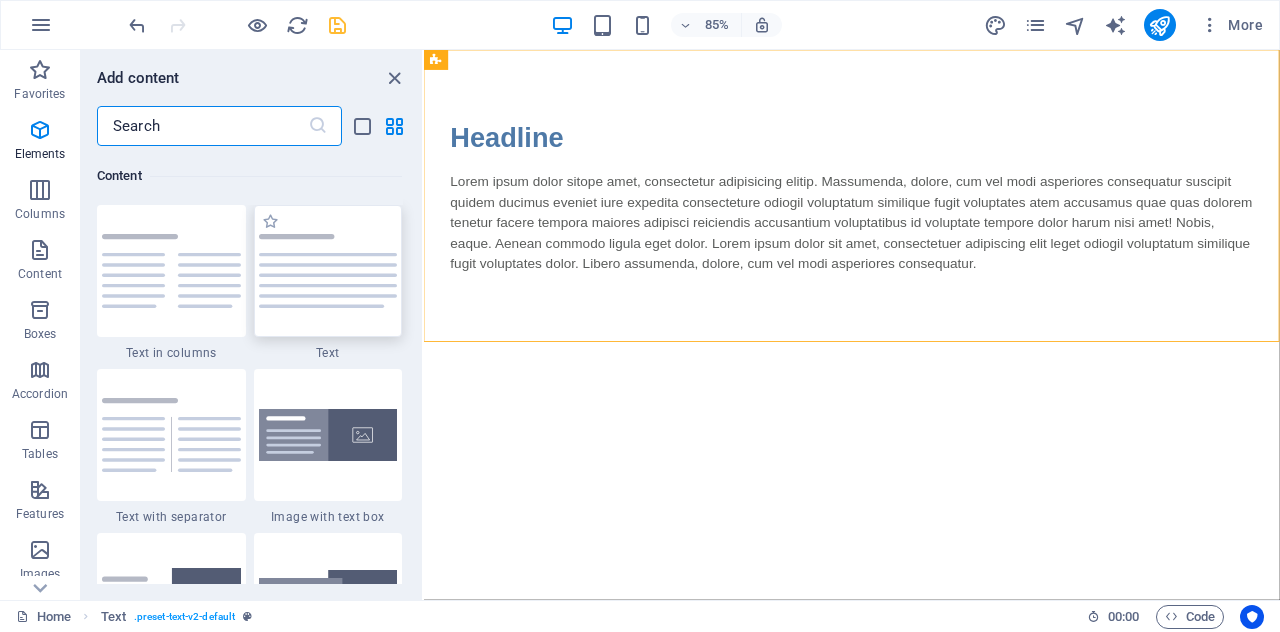 scroll, scrollTop: 3499, scrollLeft: 0, axis: vertical 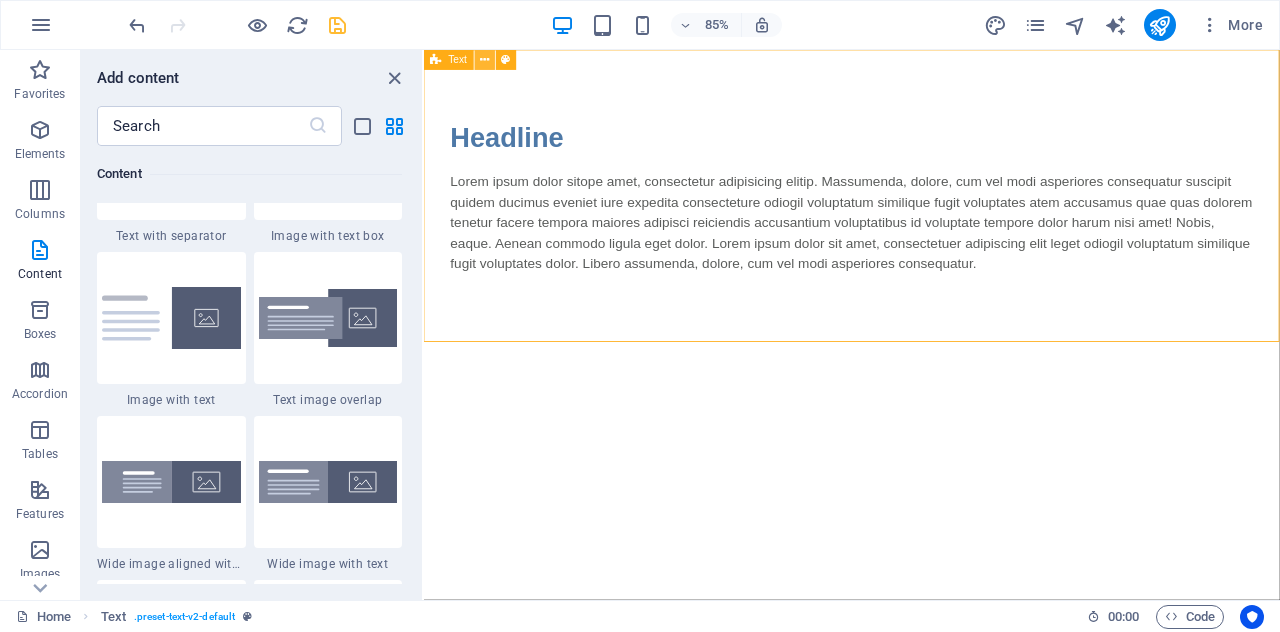 click at bounding box center [485, 60] 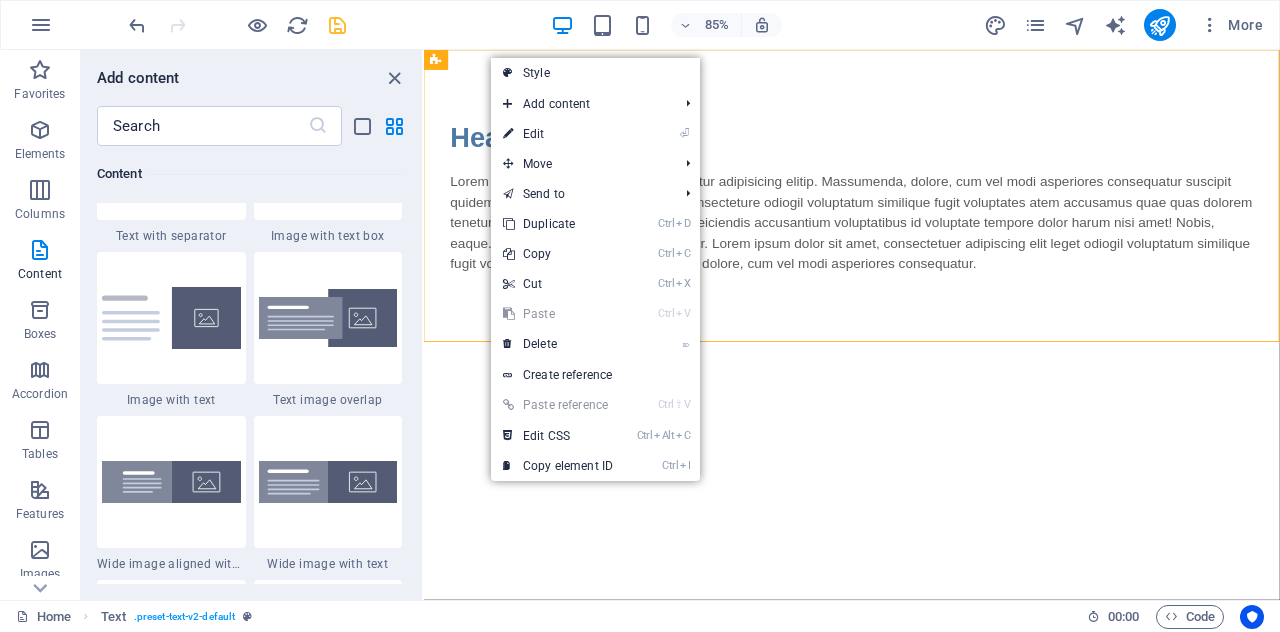 click on "Ctrl V  Paste" at bounding box center [558, 314] 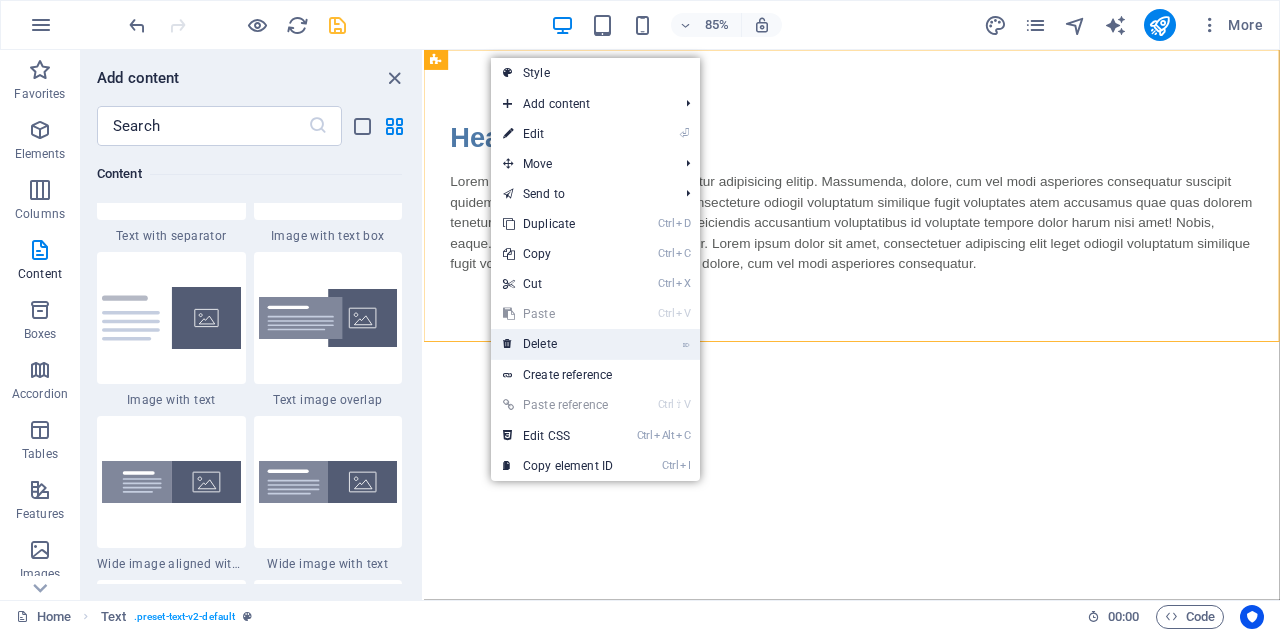 click on "⌦  Delete" at bounding box center [558, 344] 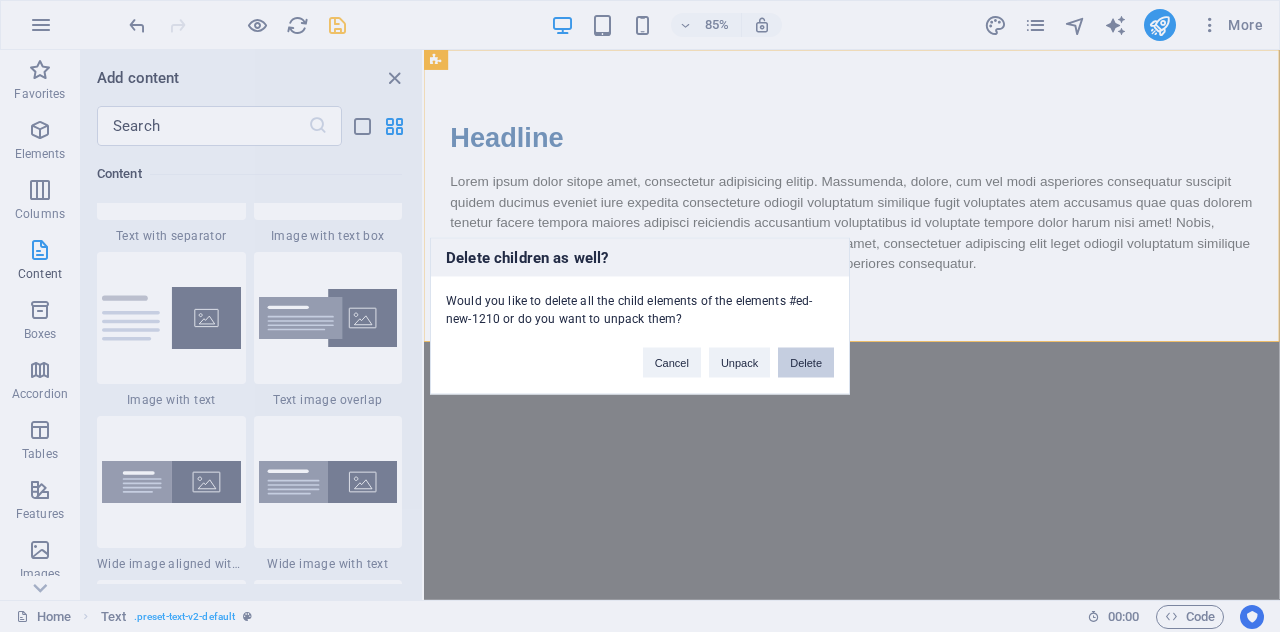 click on "Delete" at bounding box center (806, 363) 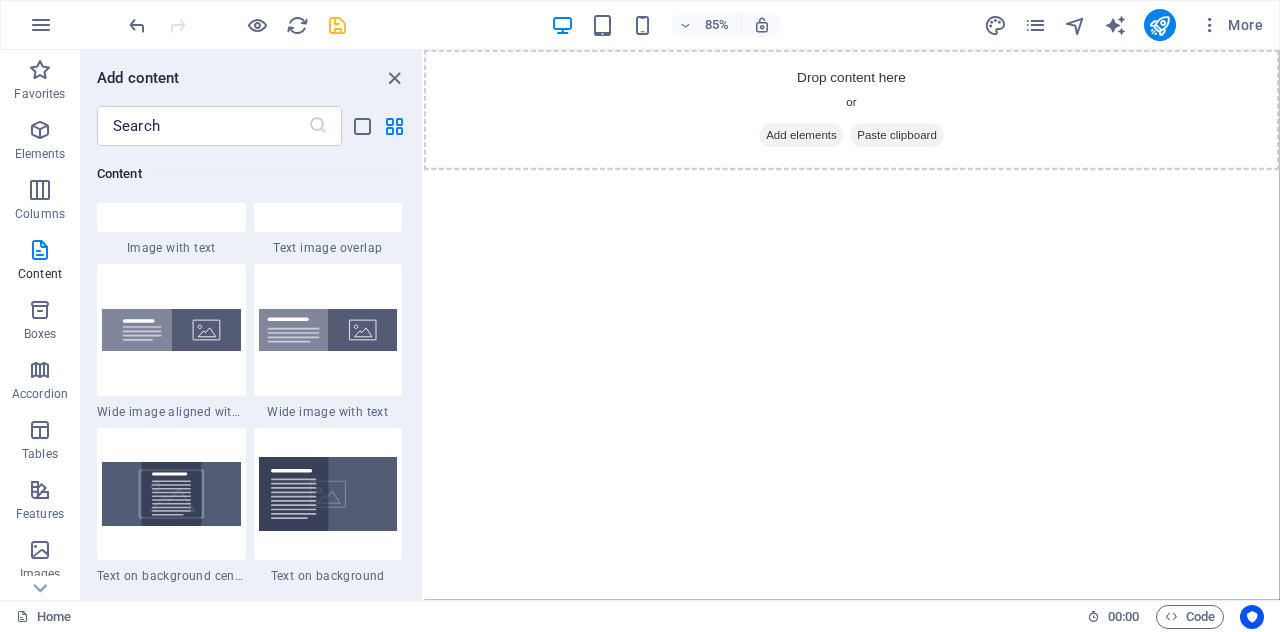 scroll, scrollTop: 3808, scrollLeft: 0, axis: vertical 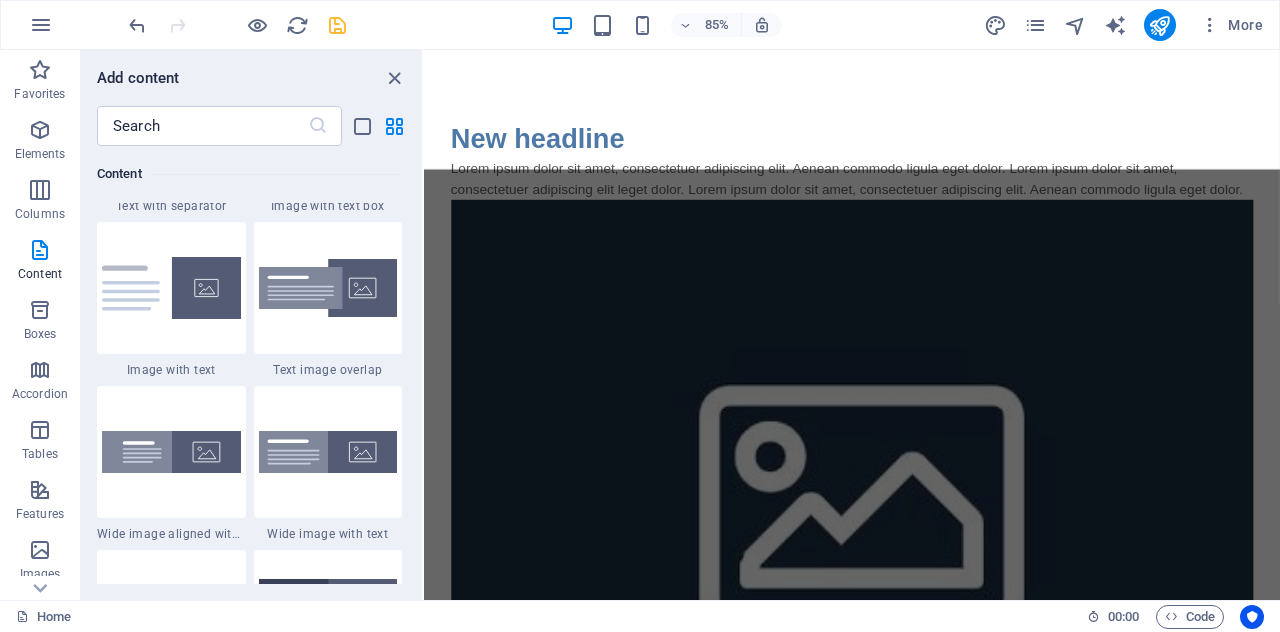 select on "rem" 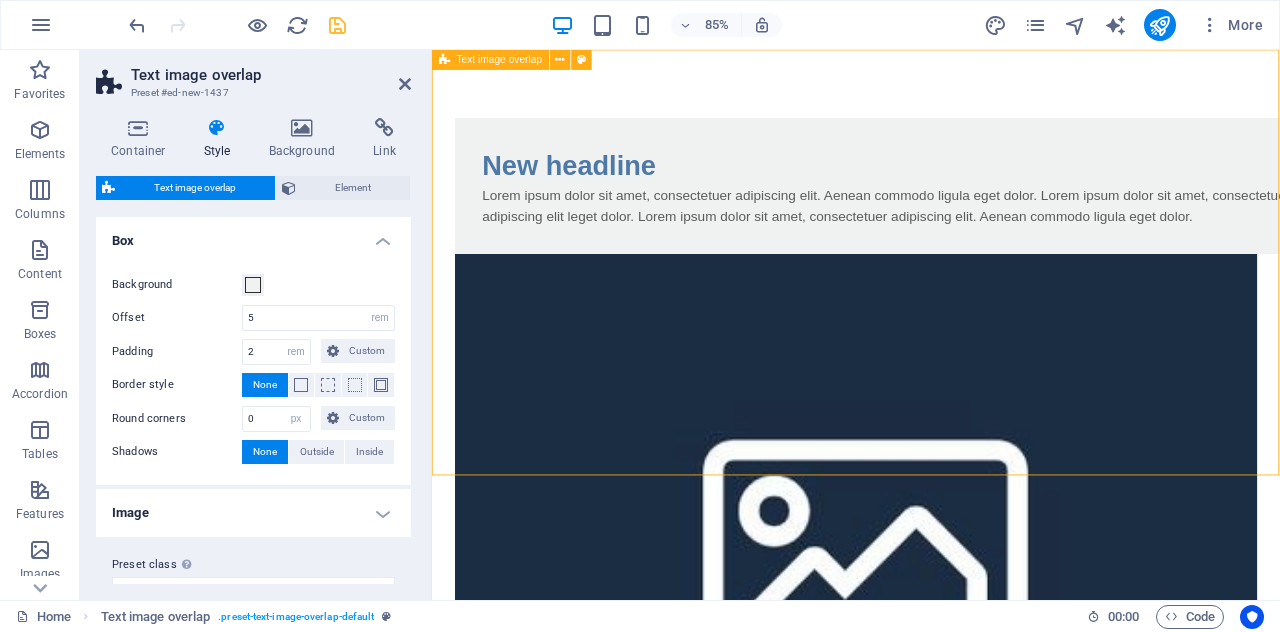 click on "New headline Lorem ipsum dolor sit amet, consectetuer adipiscing elit. Aenean commodo ligula eget dolor. Lorem ipsum dolor sit amet, consectetuer adipiscing elit leget dolor. Lorem ipsum dolor sit amet, consectetuer adipiscing elit. Aenean commodo ligula eget dolor." at bounding box center (931, 551) 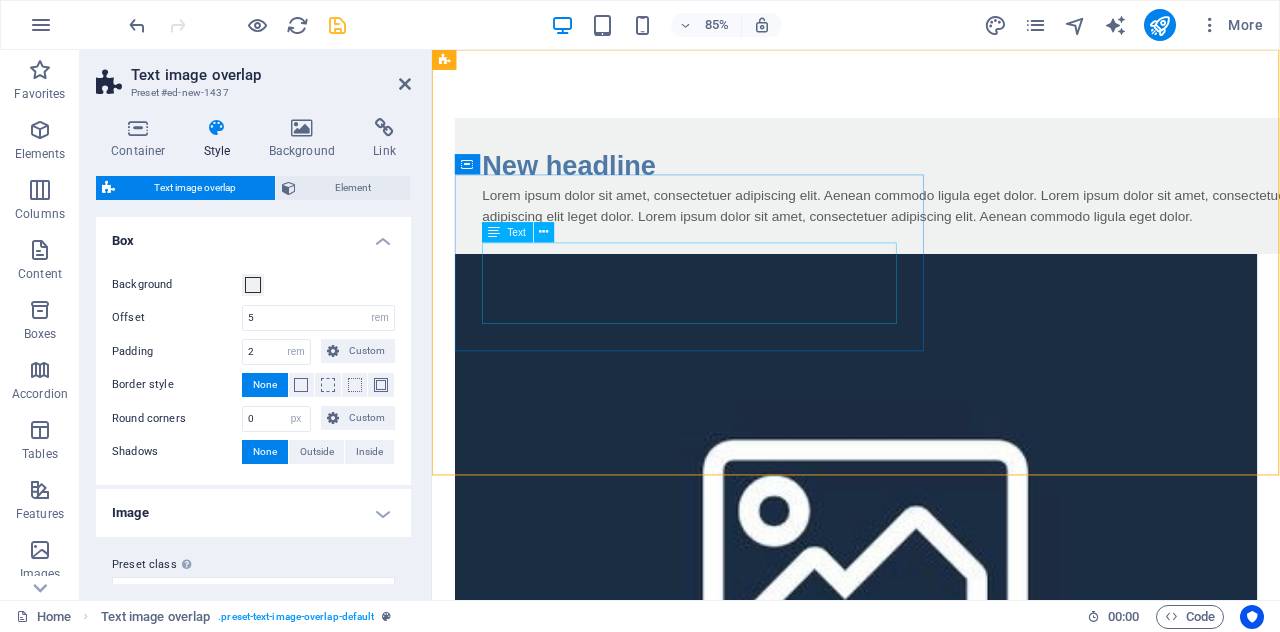 click on "Lorem ipsum dolor sit amet, consectetuer adipiscing elit. Aenean commodo ligula eget dolor. Lorem ipsum dolor sit amet, consectetuer adipiscing elit leget dolor. Lorem ipsum dolor sit amet, consectetuer adipiscing elit. Aenean commodo ligula eget dolor." at bounding box center [971, 234] 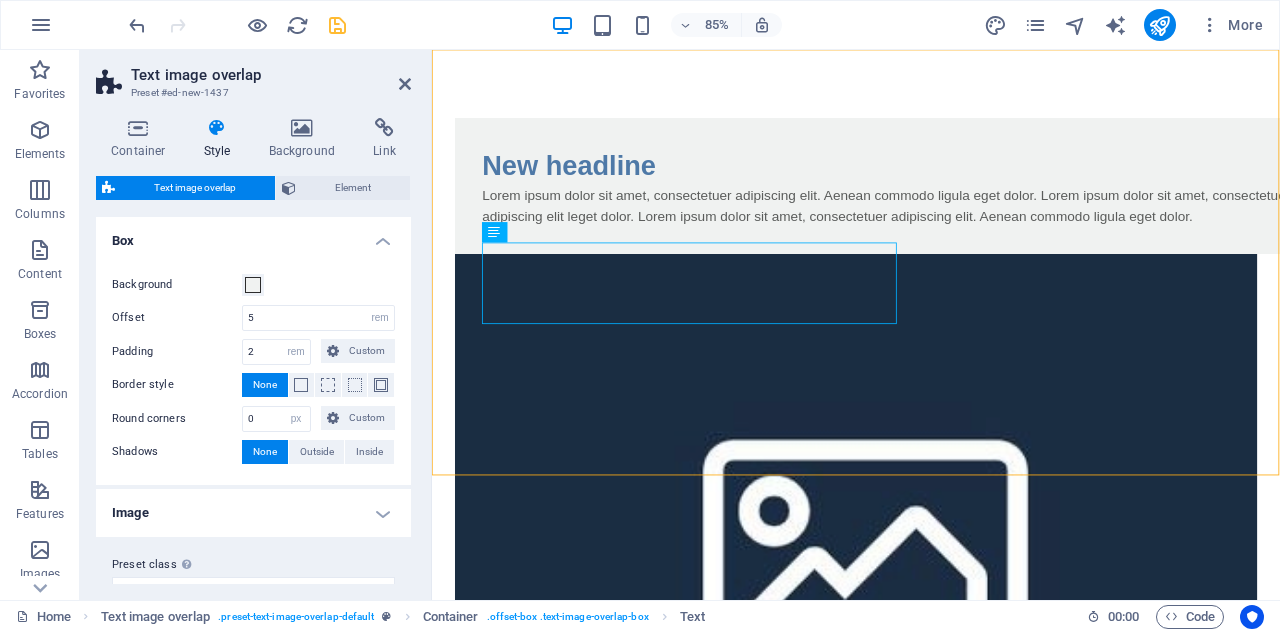 click on "Text image overlap Preset #[ID]
Container Style Background Link Size Height Default px rem % vh vw Min. height None px rem % vh vw Width Default px rem % em vh vw Min. width None px rem % vh vw Content width Default Custom width Width Default px rem % em vh vw Min. width None px rem % vh vw Default padding Custom spacing Default content width and padding can be changed under Design. Edit design Layout (Flexbox) Alignment Determines the flex direction. Default Main axis Determine how elements should behave along the main axis inside this container (justify content). Default Side axis Control the vertical direction of the element inside of the container (align items). Default Wrap Default On Off Fill Controls the distances and direction of elements on the y-axis across several lines (align content). Default Accessibility ARIA helps assistive technologies (like screen readers) to understand the role, state, and behavior of web elements Role None Alert Article Banner Comment Complementary" at bounding box center (256, 325) 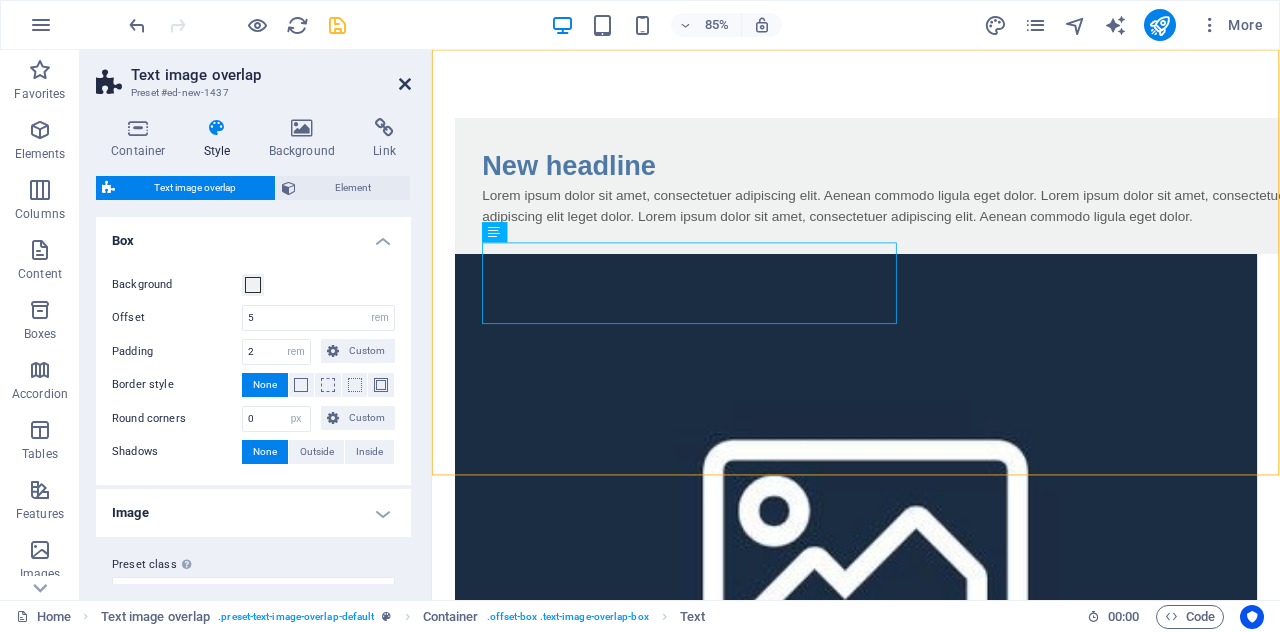 click at bounding box center [405, 84] 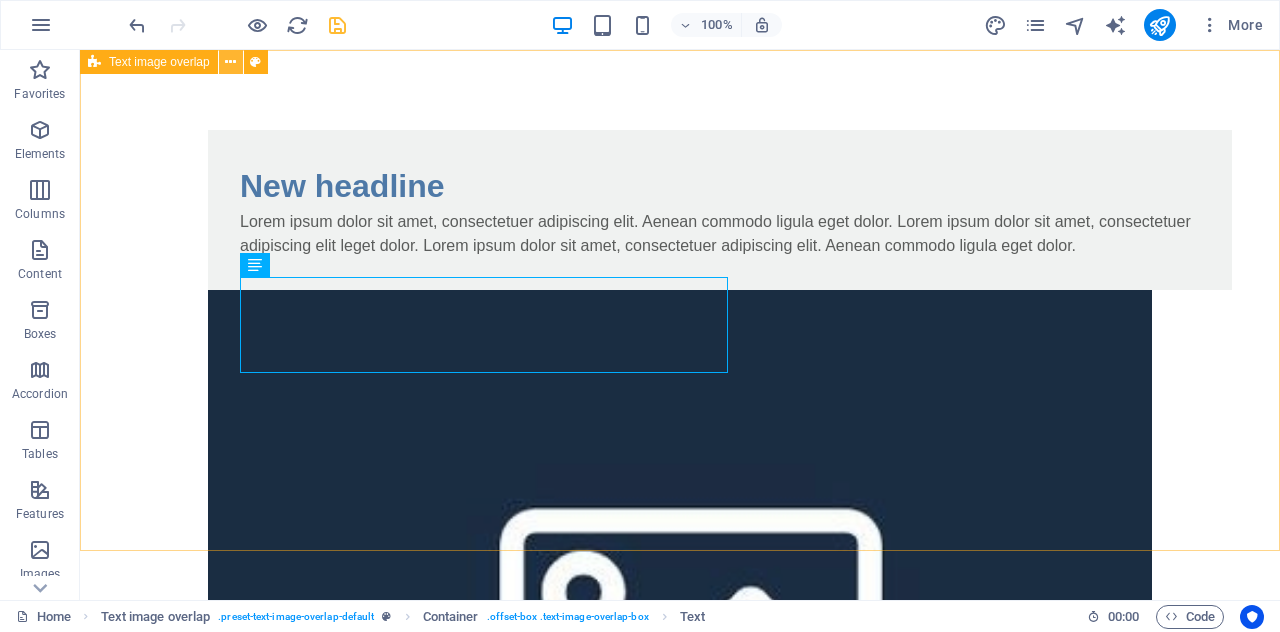 click at bounding box center (230, 62) 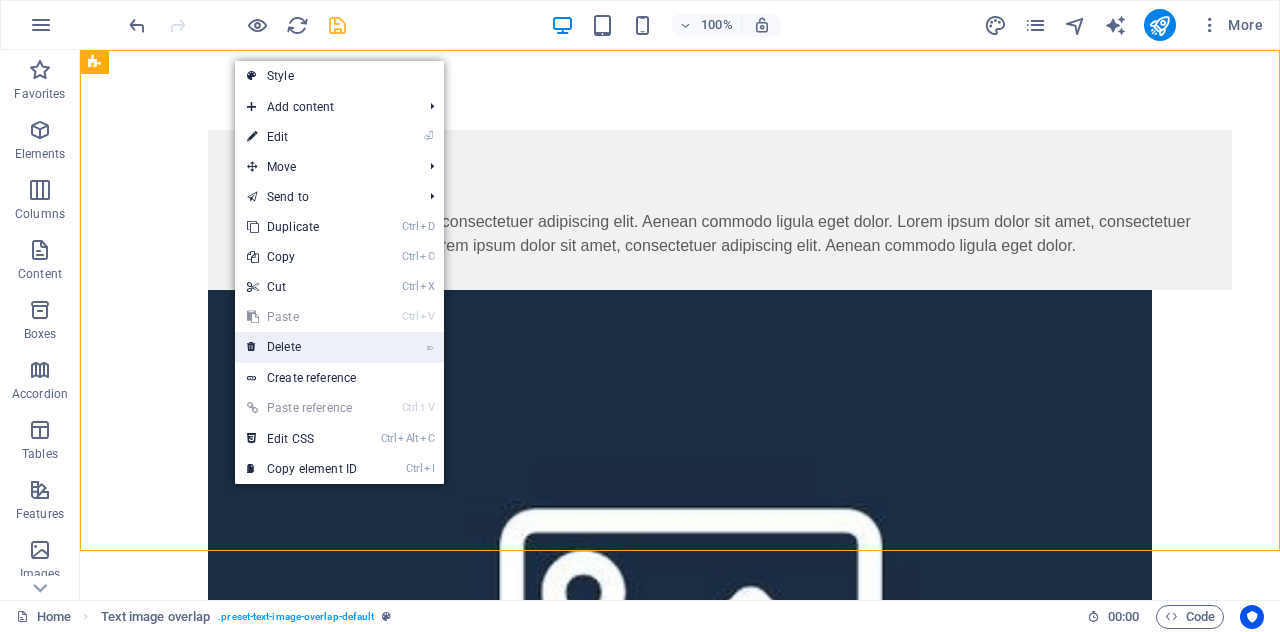 click on "⌦  Delete" at bounding box center [302, 347] 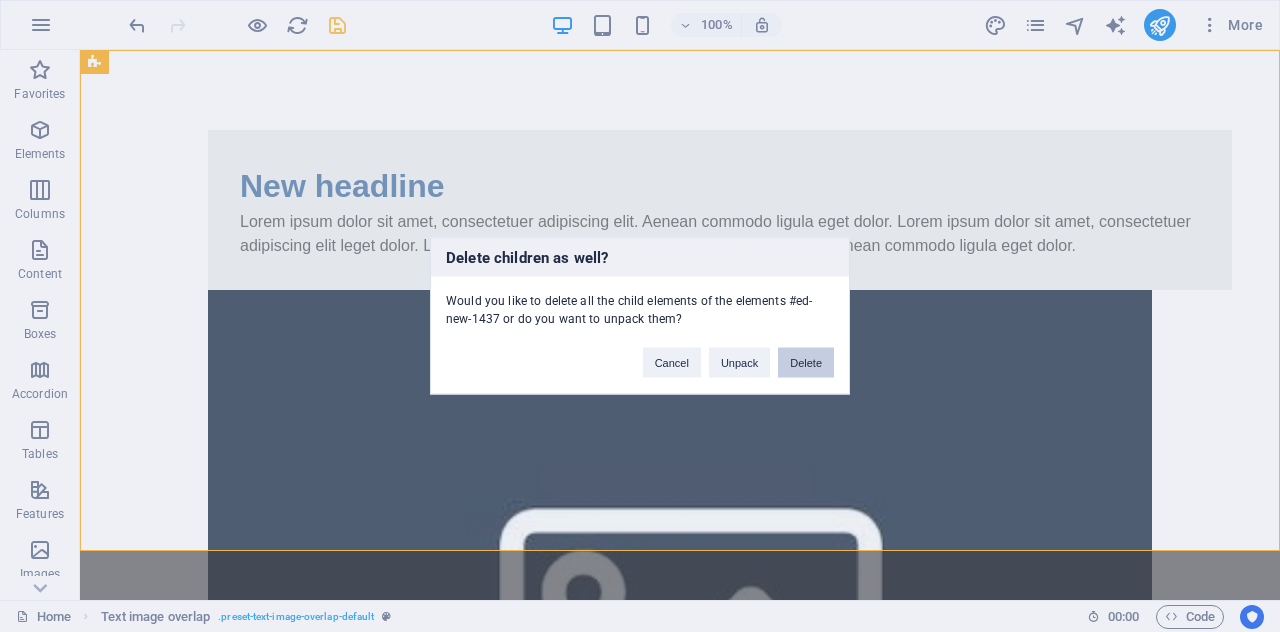 click on "Delete" at bounding box center [806, 363] 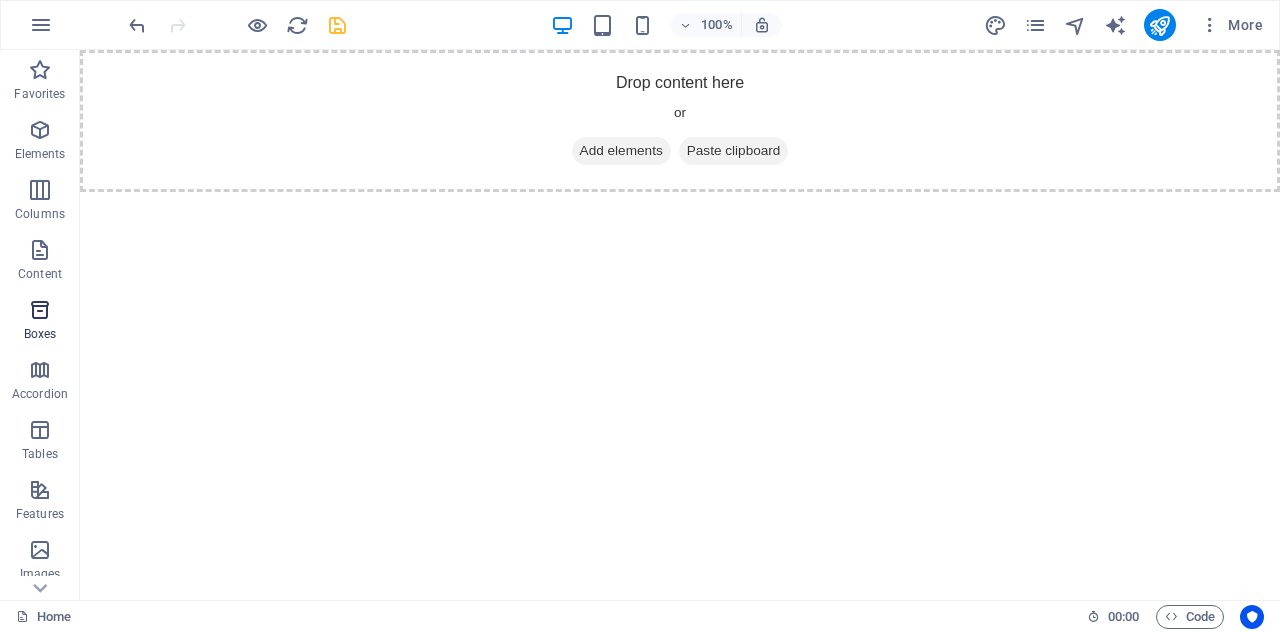 click at bounding box center [40, 310] 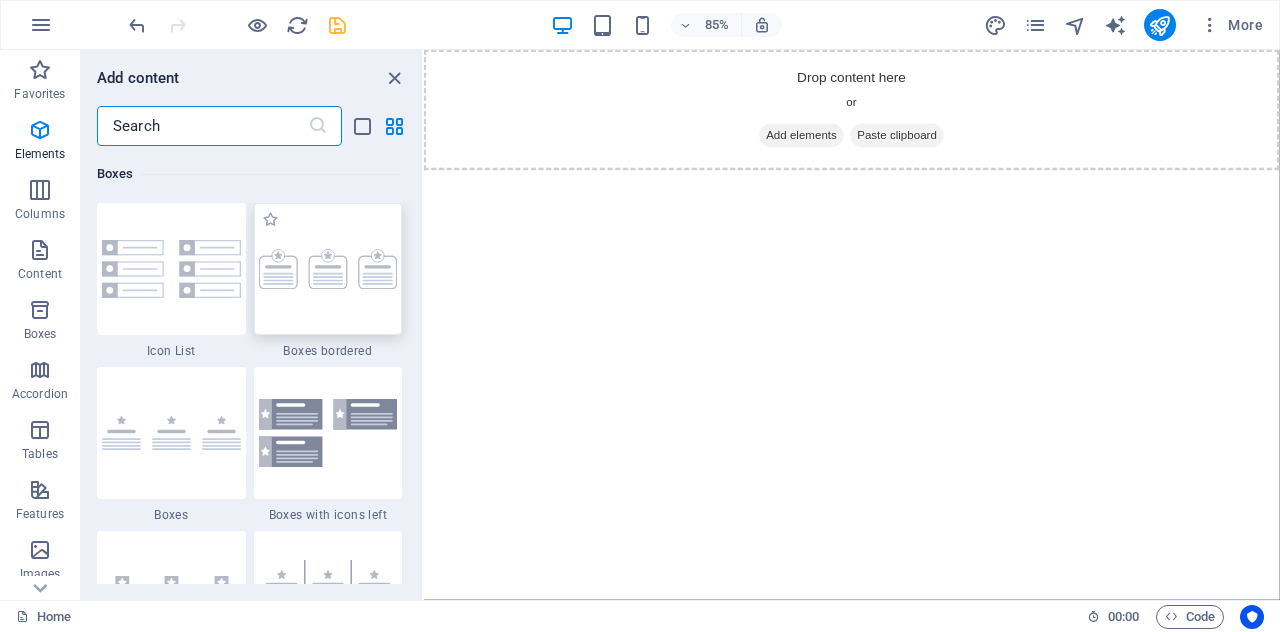 scroll, scrollTop: 5516, scrollLeft: 0, axis: vertical 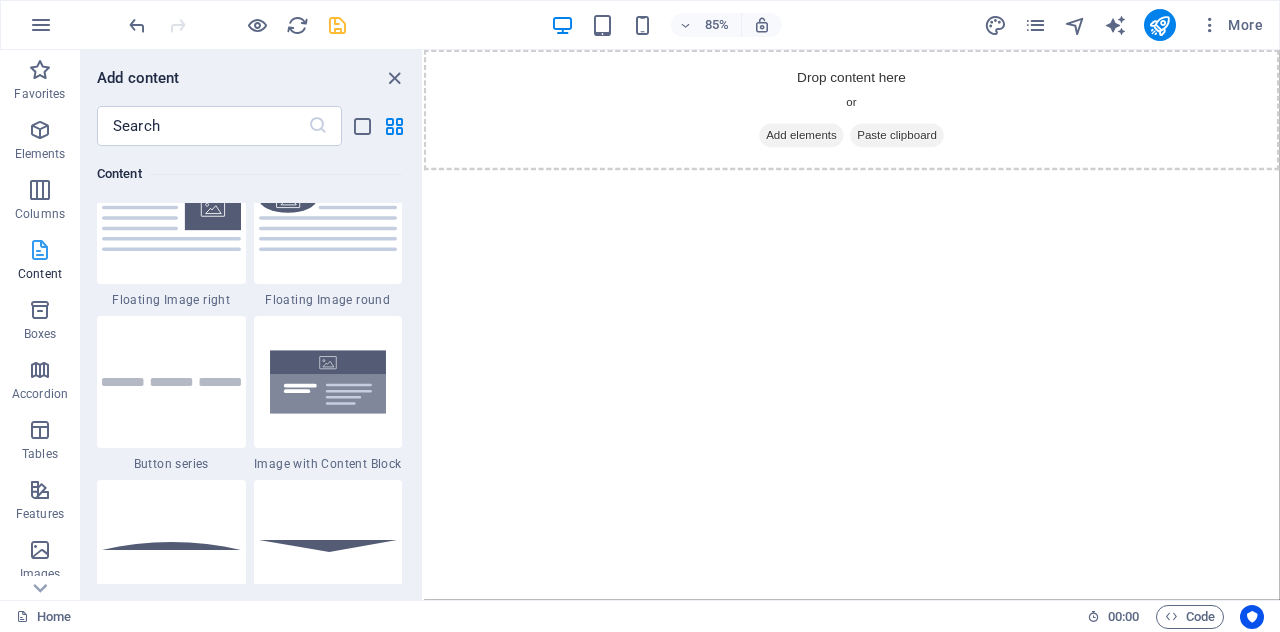 click at bounding box center [40, 250] 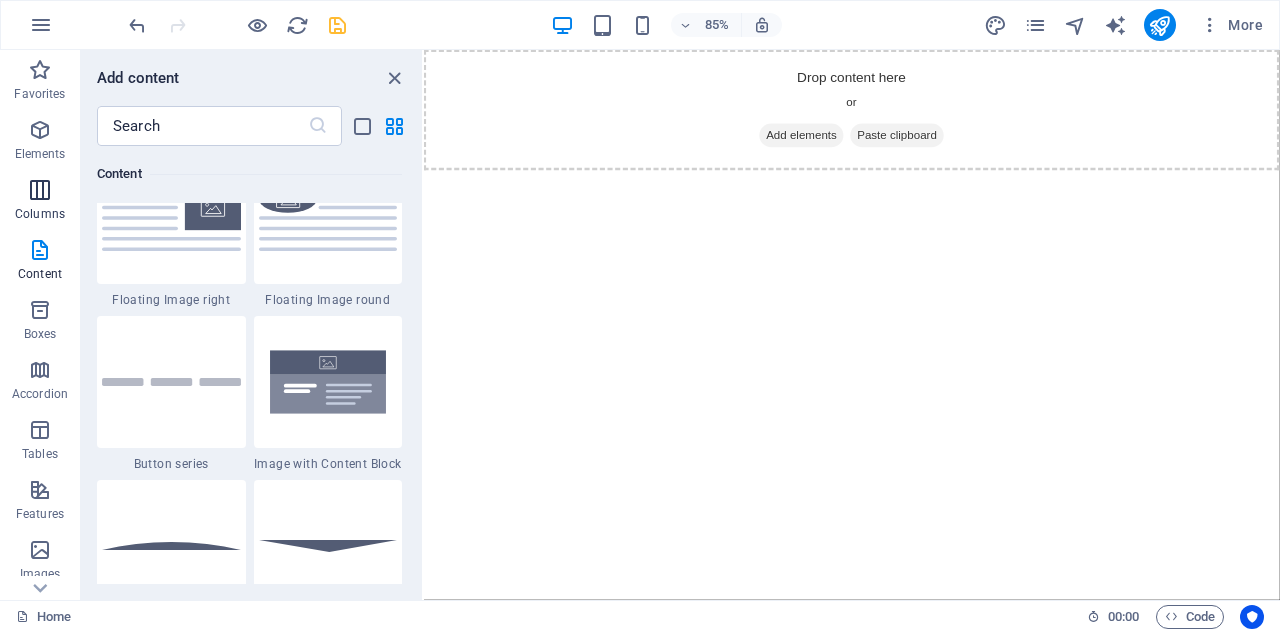 click on "Columns" at bounding box center (40, 202) 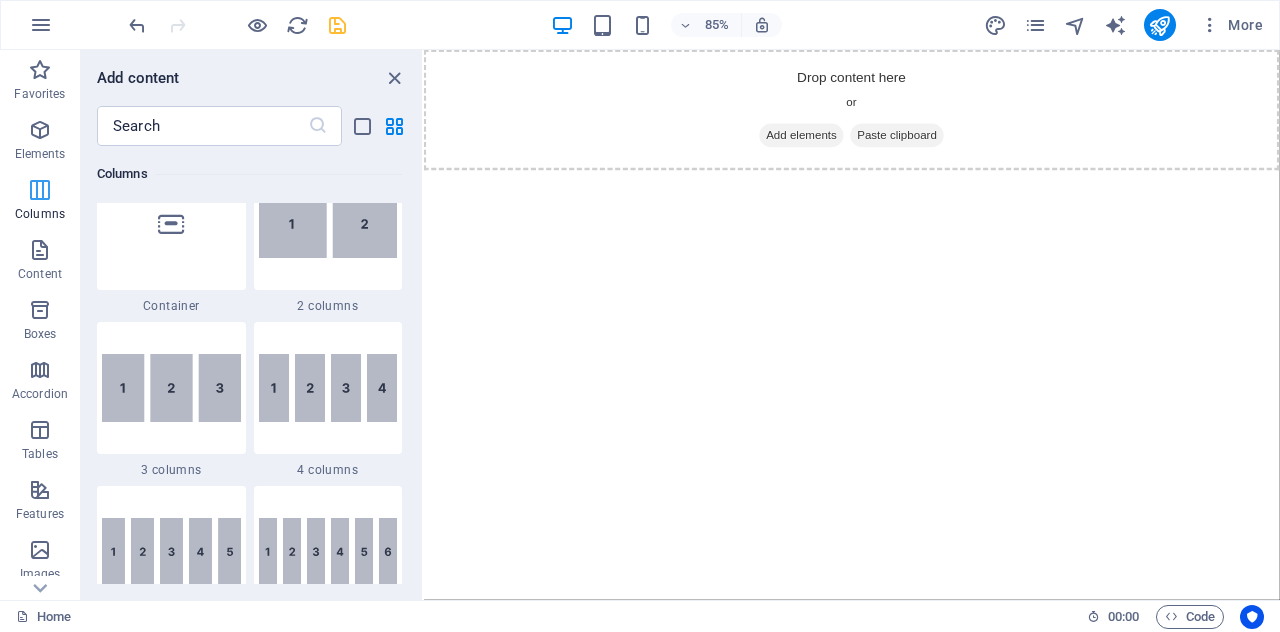 scroll, scrollTop: 989, scrollLeft: 0, axis: vertical 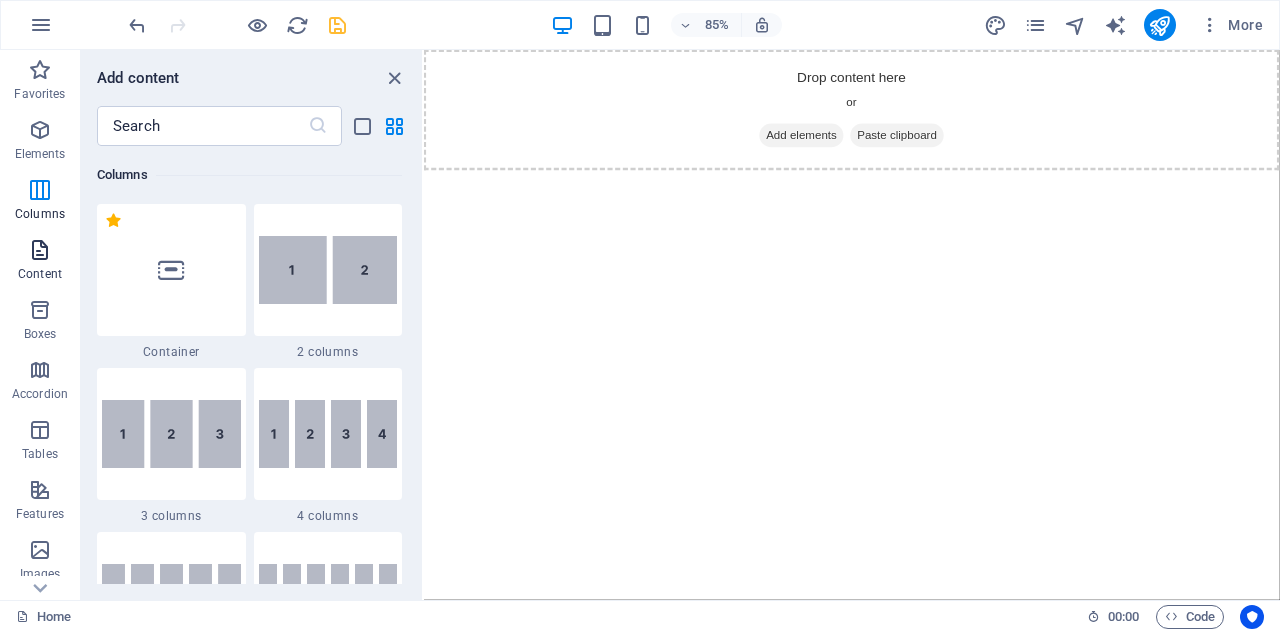 click at bounding box center [40, 250] 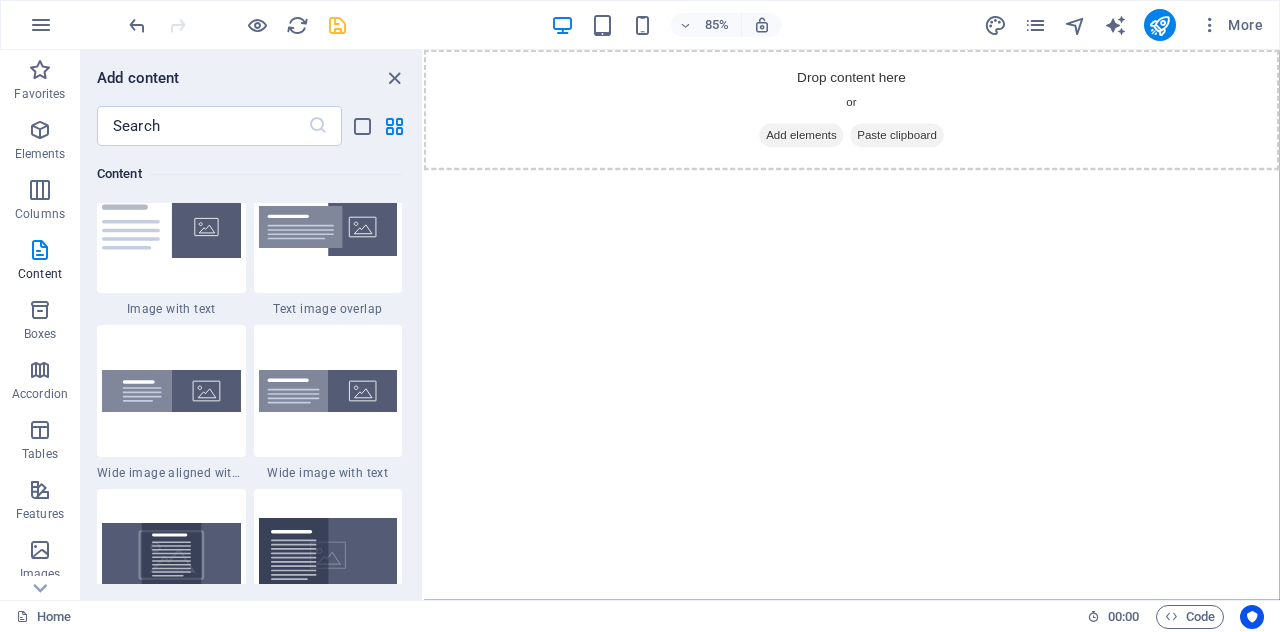 scroll, scrollTop: 3870, scrollLeft: 0, axis: vertical 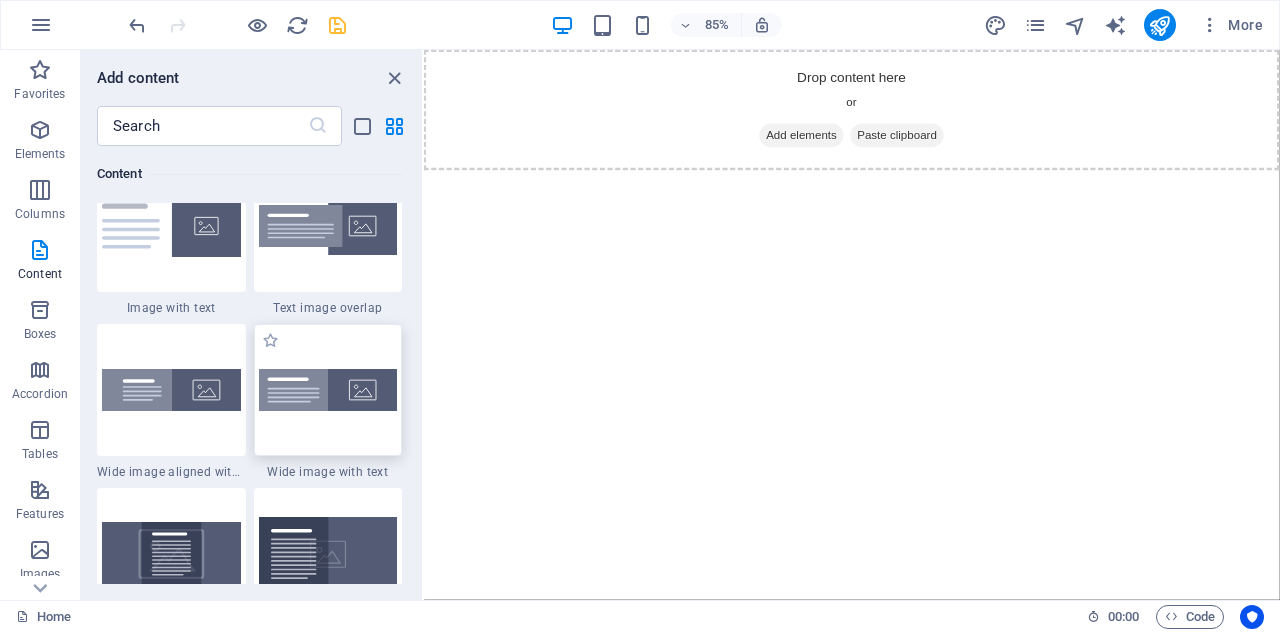 click at bounding box center [328, 390] 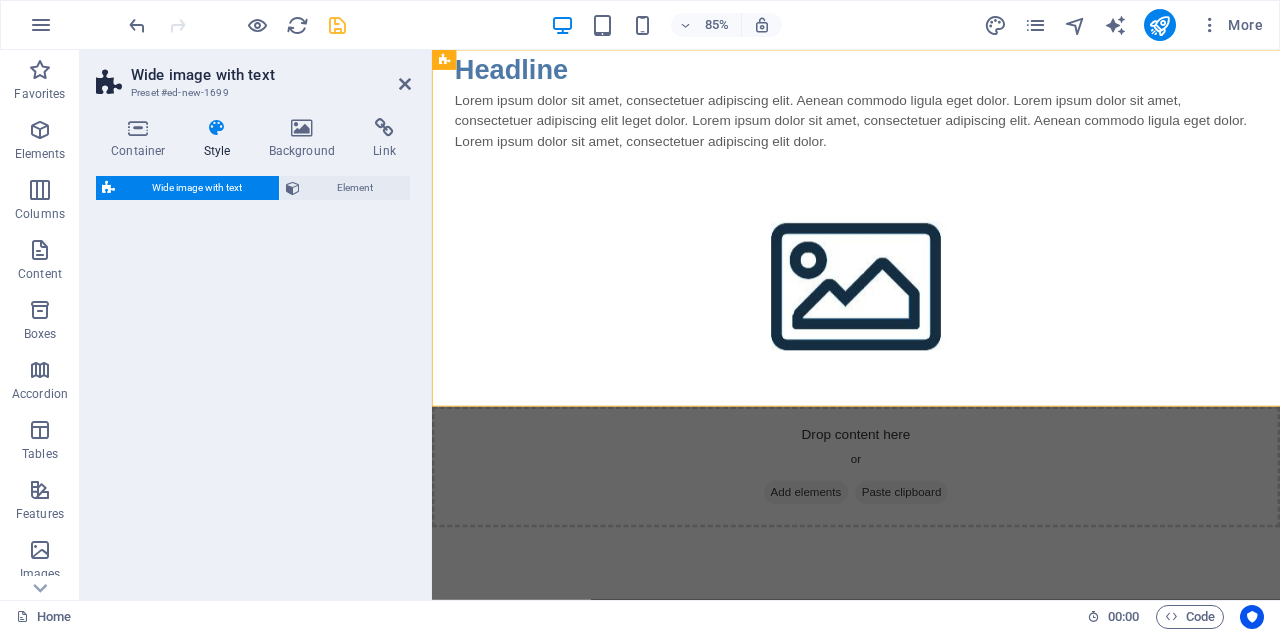 select on "%" 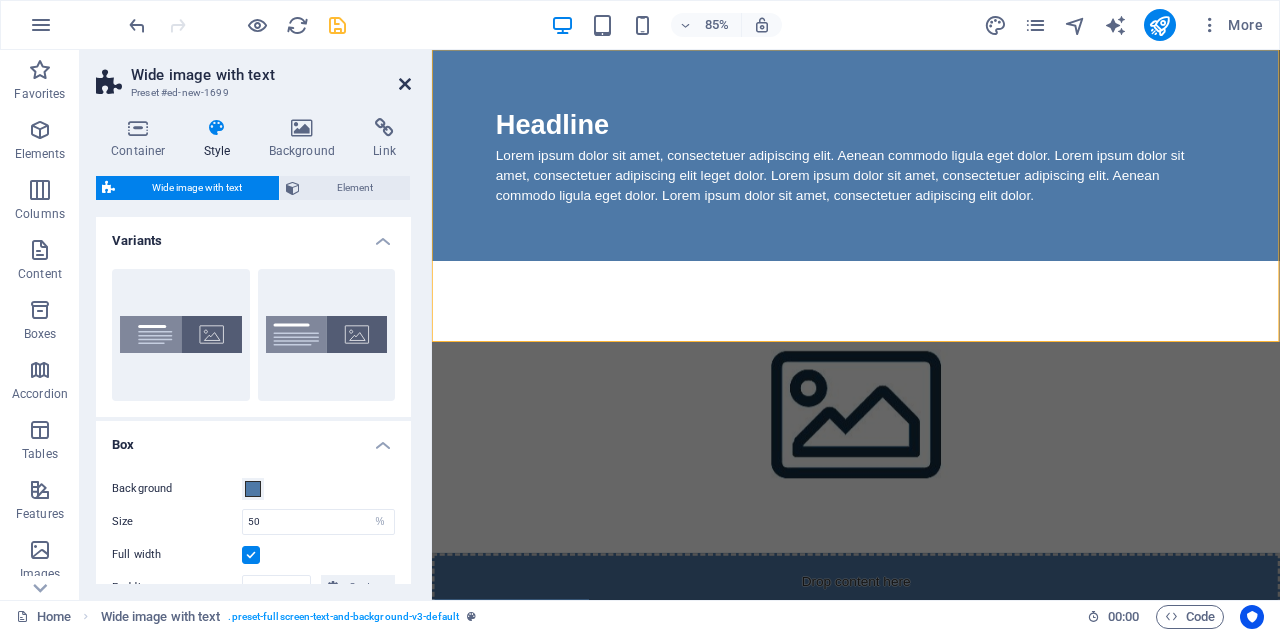 click at bounding box center (405, 84) 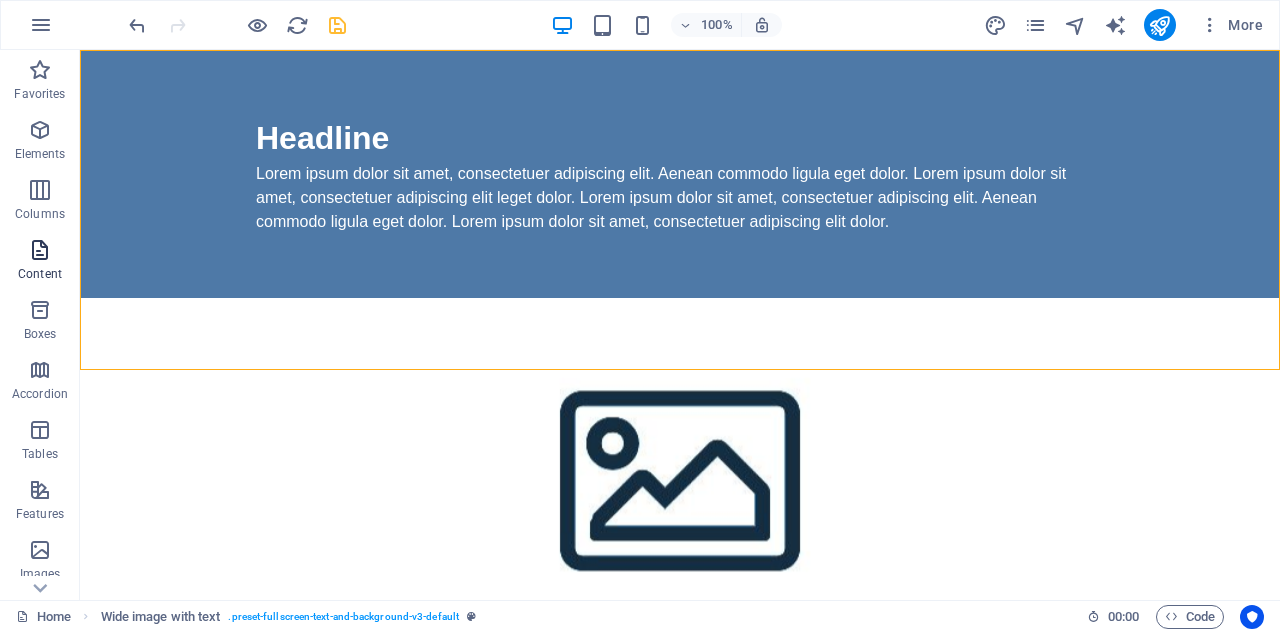 click at bounding box center (40, 250) 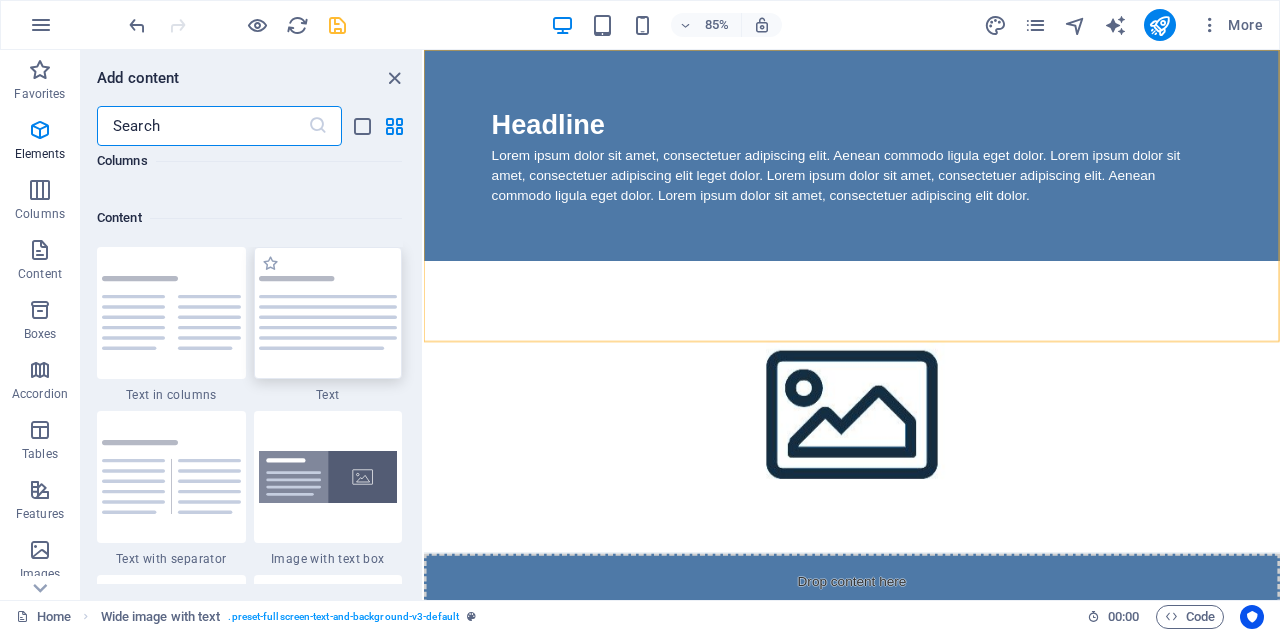 scroll, scrollTop: 3499, scrollLeft: 0, axis: vertical 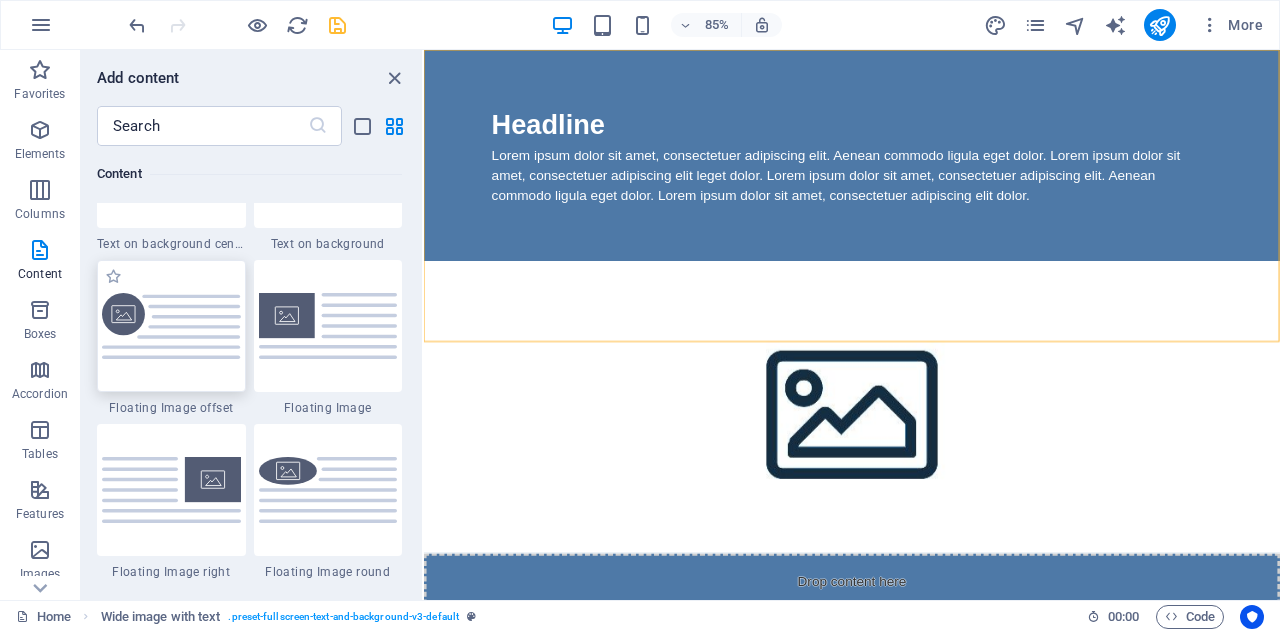 click at bounding box center [171, 326] 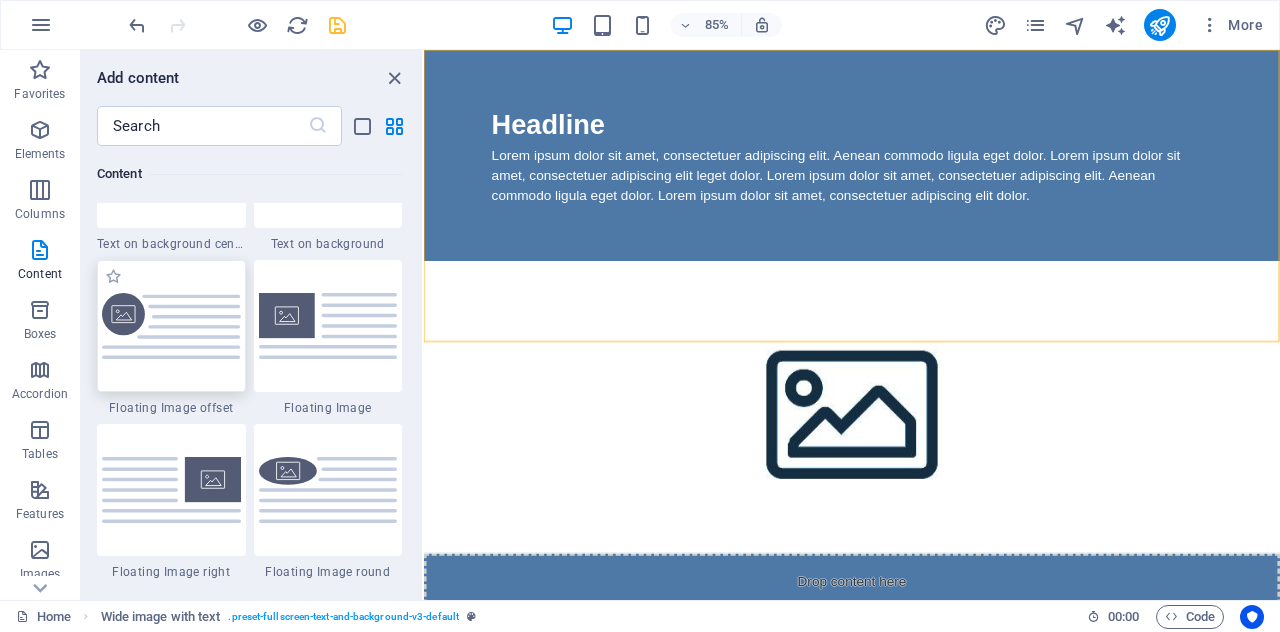 select on "%" 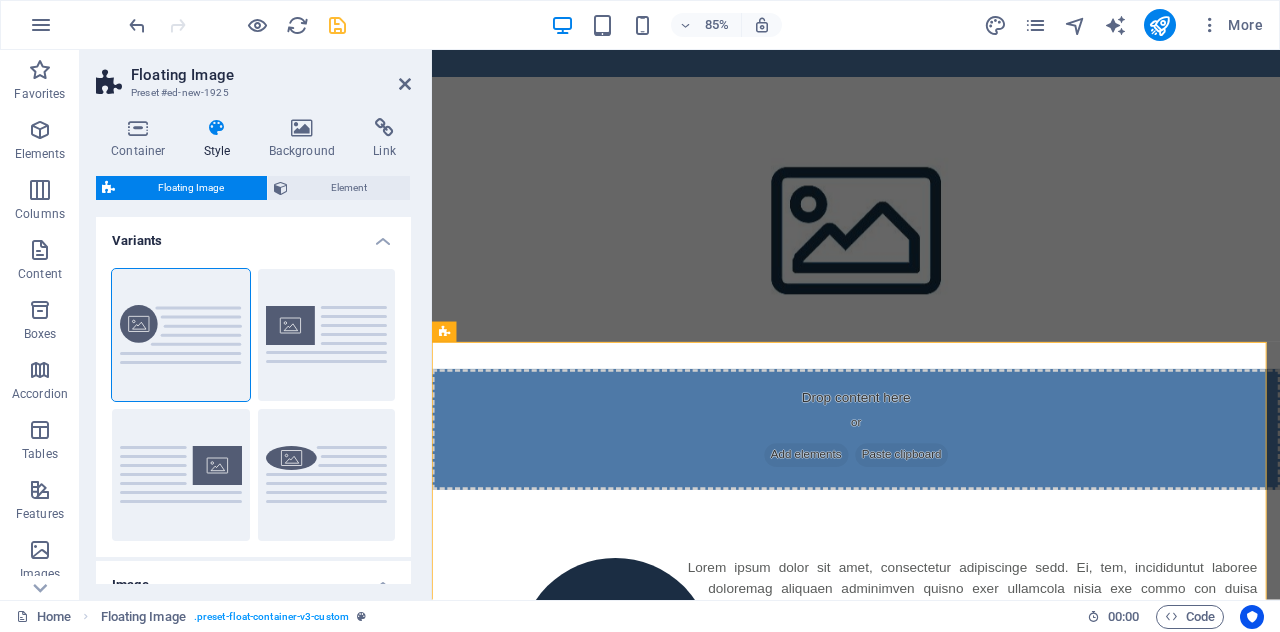 scroll, scrollTop: 0, scrollLeft: 0, axis: both 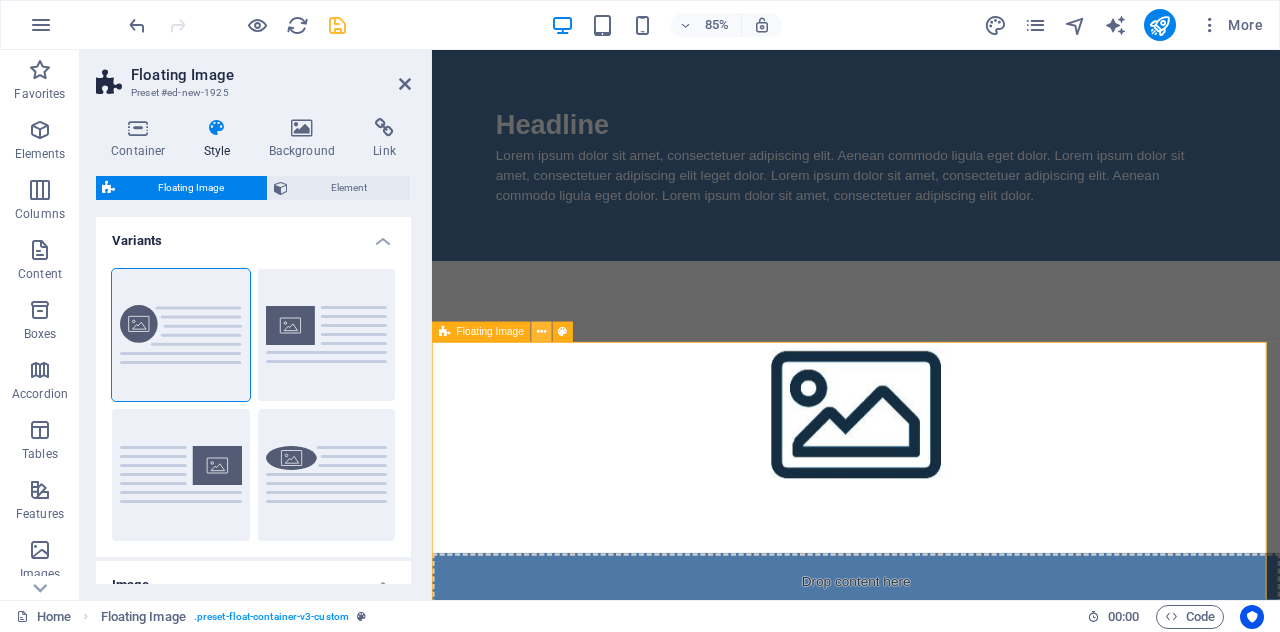click at bounding box center (541, 332) 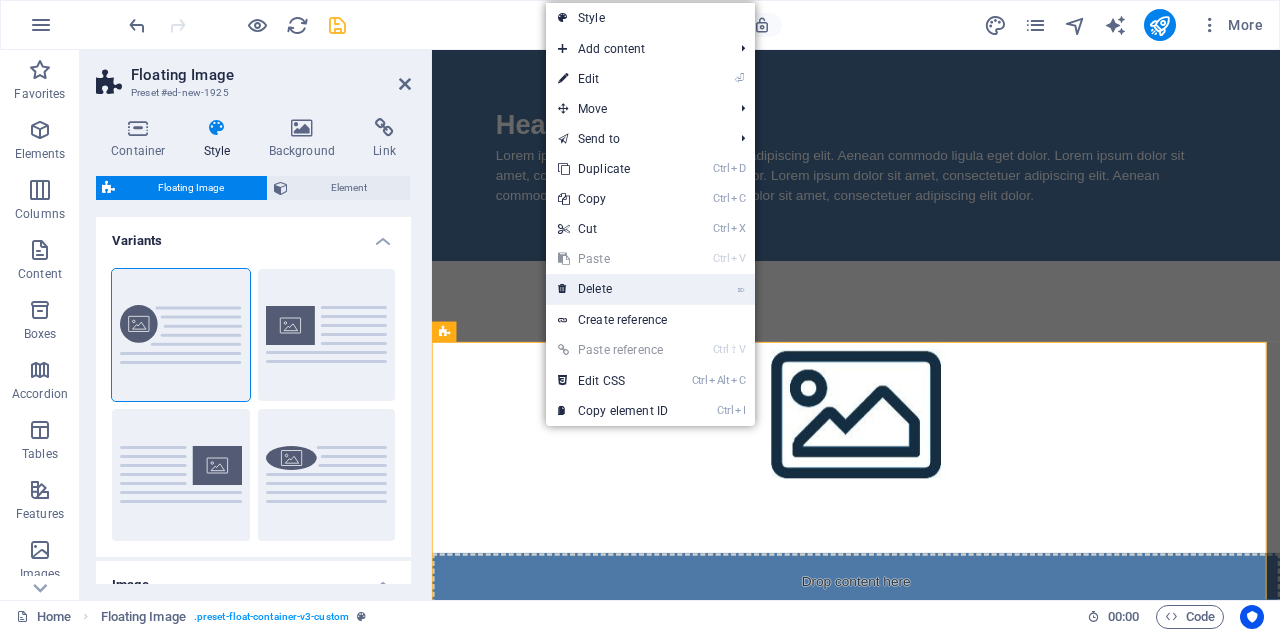 click on "⌦  Delete" at bounding box center [613, 289] 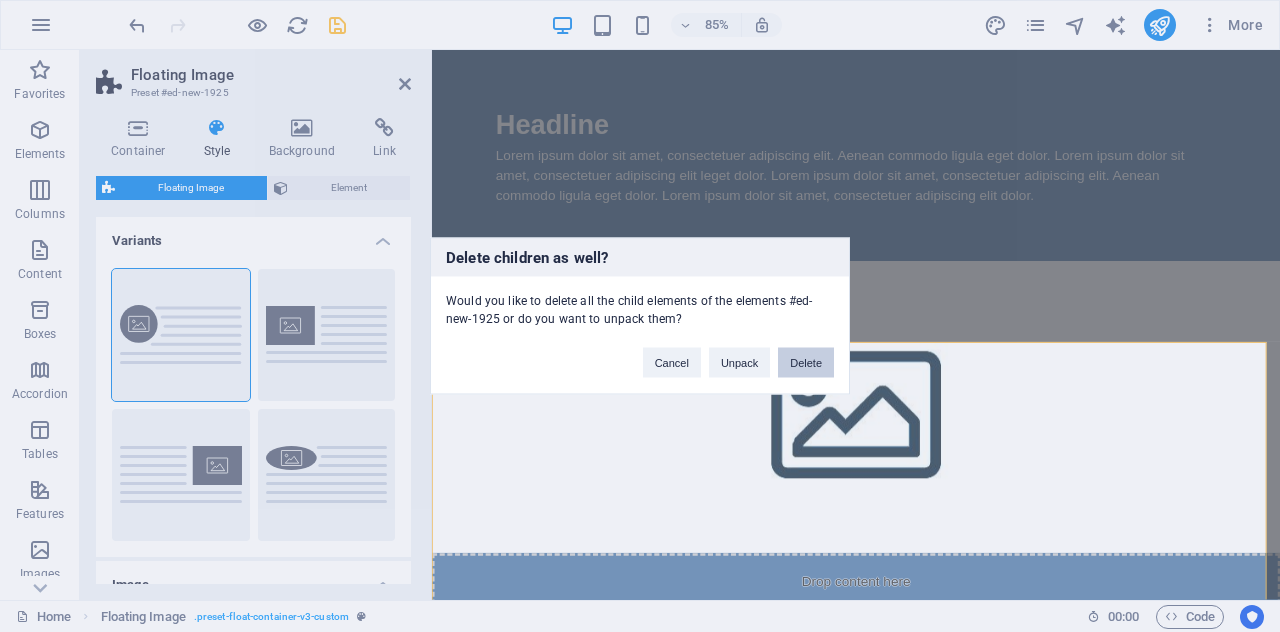 click on "Delete" at bounding box center [806, 363] 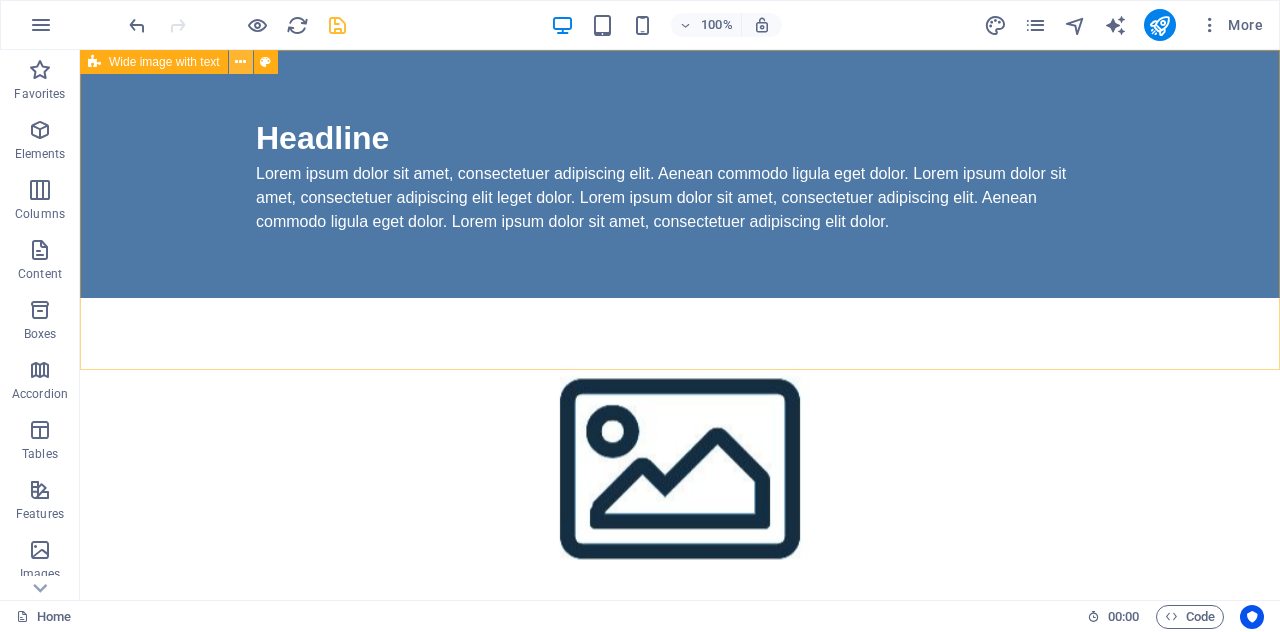 click at bounding box center (240, 62) 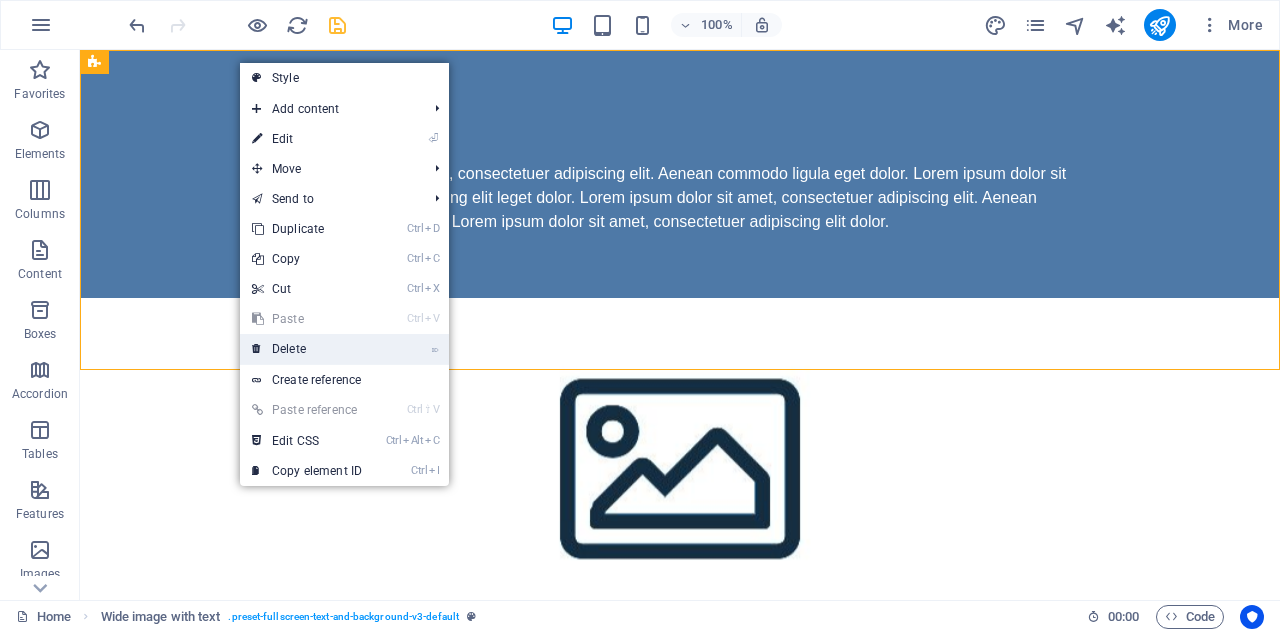 click on "⌦  Delete" at bounding box center (307, 349) 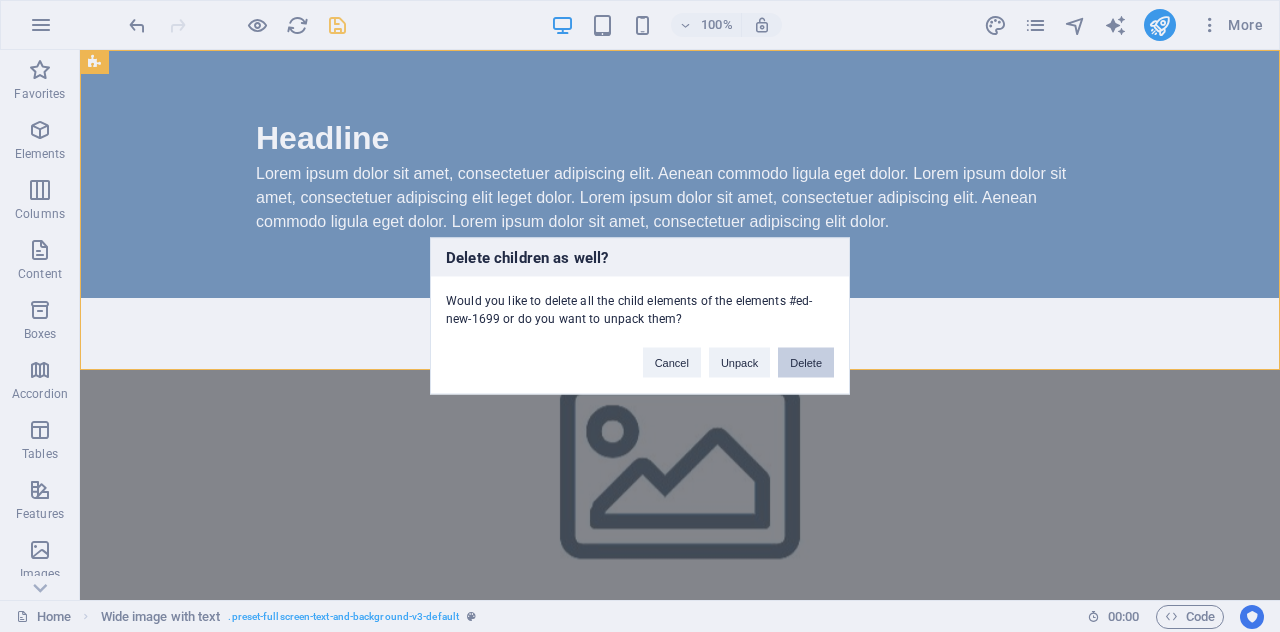 click on "Delete" at bounding box center (806, 363) 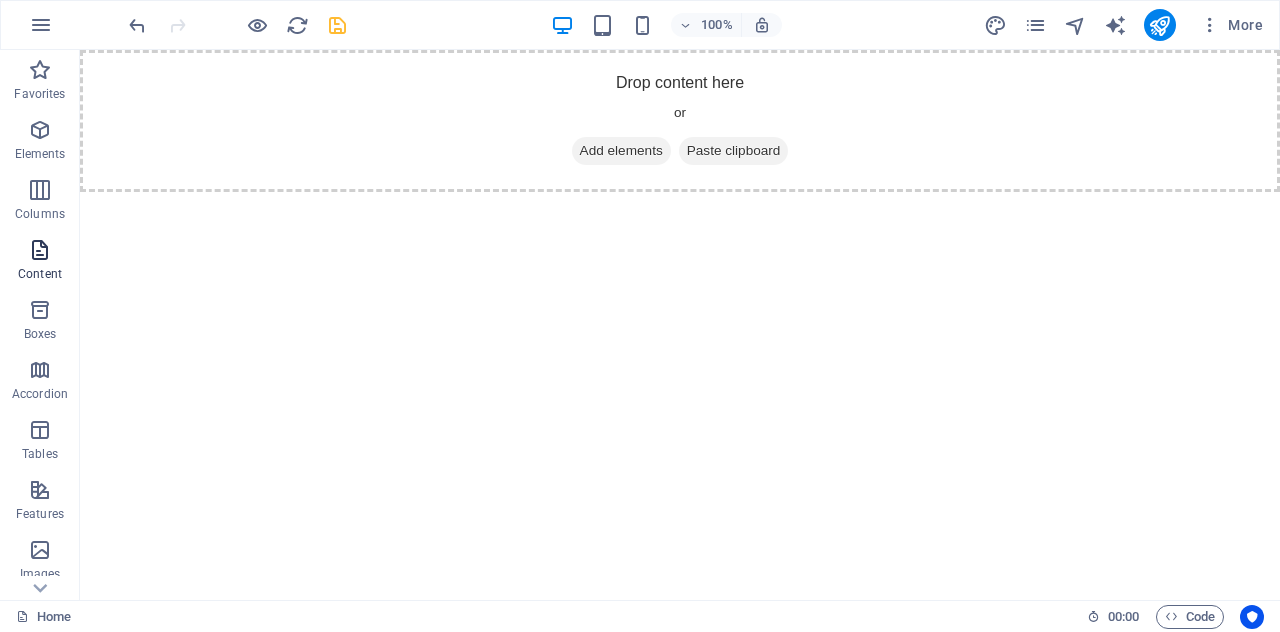 click on "Content" at bounding box center [40, 262] 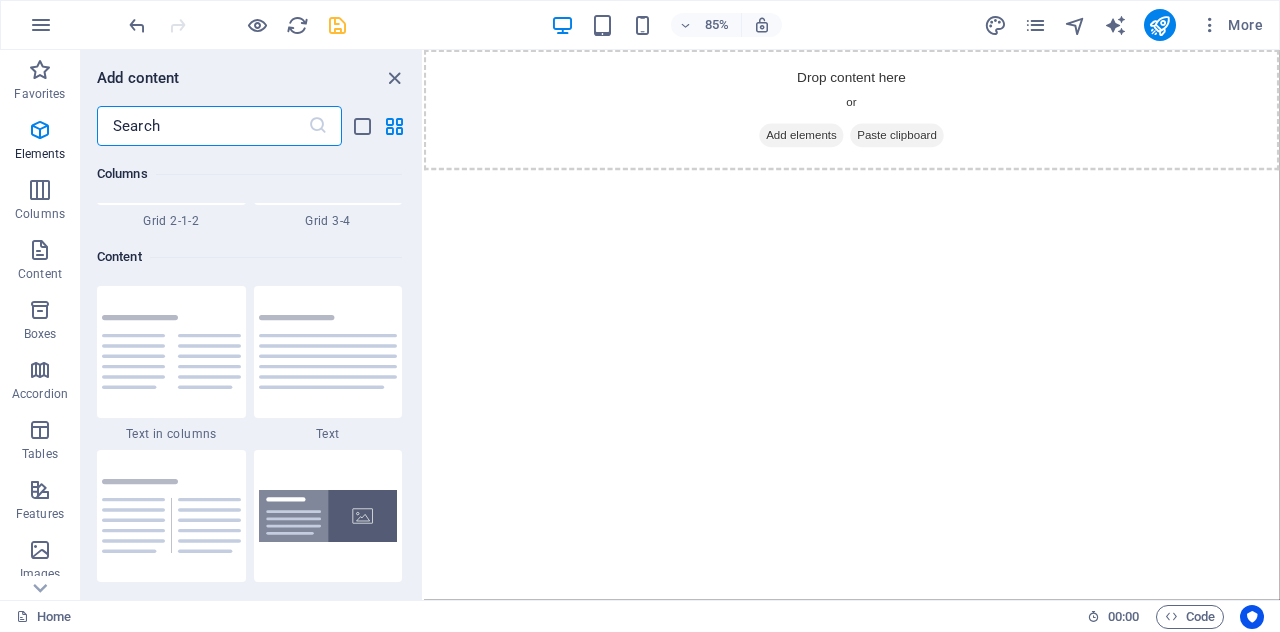 scroll, scrollTop: 3499, scrollLeft: 0, axis: vertical 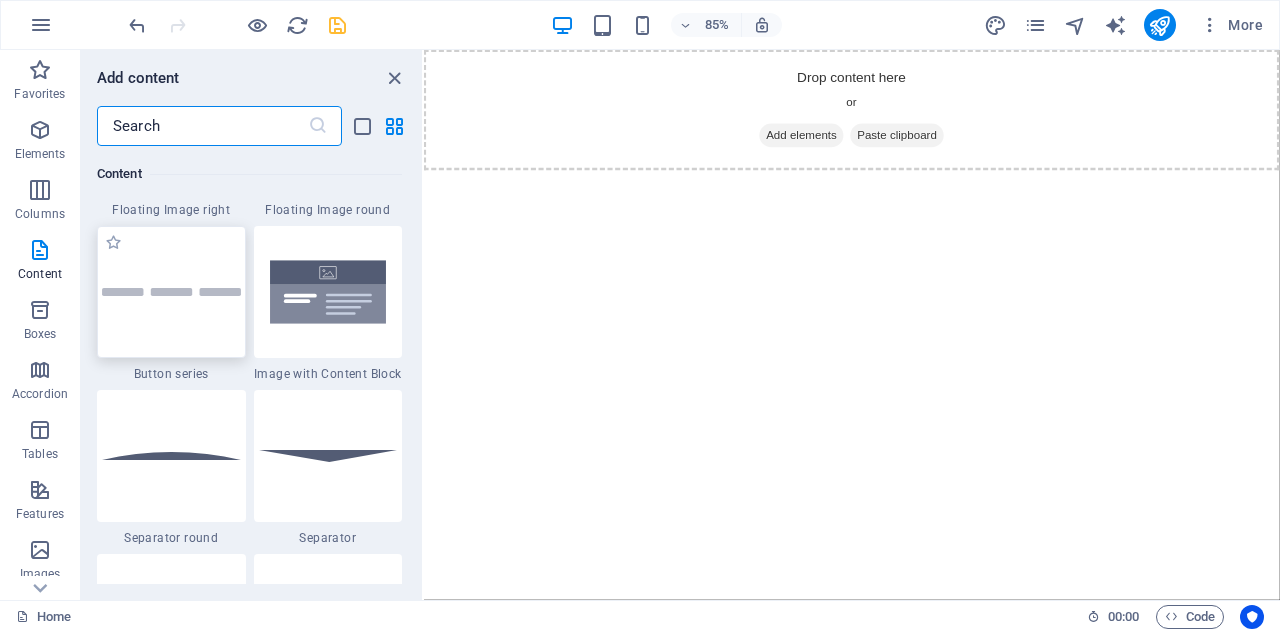 click at bounding box center [171, 292] 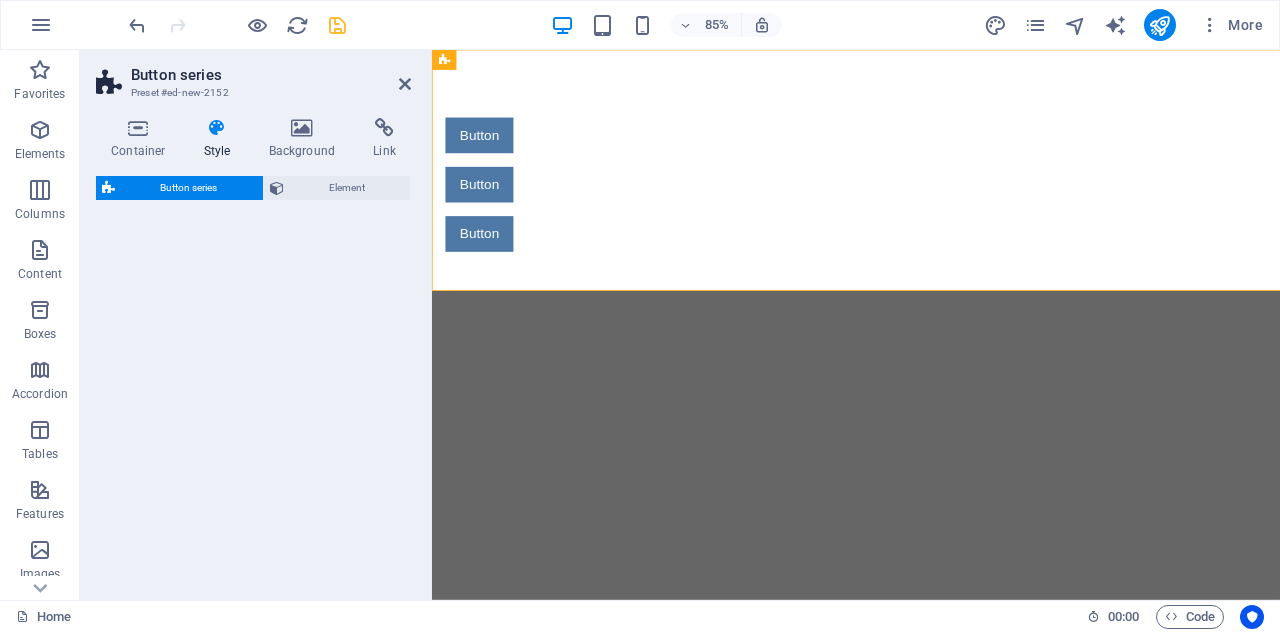 select on "rem" 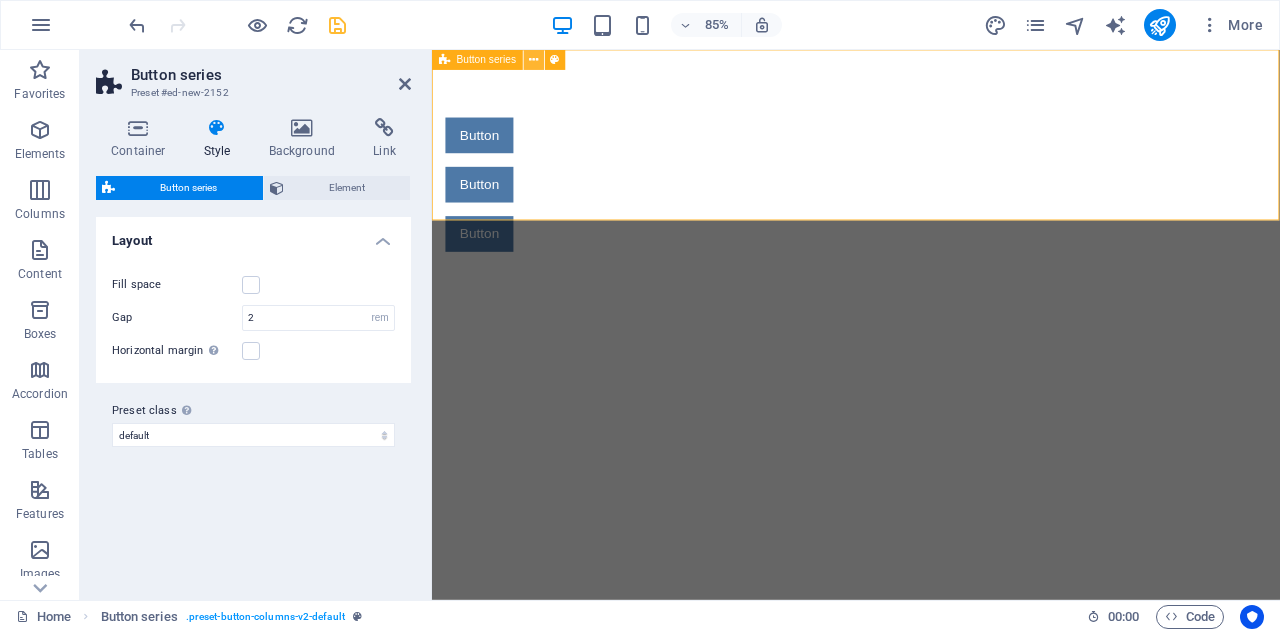 click at bounding box center [533, 60] 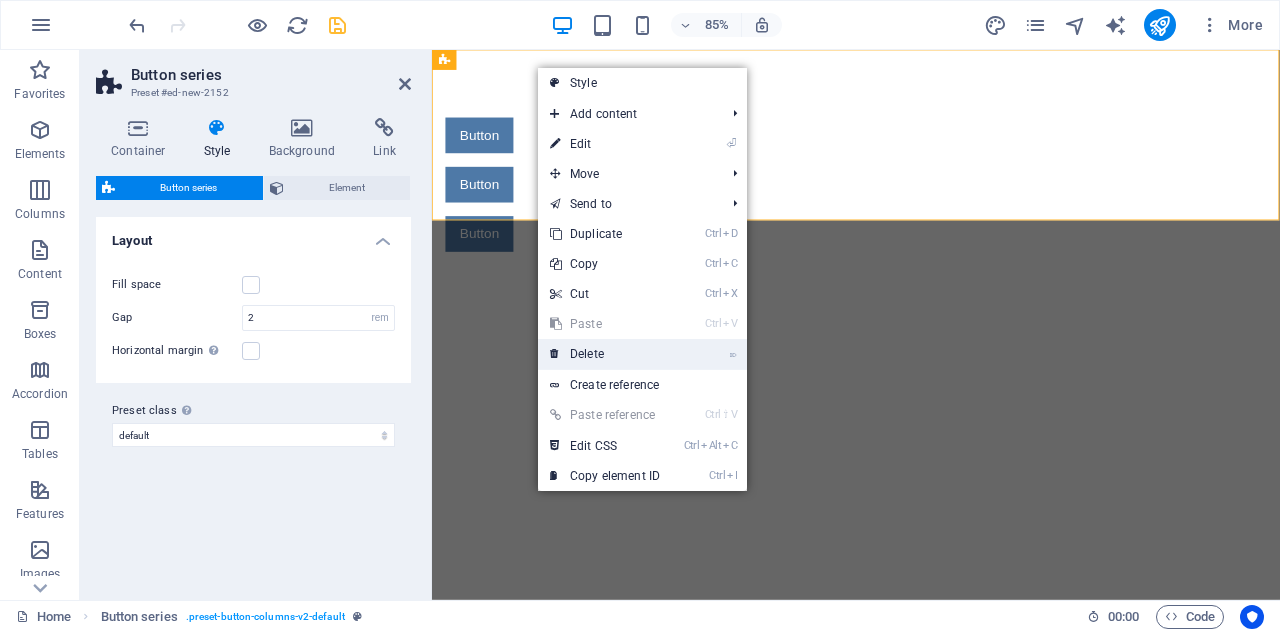 click on "⌦  Delete" at bounding box center [605, 354] 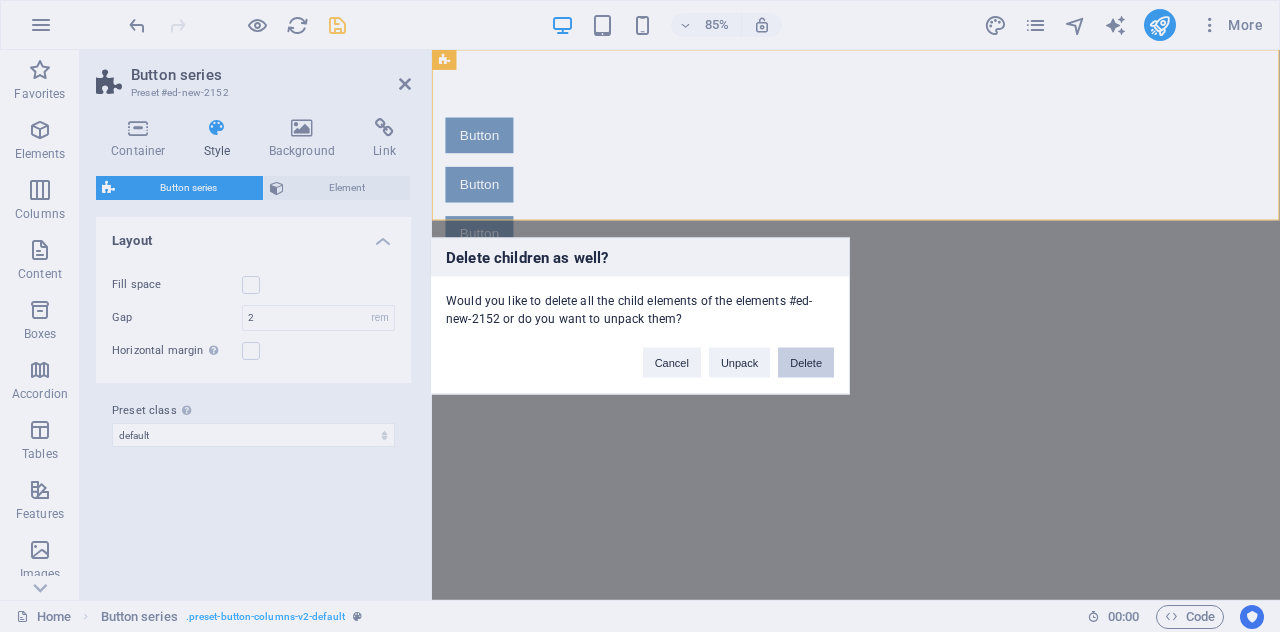 click on "Delete" at bounding box center [806, 363] 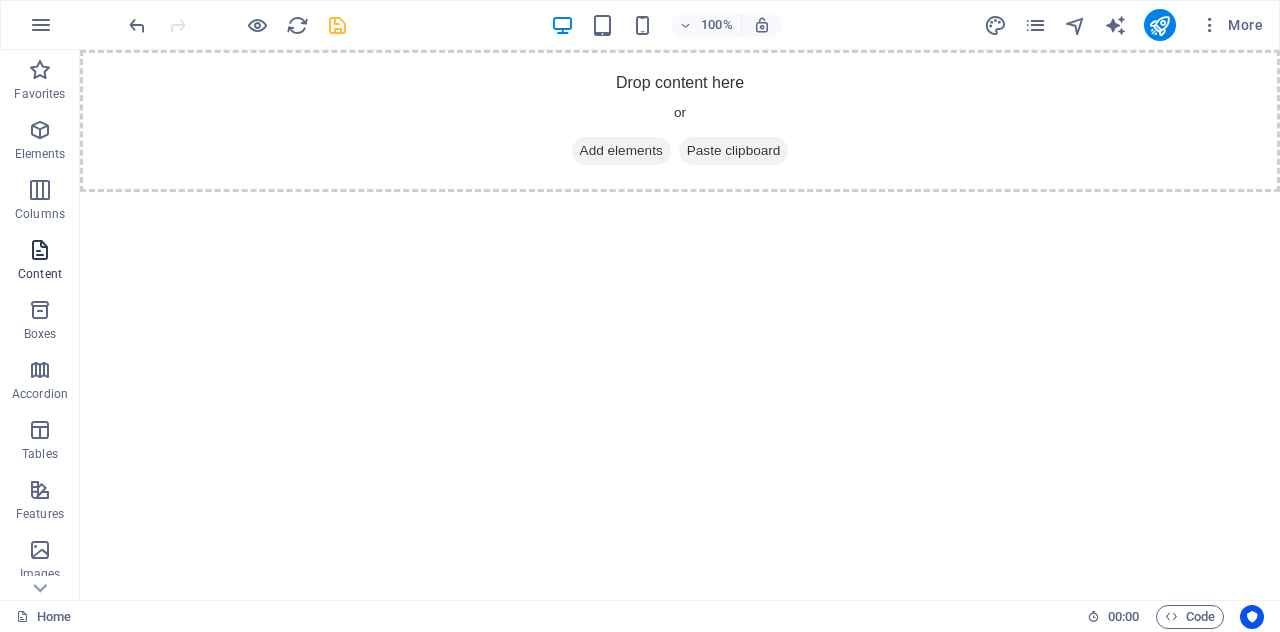 click at bounding box center (40, 250) 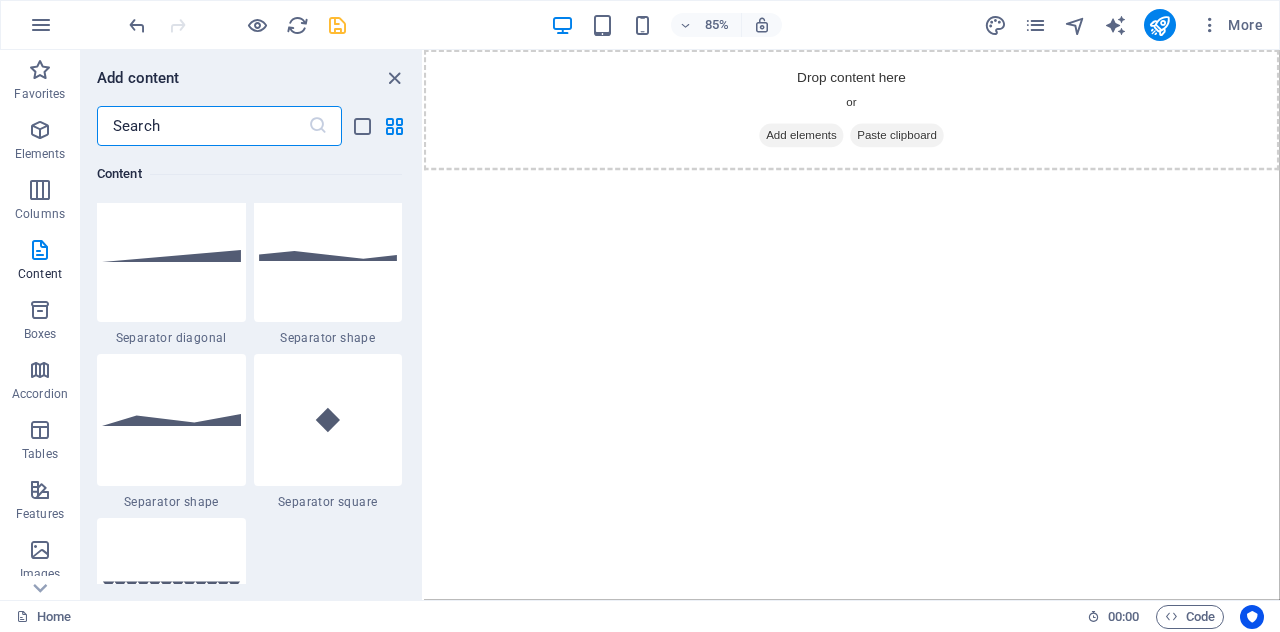 scroll, scrollTop: 5229, scrollLeft: 0, axis: vertical 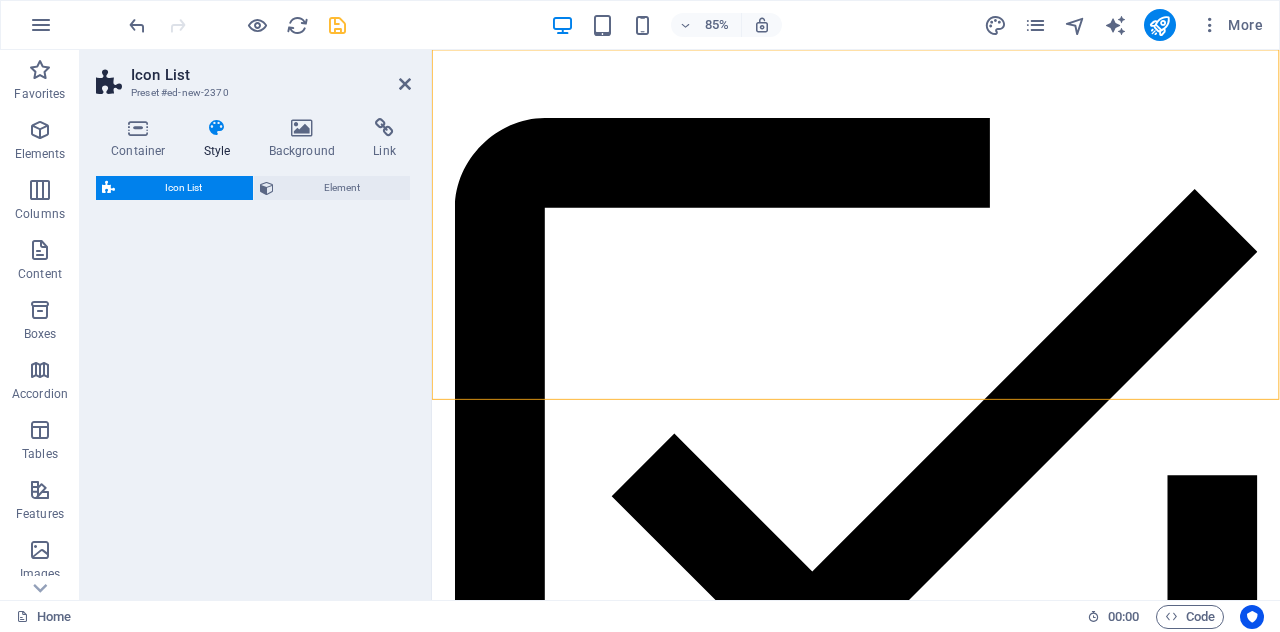 select on "rem" 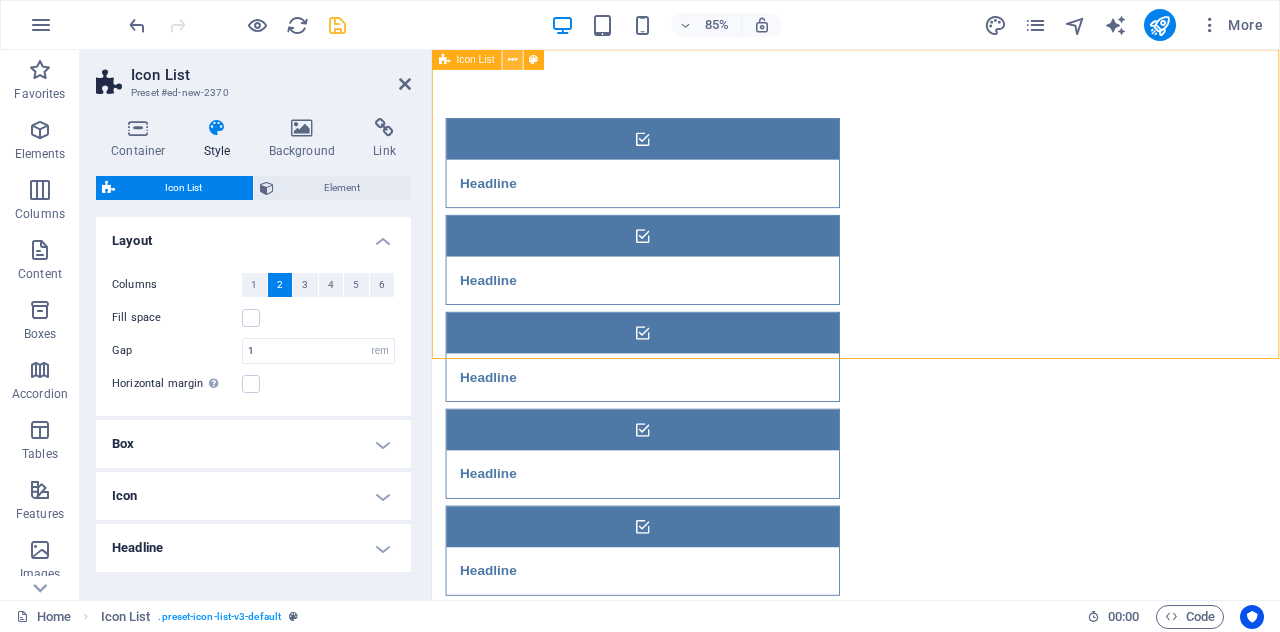 click at bounding box center [512, 60] 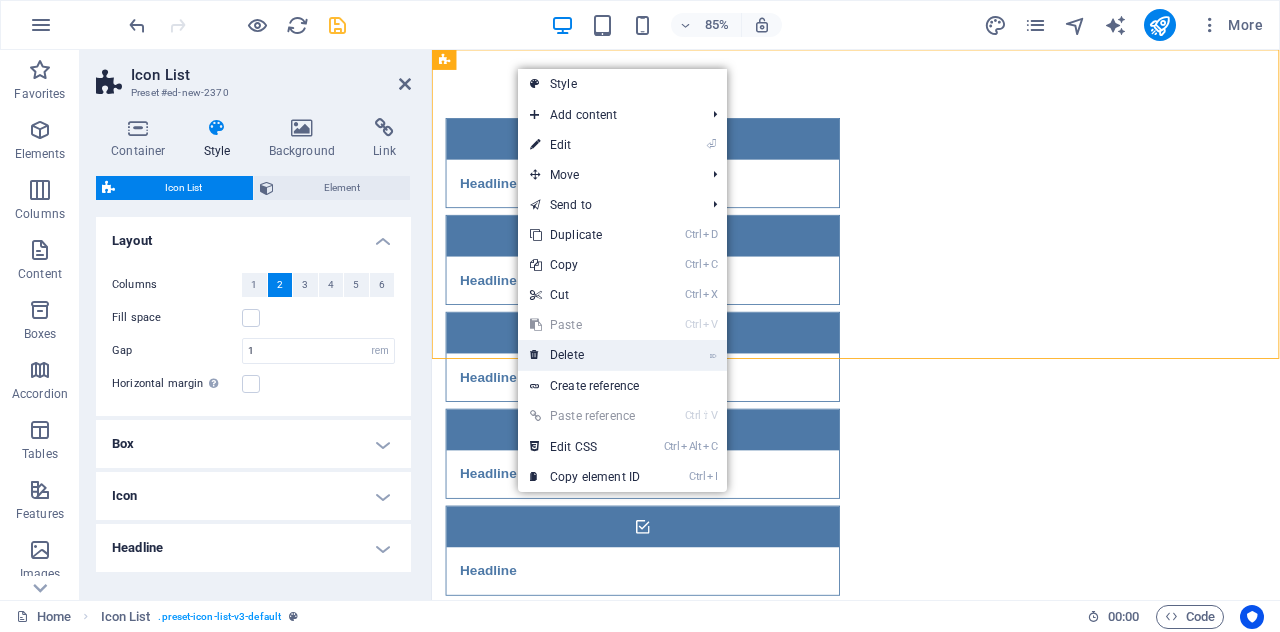 click on "⌦  Delete" at bounding box center [585, 355] 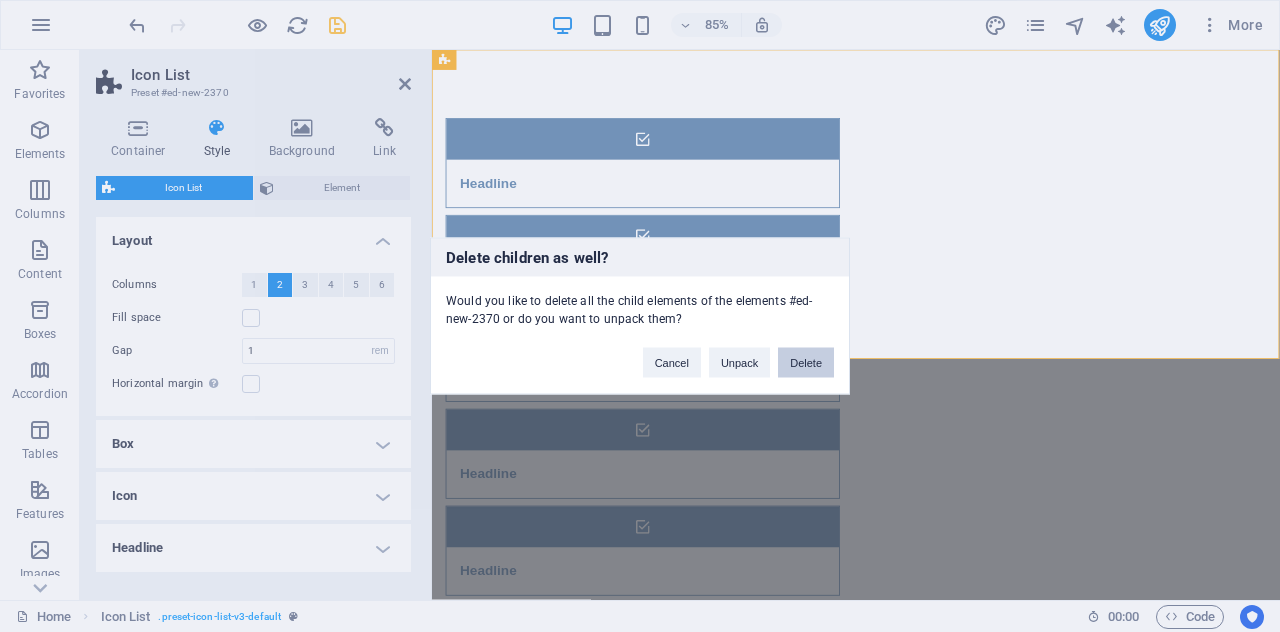 click on "Delete" at bounding box center (806, 363) 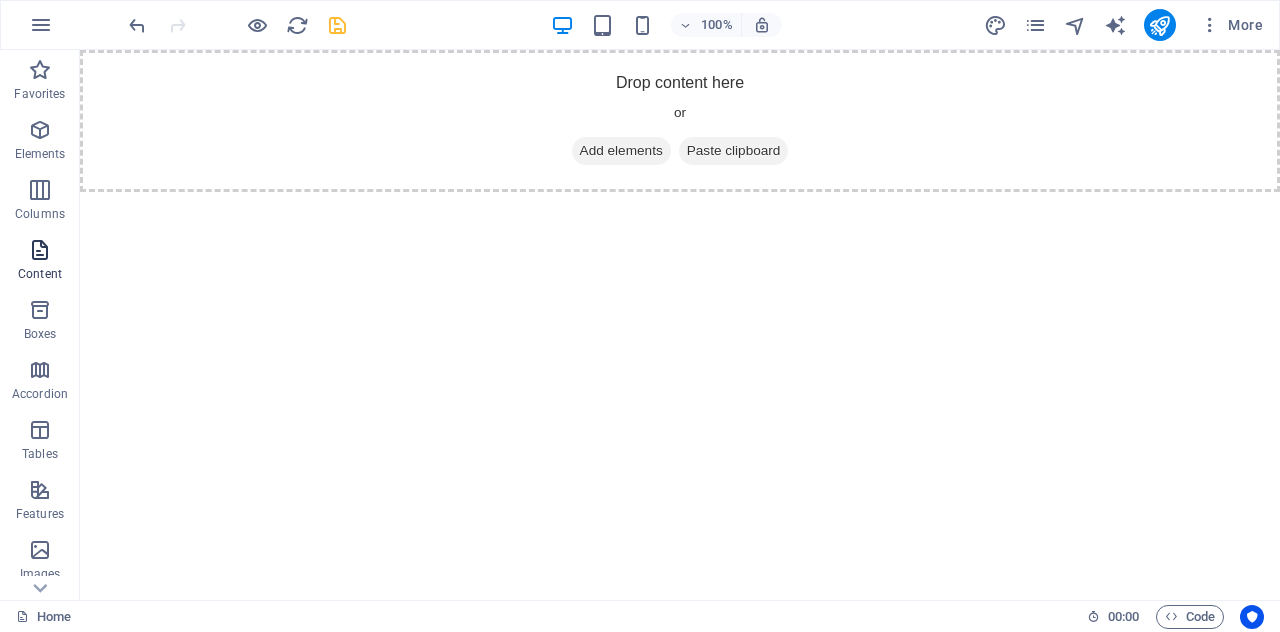 click on "Content" at bounding box center (40, 262) 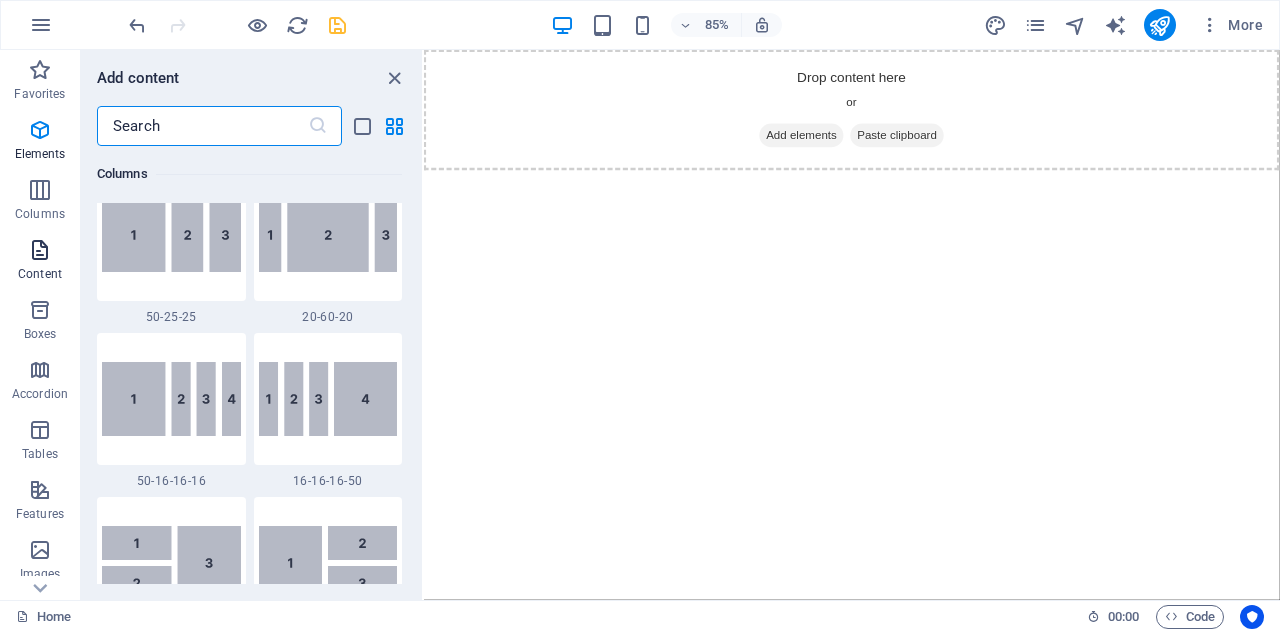 scroll, scrollTop: 3499, scrollLeft: 0, axis: vertical 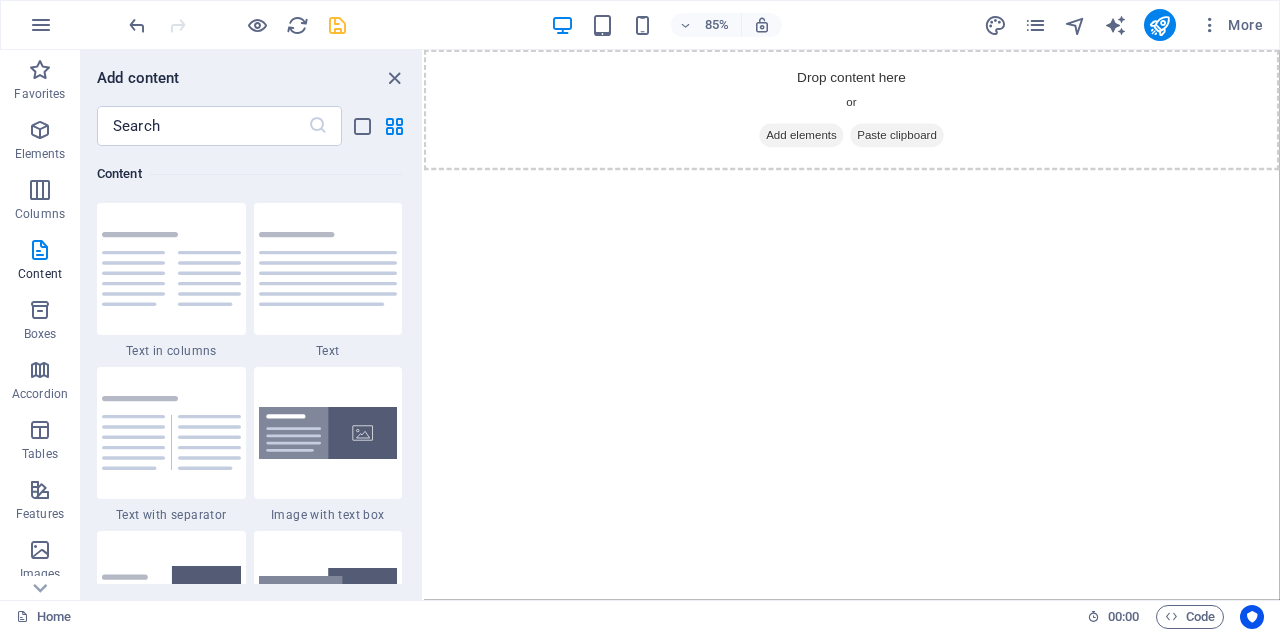 drag, startPoint x: 416, startPoint y: 231, endPoint x: 420, endPoint y: 241, distance: 10.770329 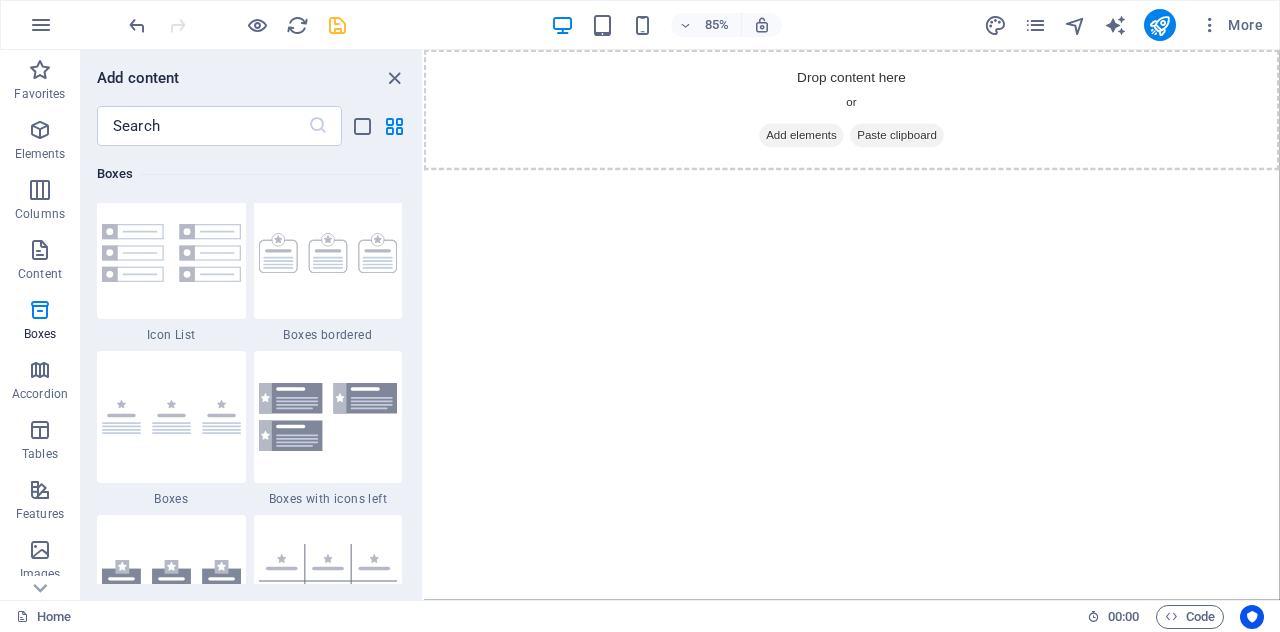 scroll, scrollTop: 5471, scrollLeft: 0, axis: vertical 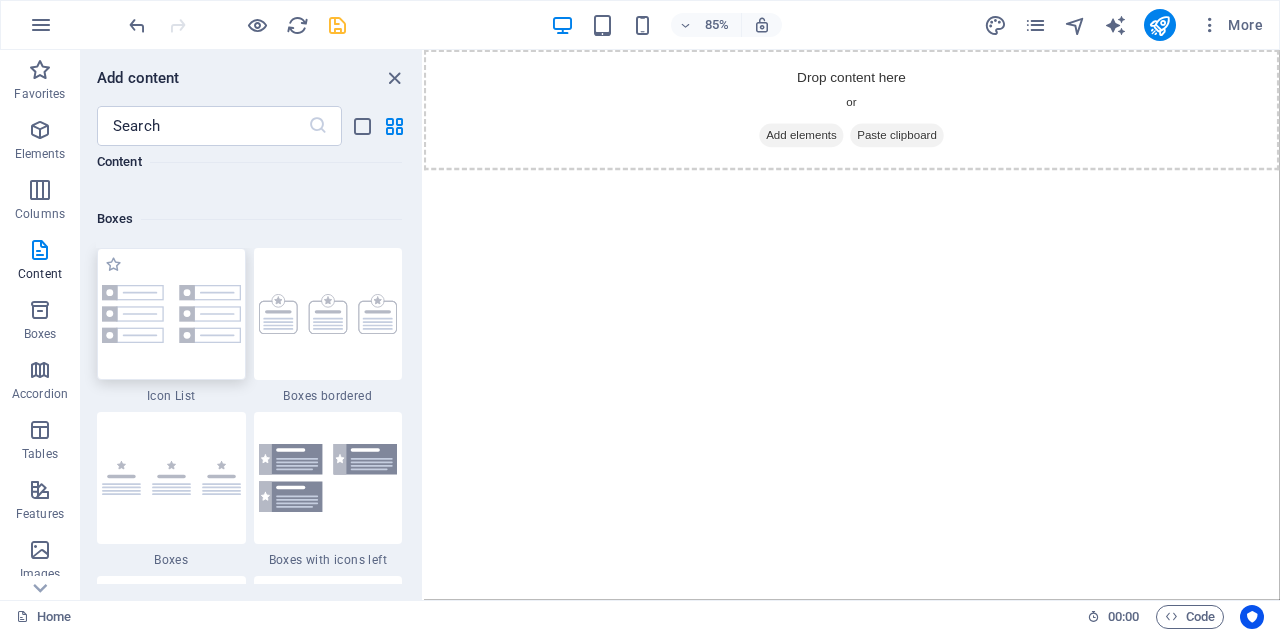 click at bounding box center [171, 314] 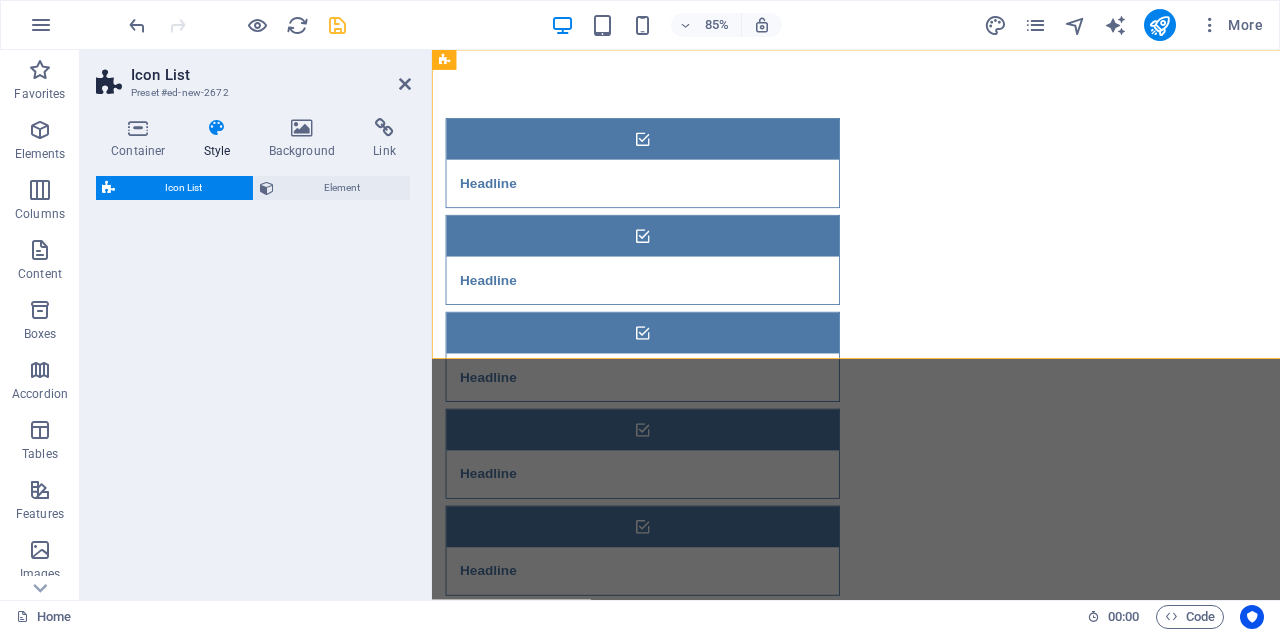 select on "rem" 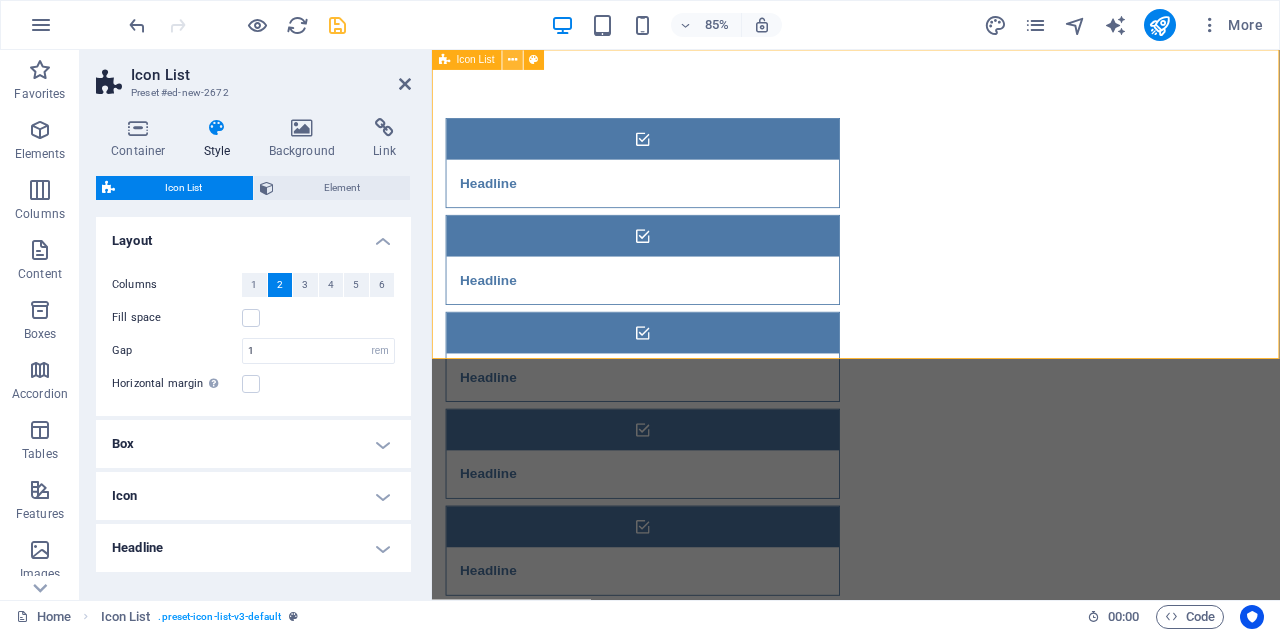 click at bounding box center (512, 60) 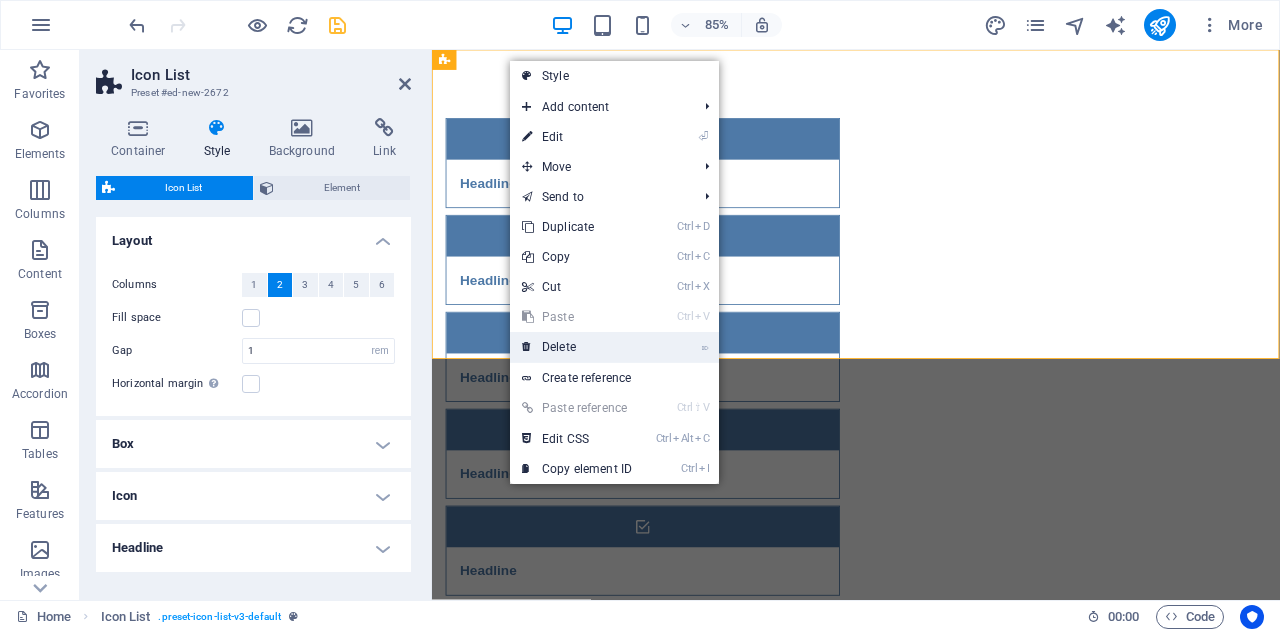 click on "⌦  Delete" at bounding box center [577, 347] 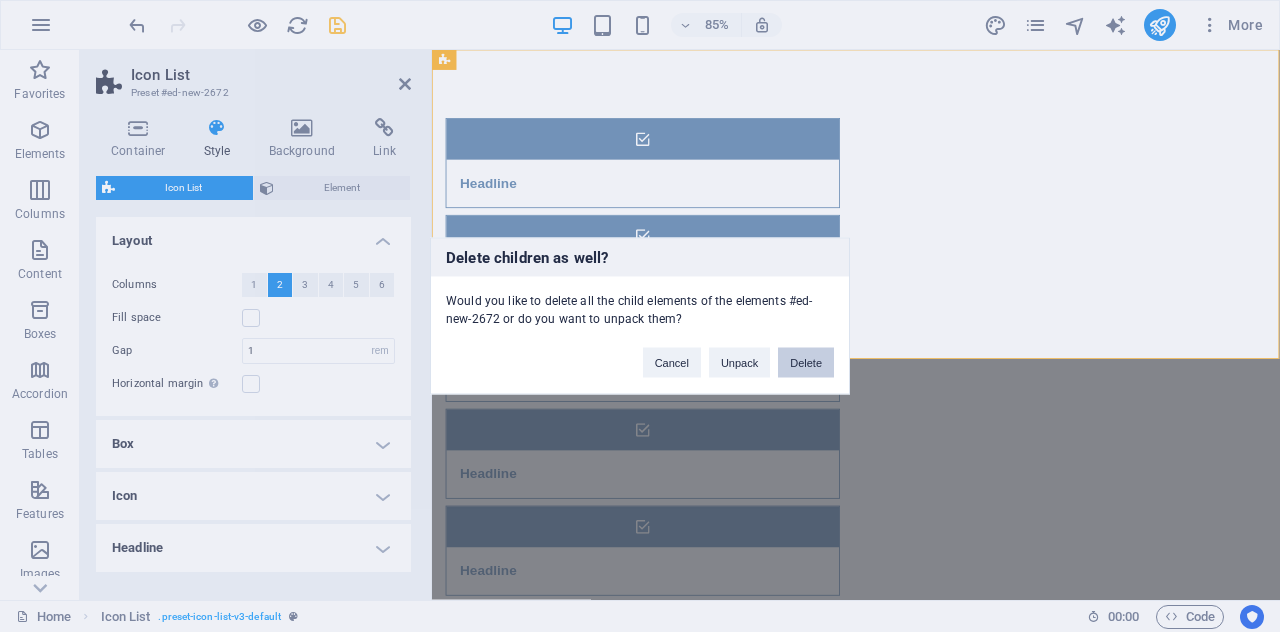 click on "Delete" at bounding box center (806, 363) 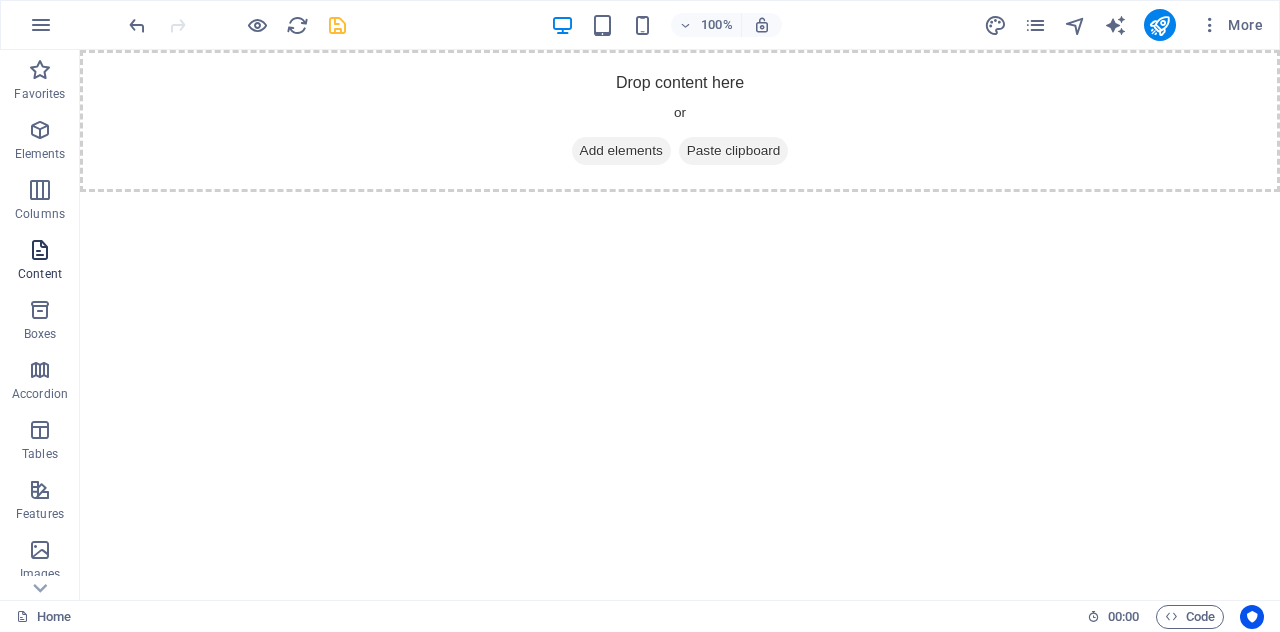click on "Content" at bounding box center (40, 262) 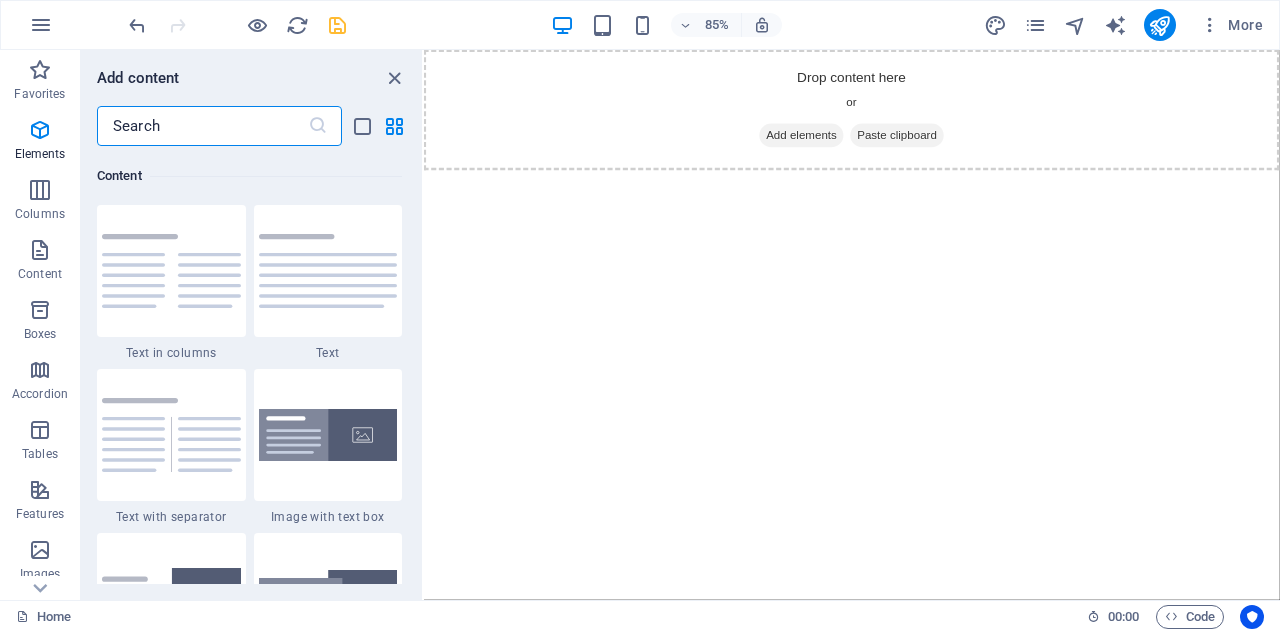 scroll, scrollTop: 3499, scrollLeft: 0, axis: vertical 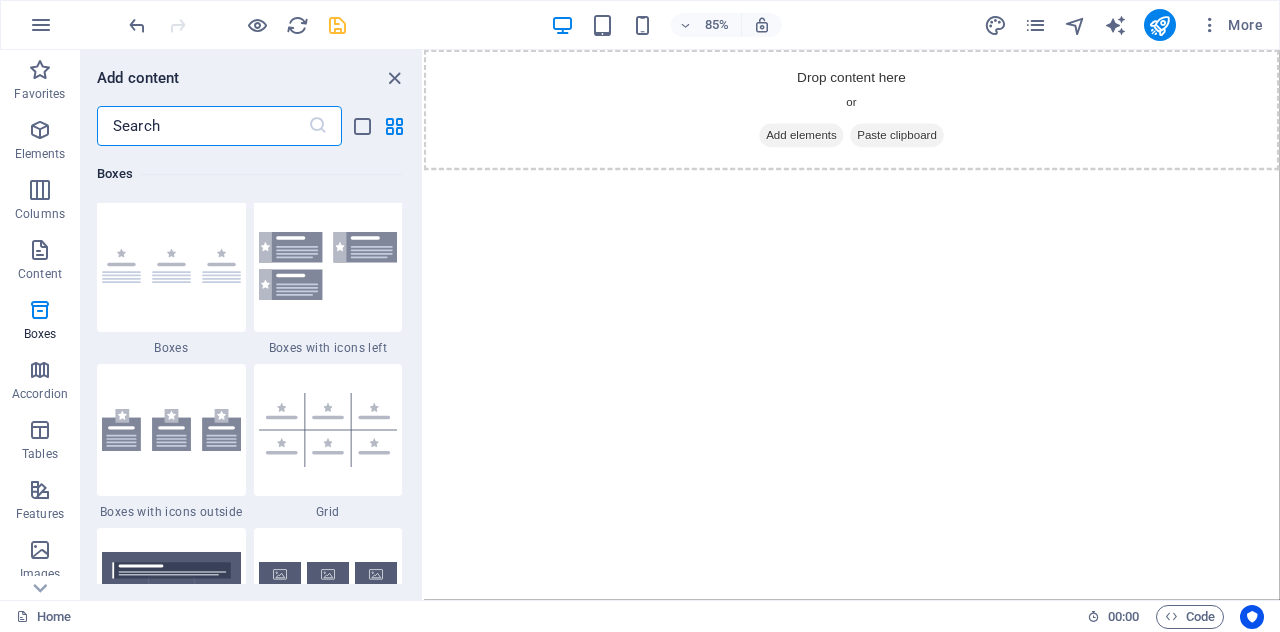drag, startPoint x: 418, startPoint y: 232, endPoint x: 6, endPoint y: 271, distance: 413.84177 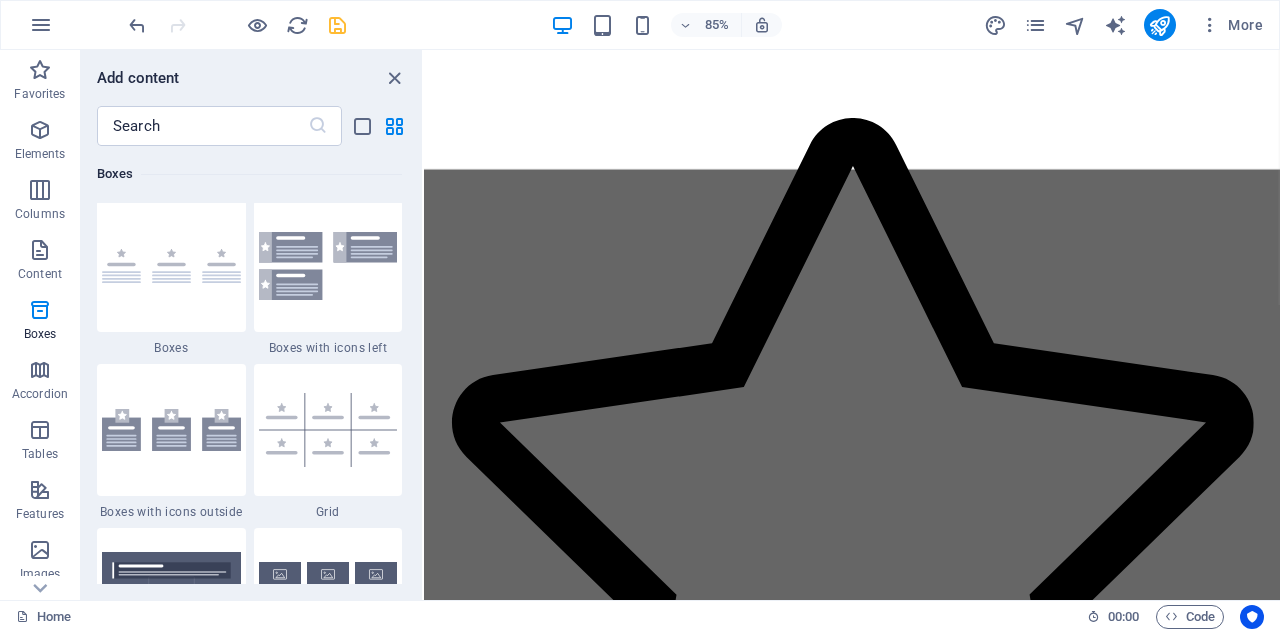 select on "rem" 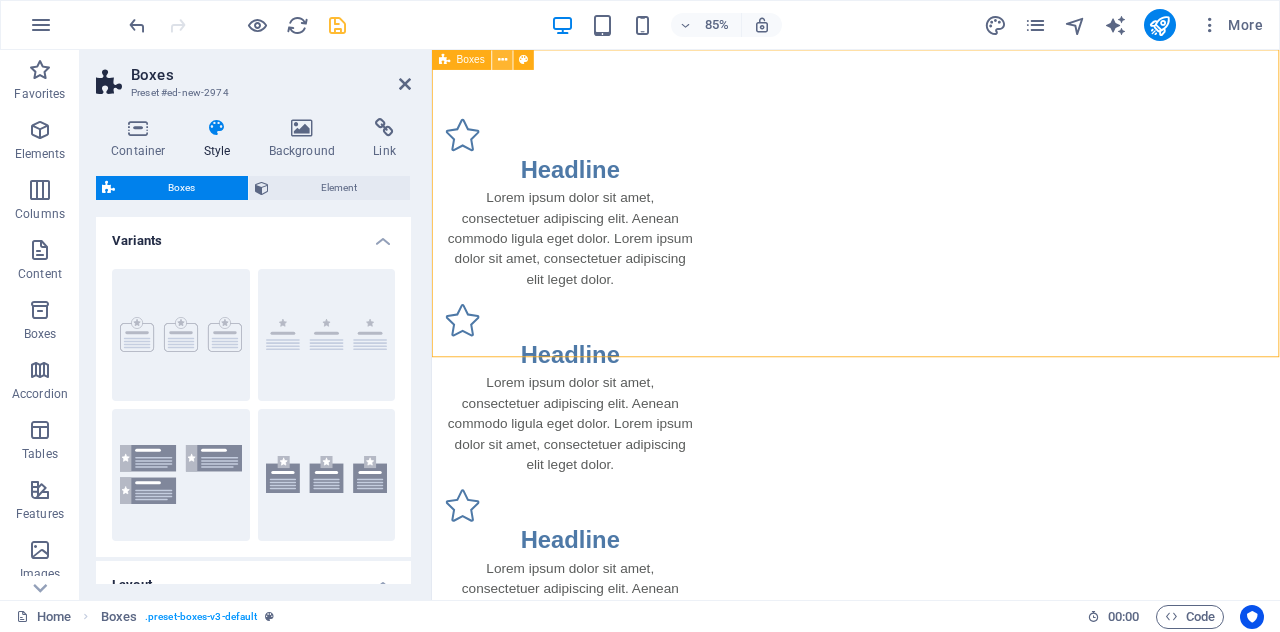 click at bounding box center [502, 60] 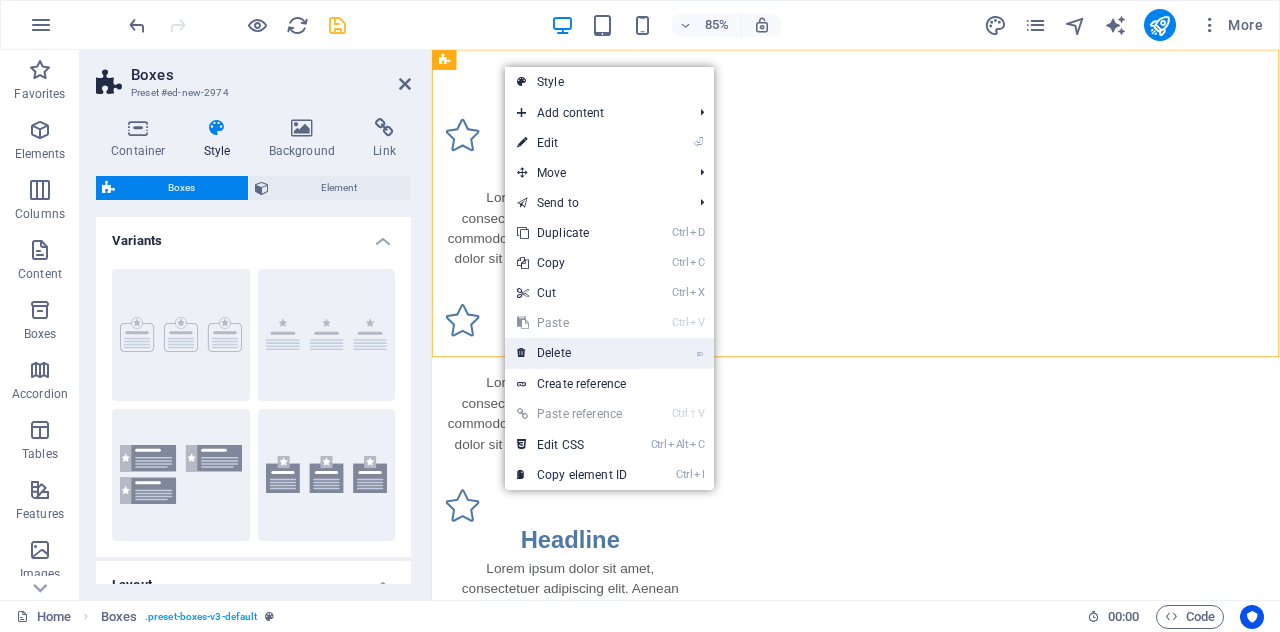 click on "⌦  Delete" at bounding box center (572, 353) 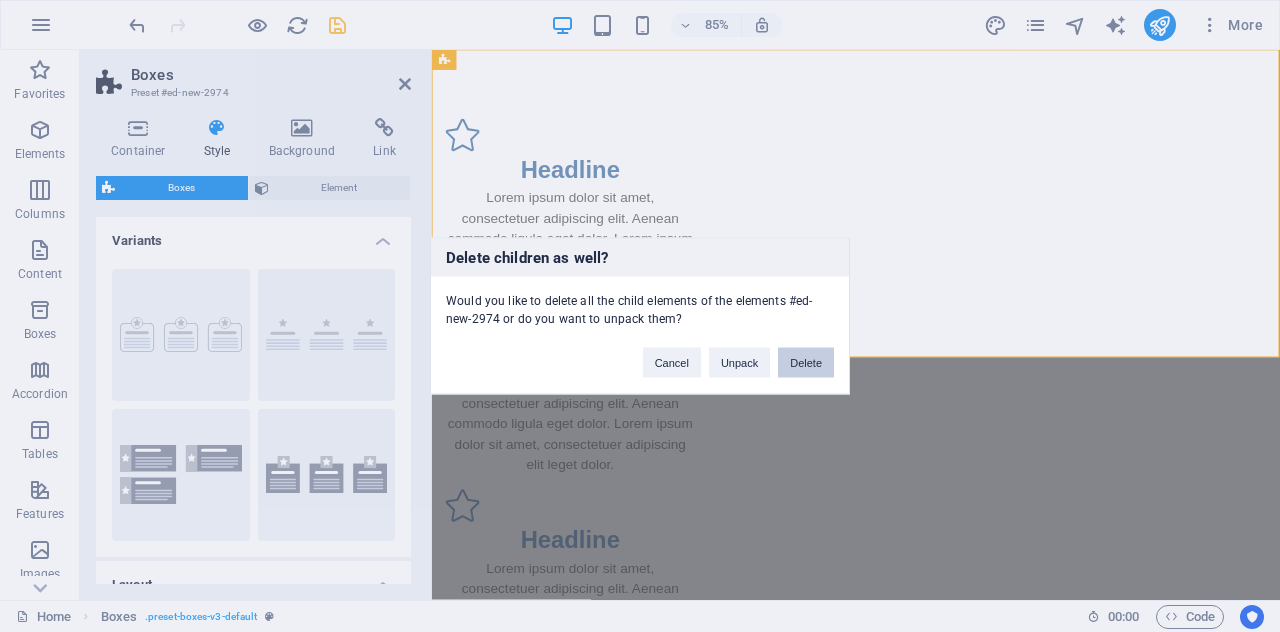 click on "Delete" at bounding box center [806, 363] 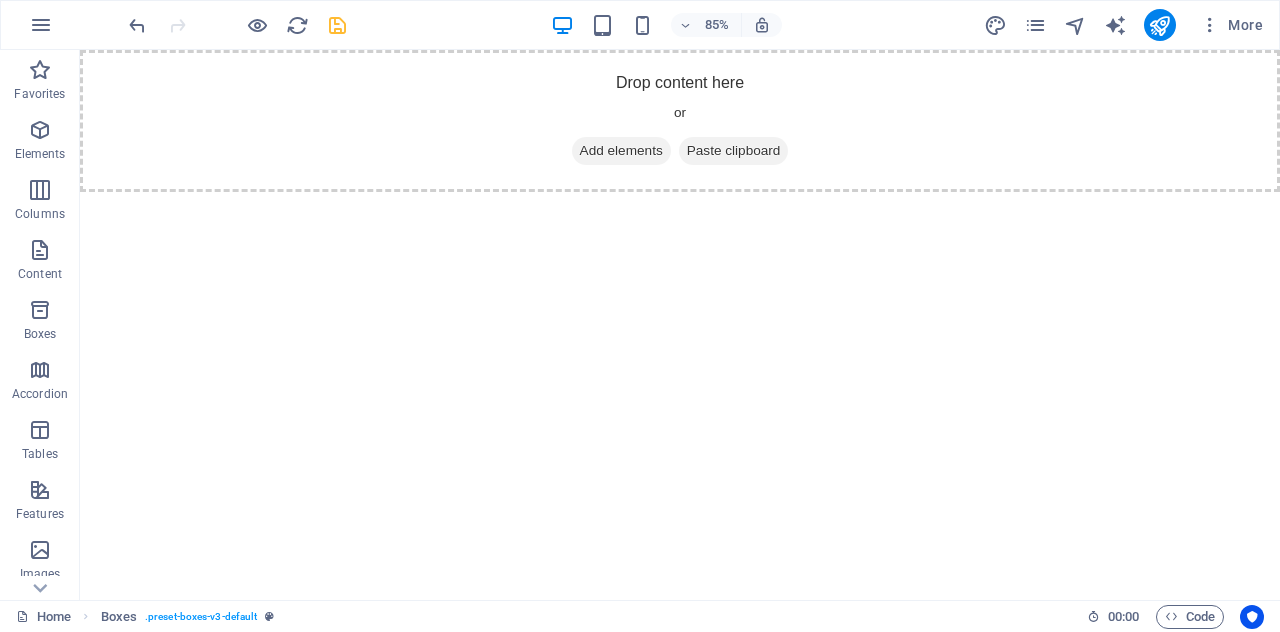 drag, startPoint x: 870, startPoint y: 411, endPoint x: 790, endPoint y: 361, distance: 94.33981 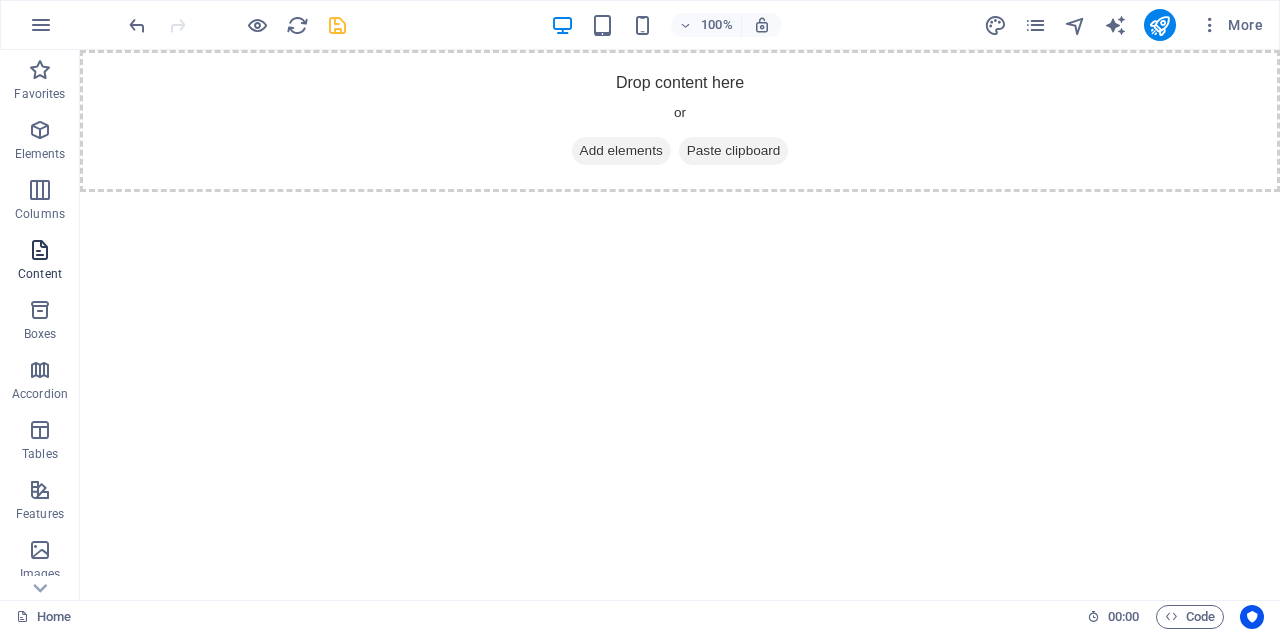 click at bounding box center [40, 250] 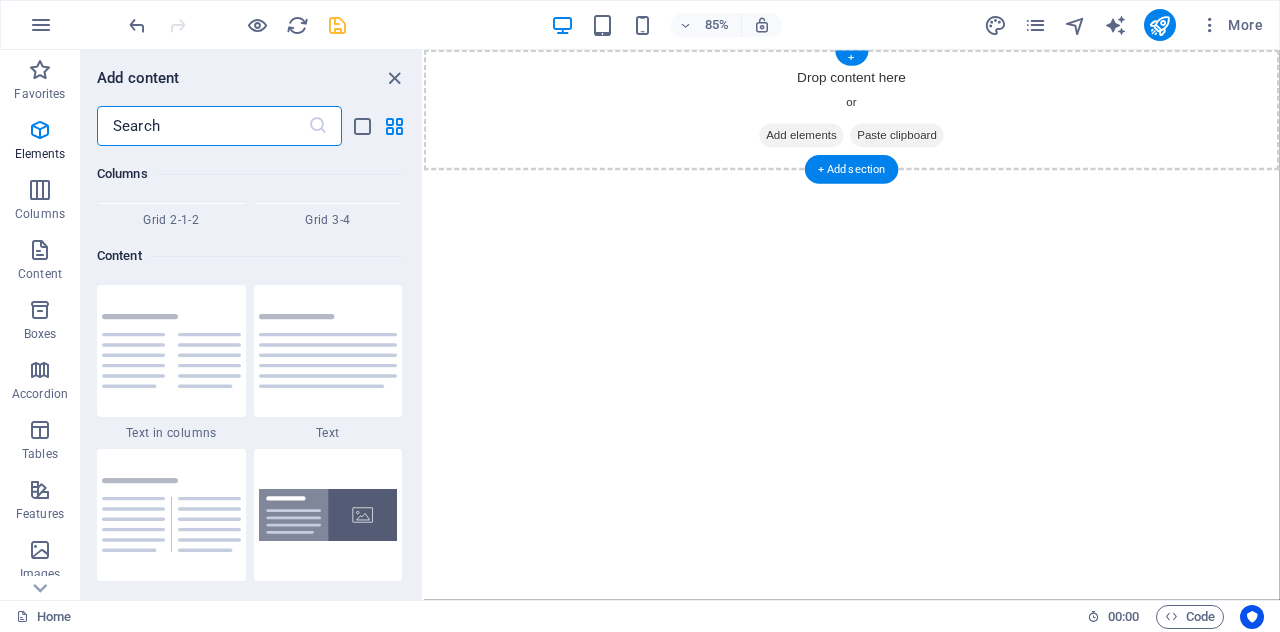 scroll, scrollTop: 3499, scrollLeft: 0, axis: vertical 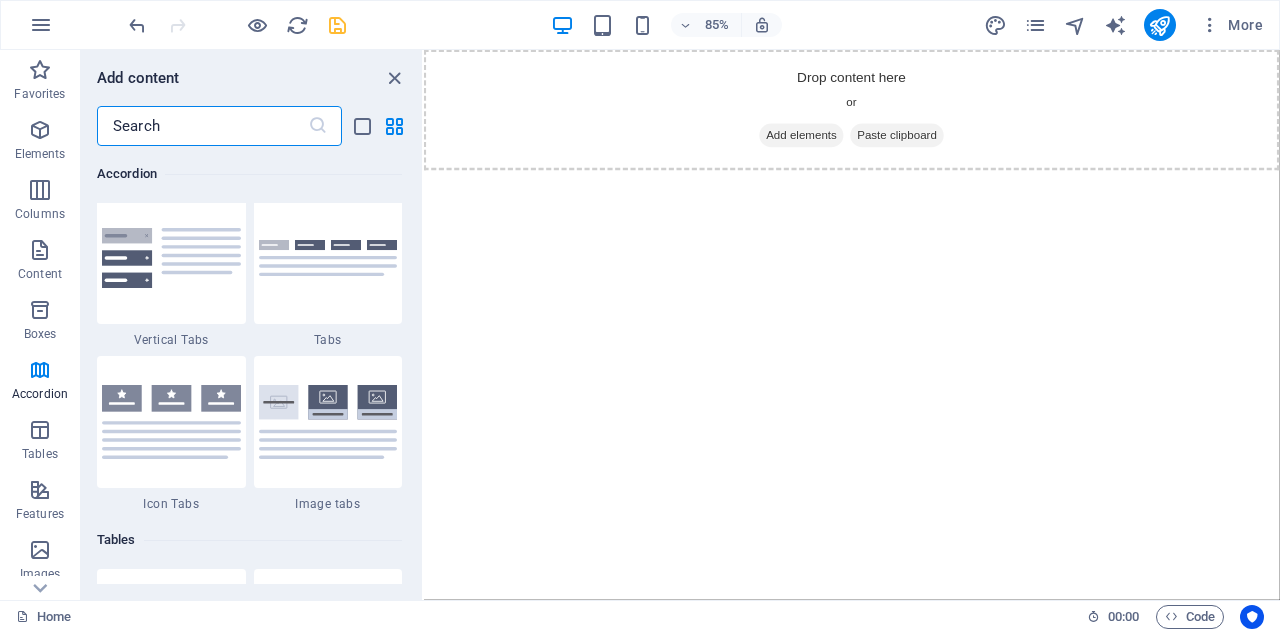 drag, startPoint x: 417, startPoint y: 225, endPoint x: 10, endPoint y: 285, distance: 411.39883 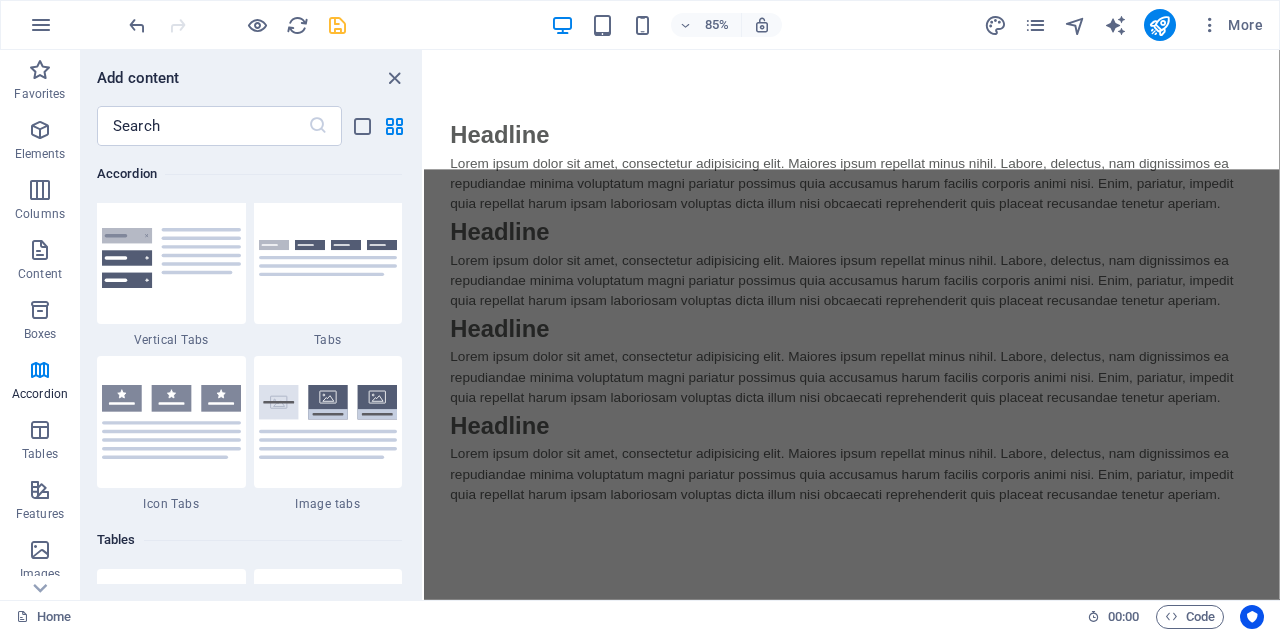select on "rem" 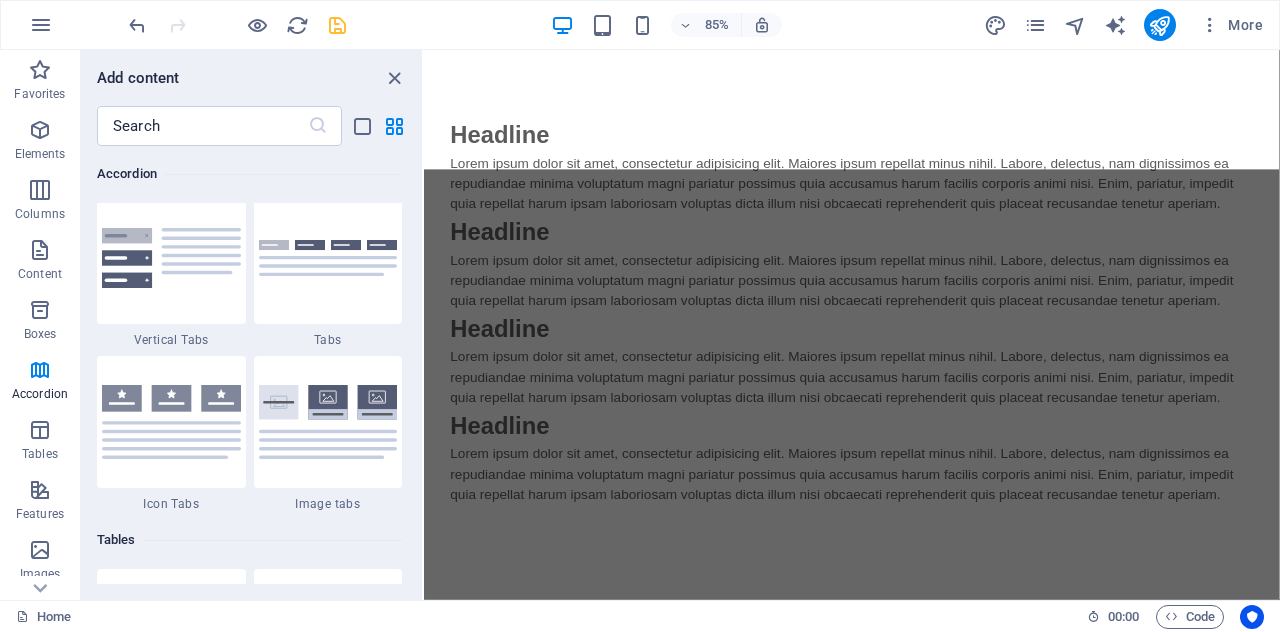 select on "preset-accordion-v3-tabs" 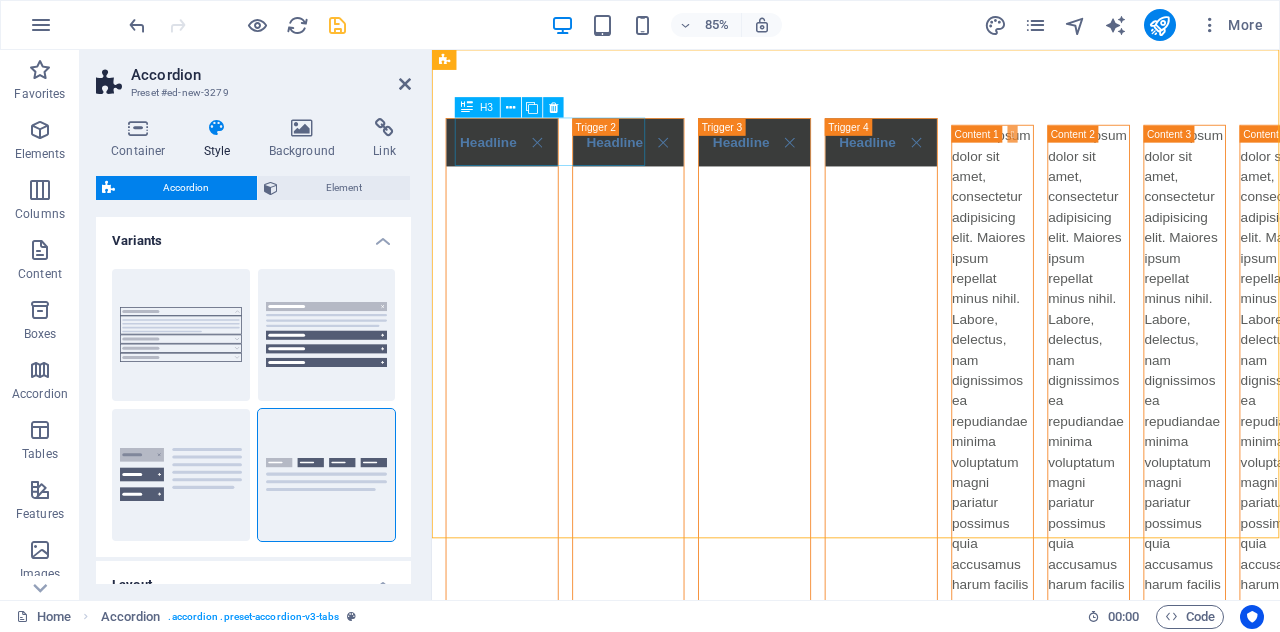 click on "Headline" at bounding box center (514, 619) 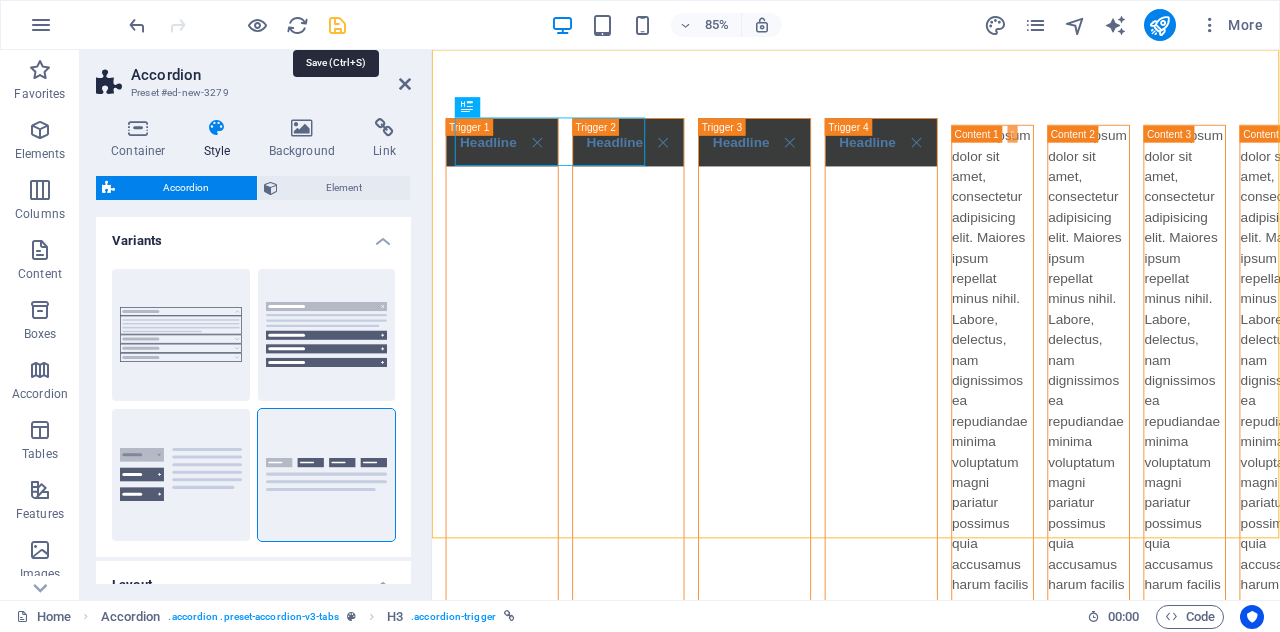 click at bounding box center (337, 25) 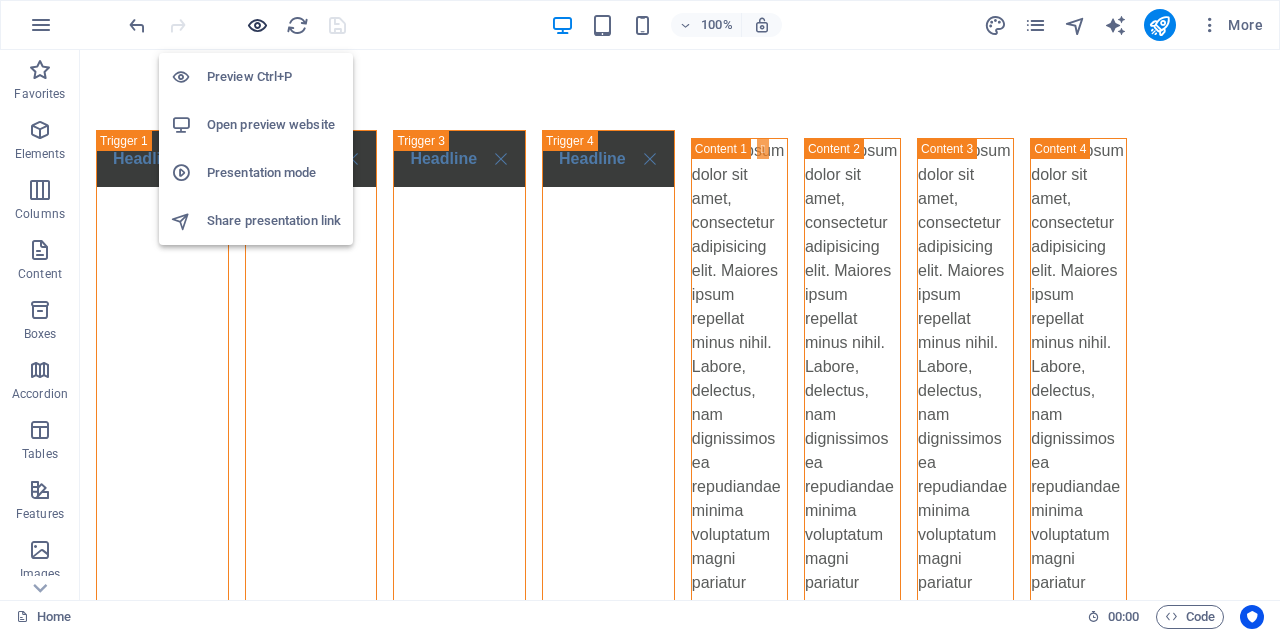 click at bounding box center [257, 25] 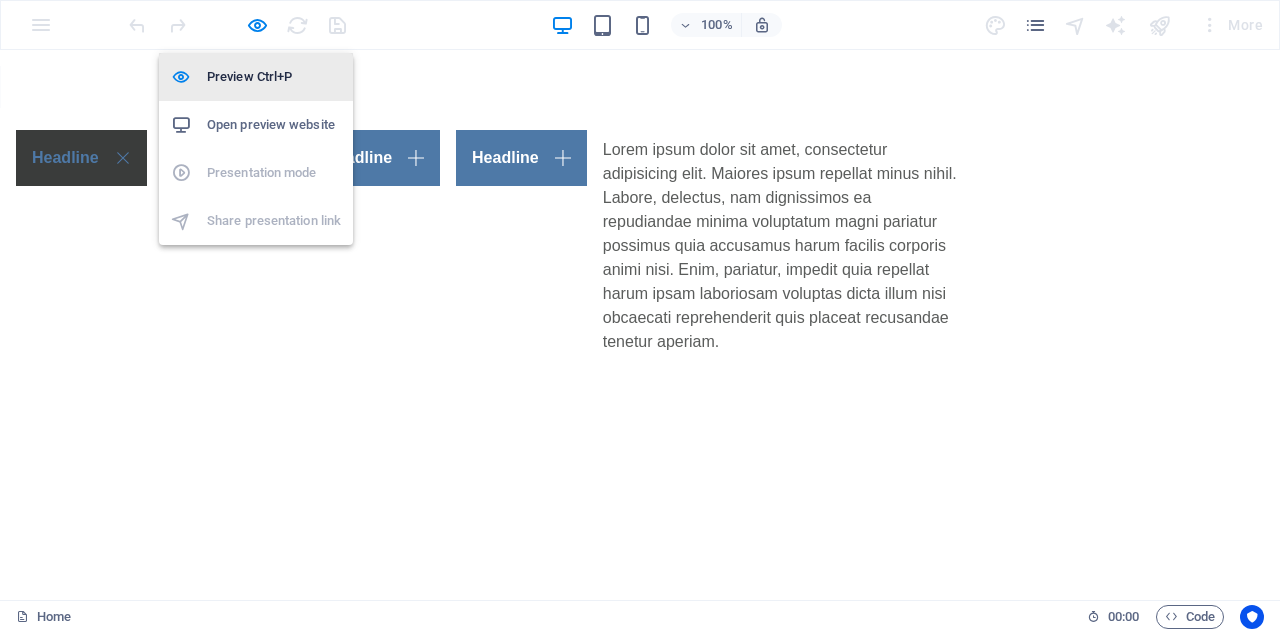 click on "Preview Ctrl+P" at bounding box center (274, 77) 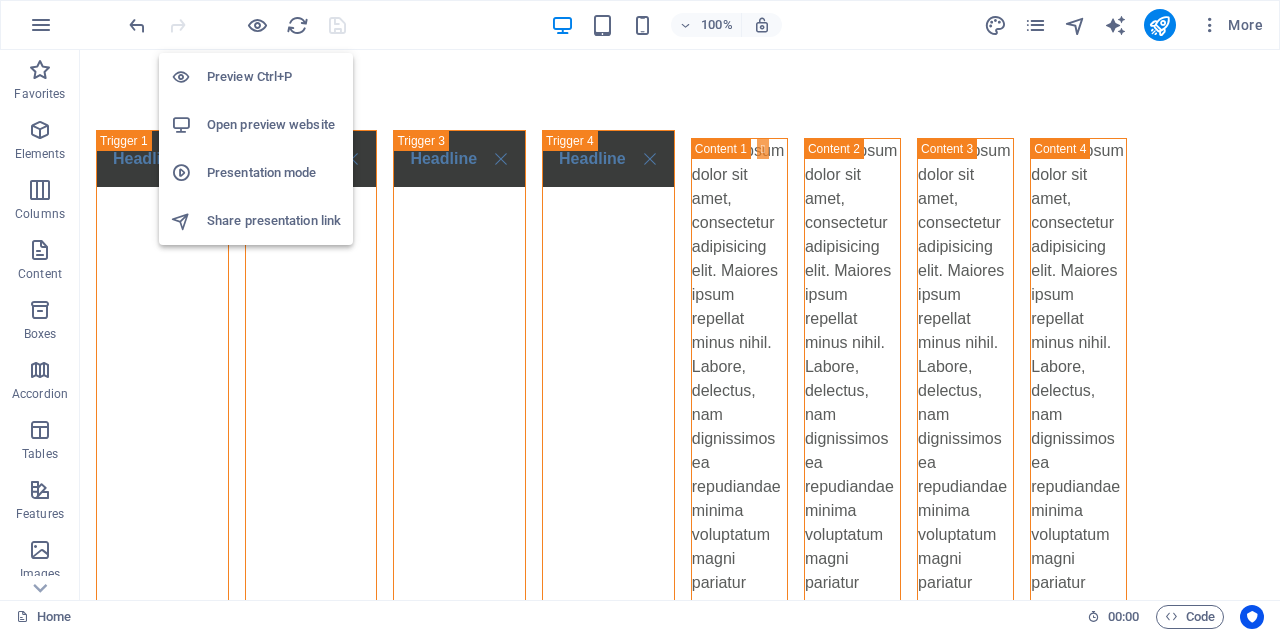 click on "Preview Ctrl+P" at bounding box center (274, 77) 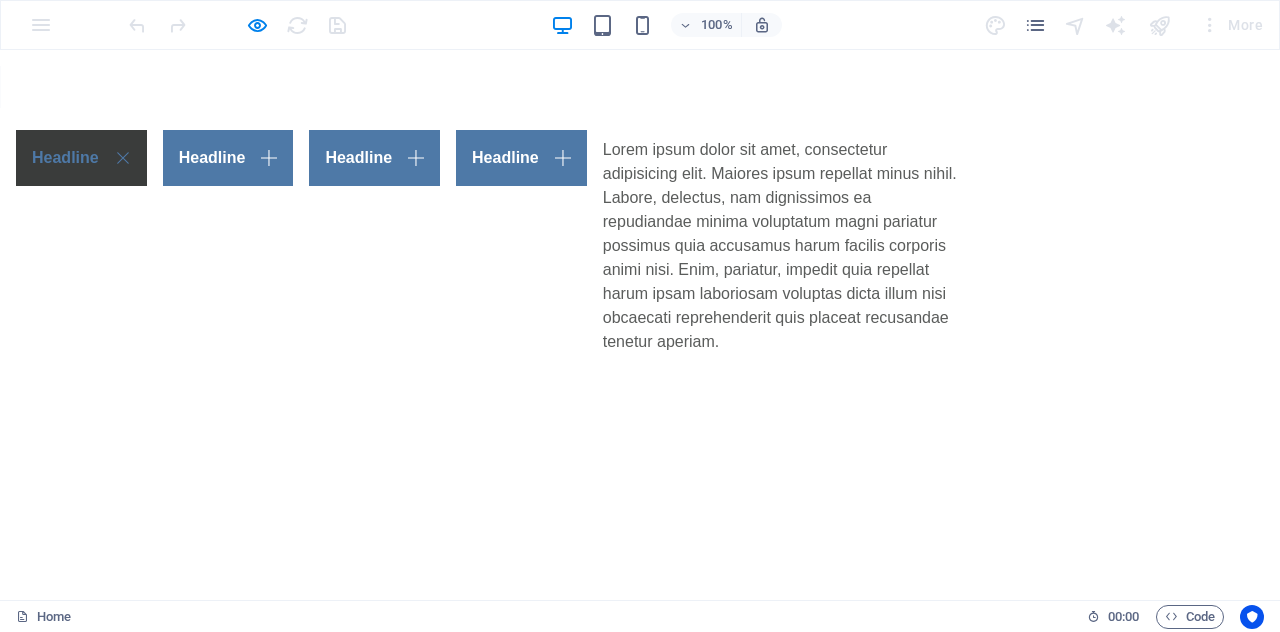 click on "Headline" at bounding box center [81, 158] 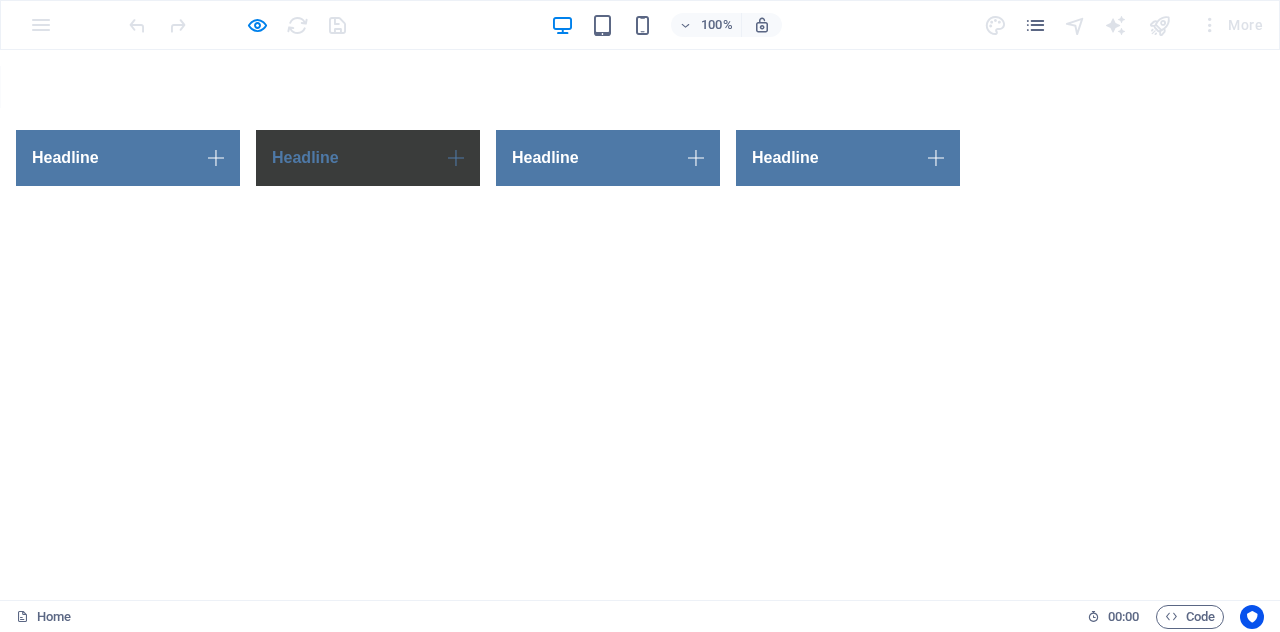 click on "Headline" at bounding box center (368, 158) 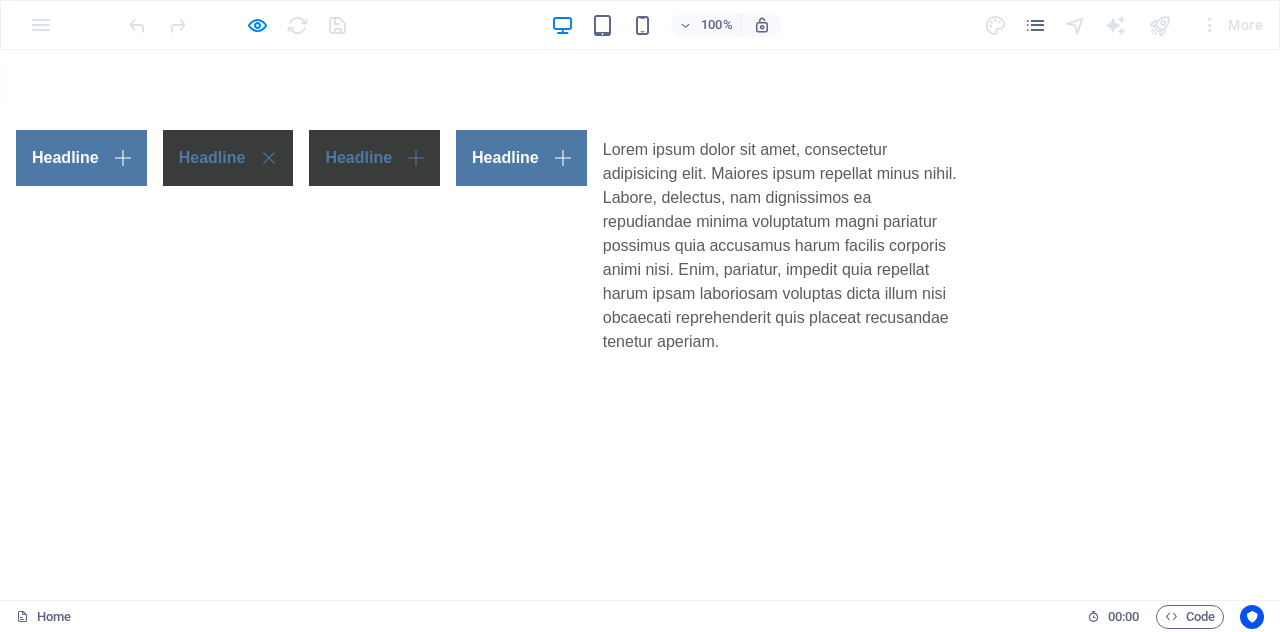 click on "Headline" at bounding box center (374, 158) 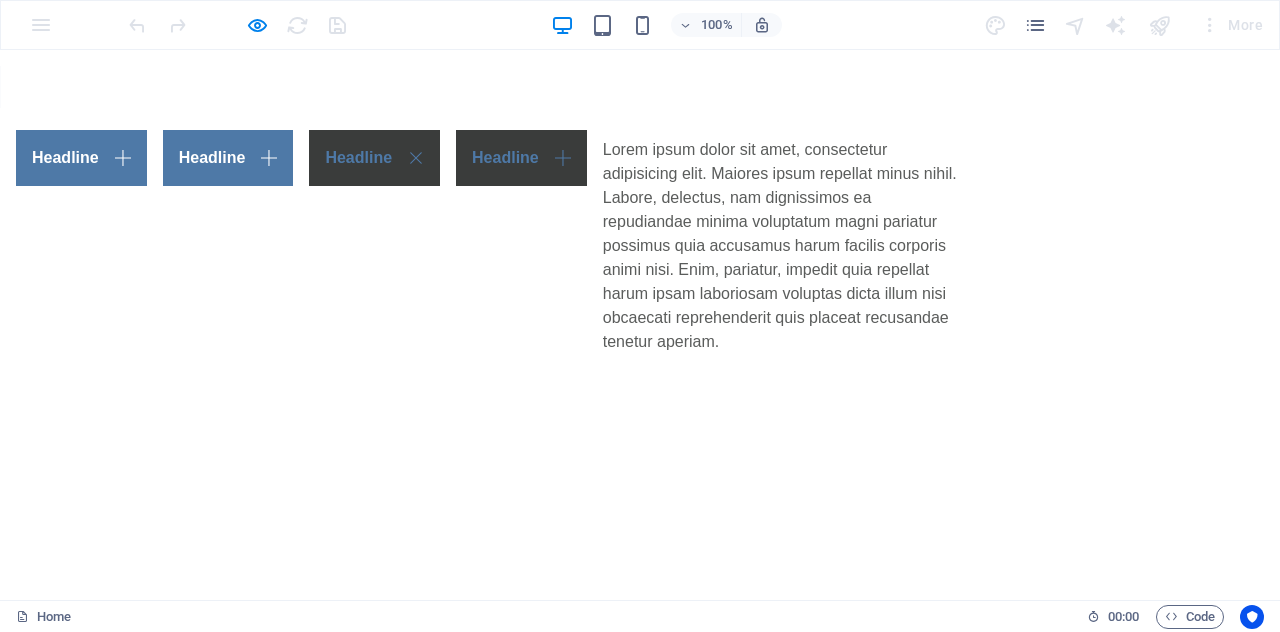 click on "Headline" at bounding box center (521, 158) 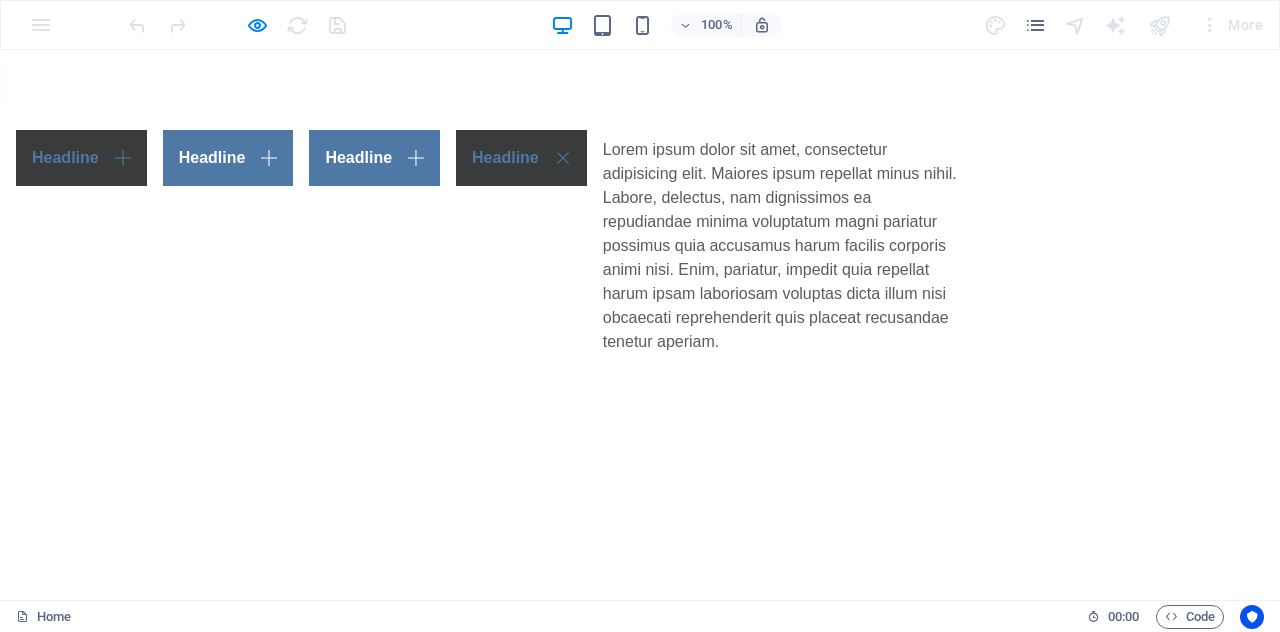 click on "Headline" at bounding box center (81, 158) 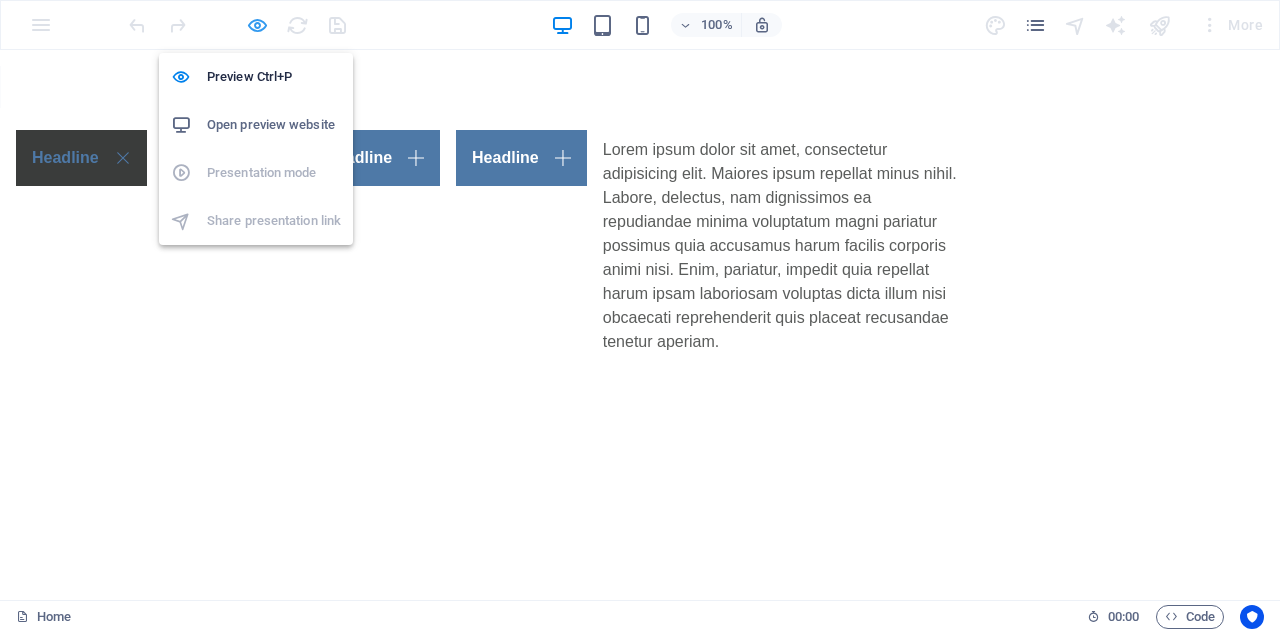 click at bounding box center [257, 25] 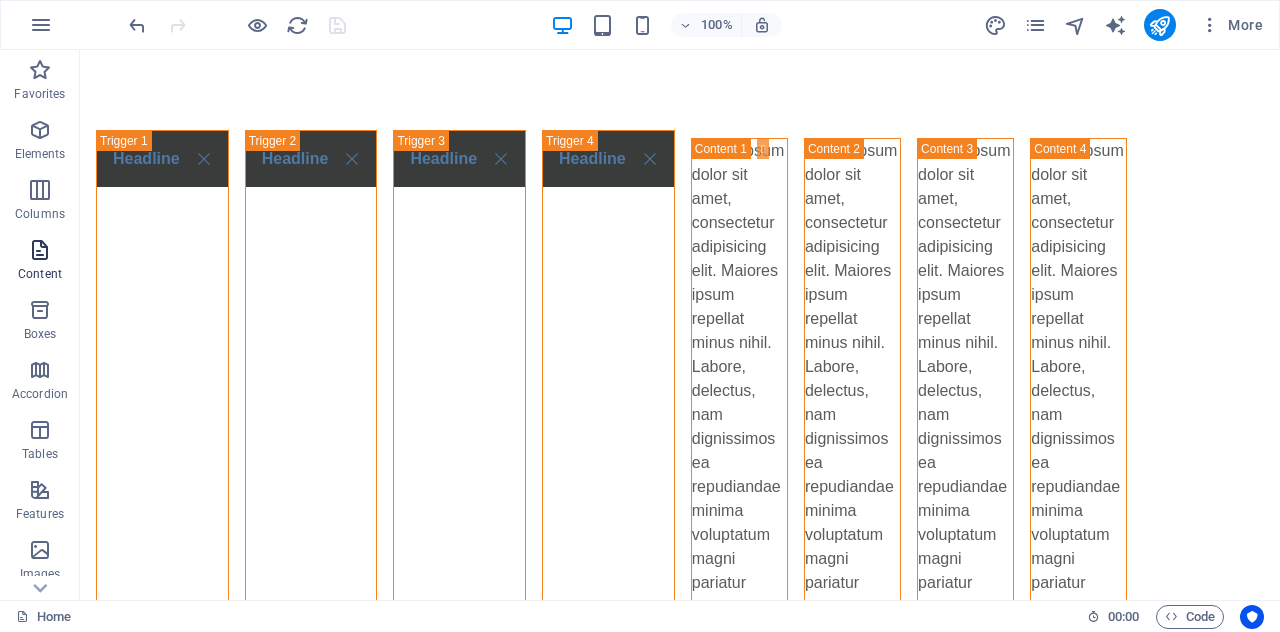 click at bounding box center [40, 250] 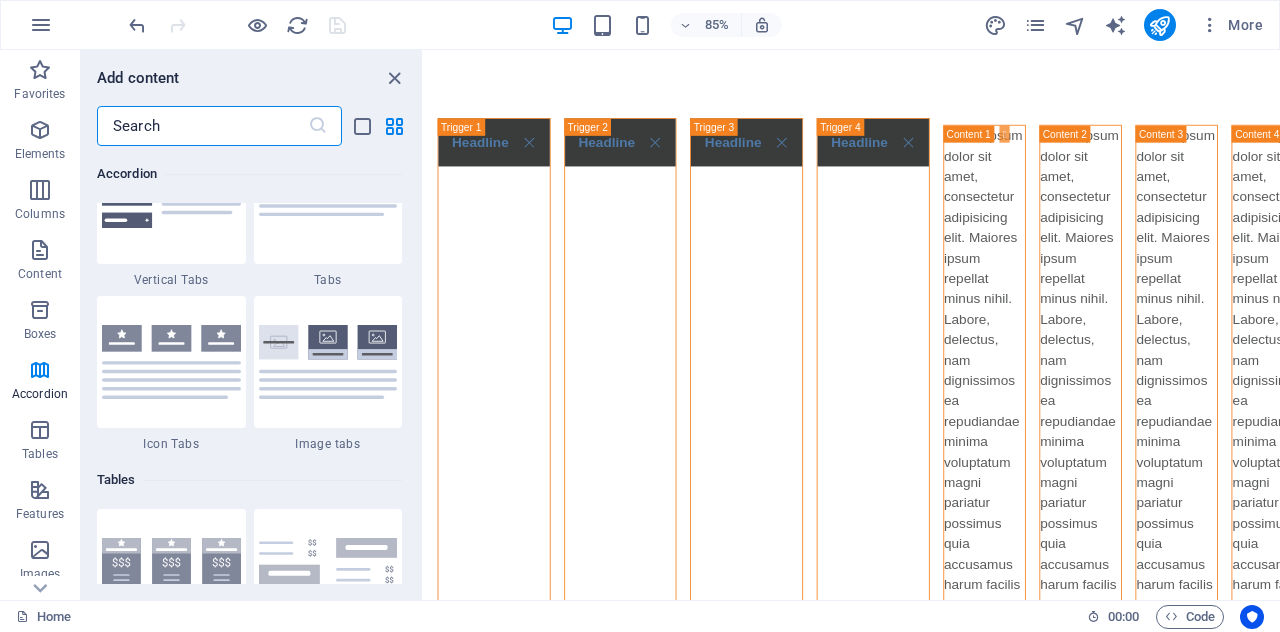 scroll, scrollTop: 6710, scrollLeft: 0, axis: vertical 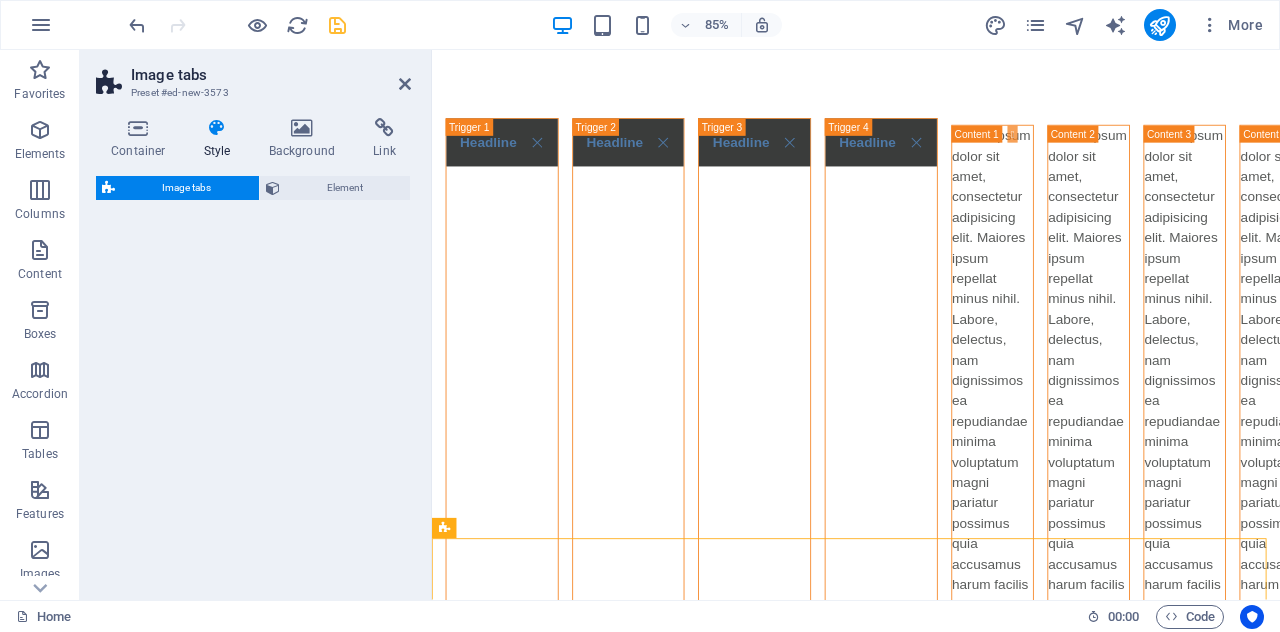 select on "rem" 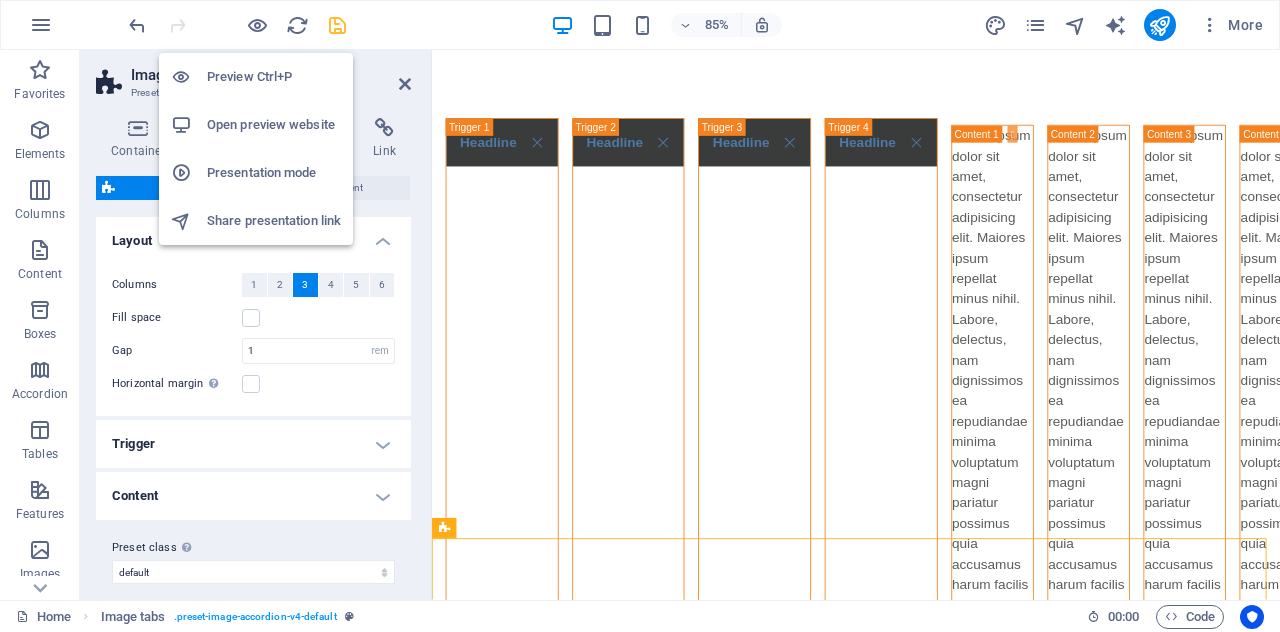click on "Preview Ctrl+P" at bounding box center [274, 77] 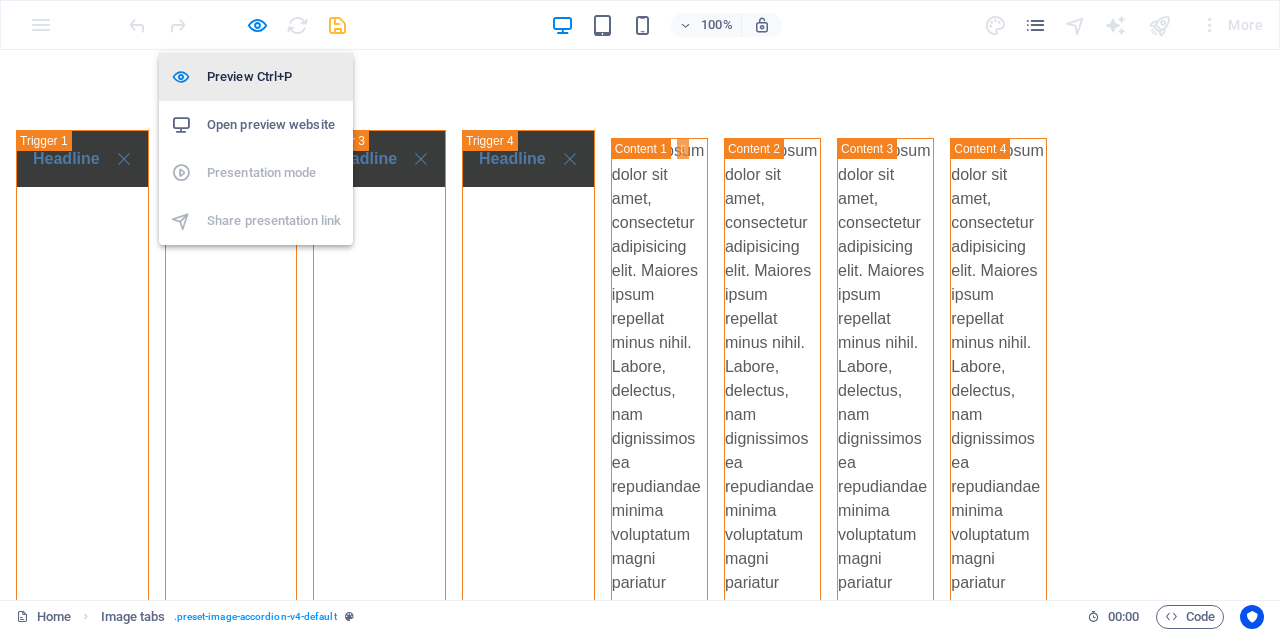 scroll, scrollTop: 88, scrollLeft: 0, axis: vertical 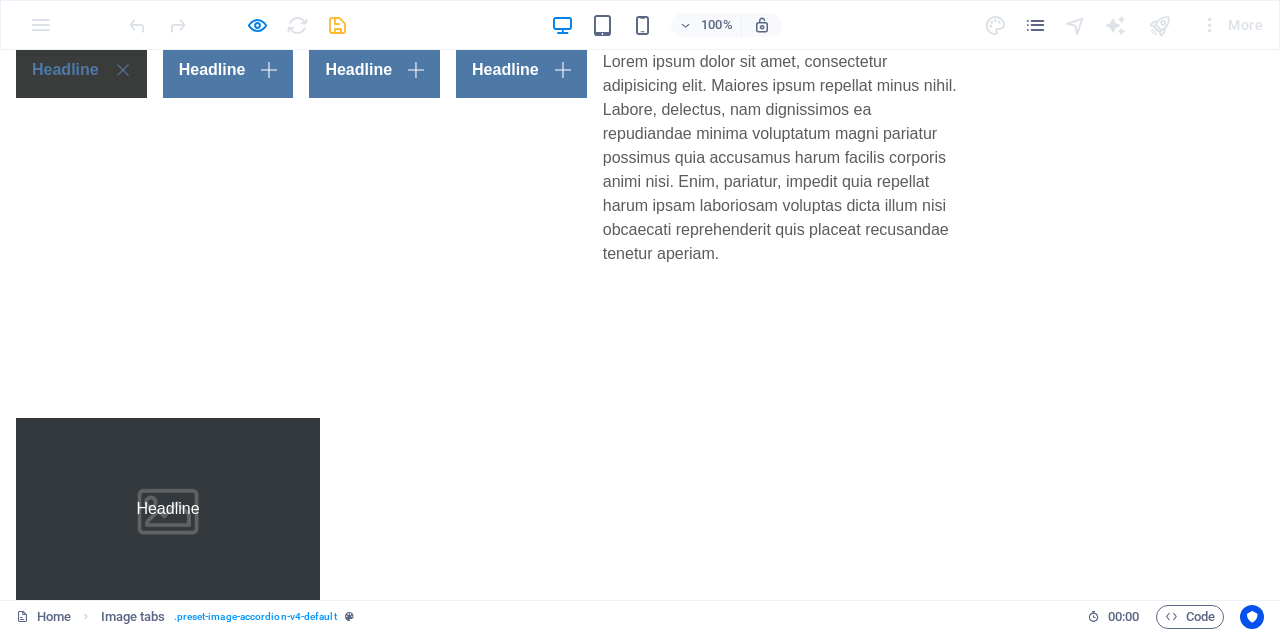 click on "Headline" at bounding box center [168, 509] 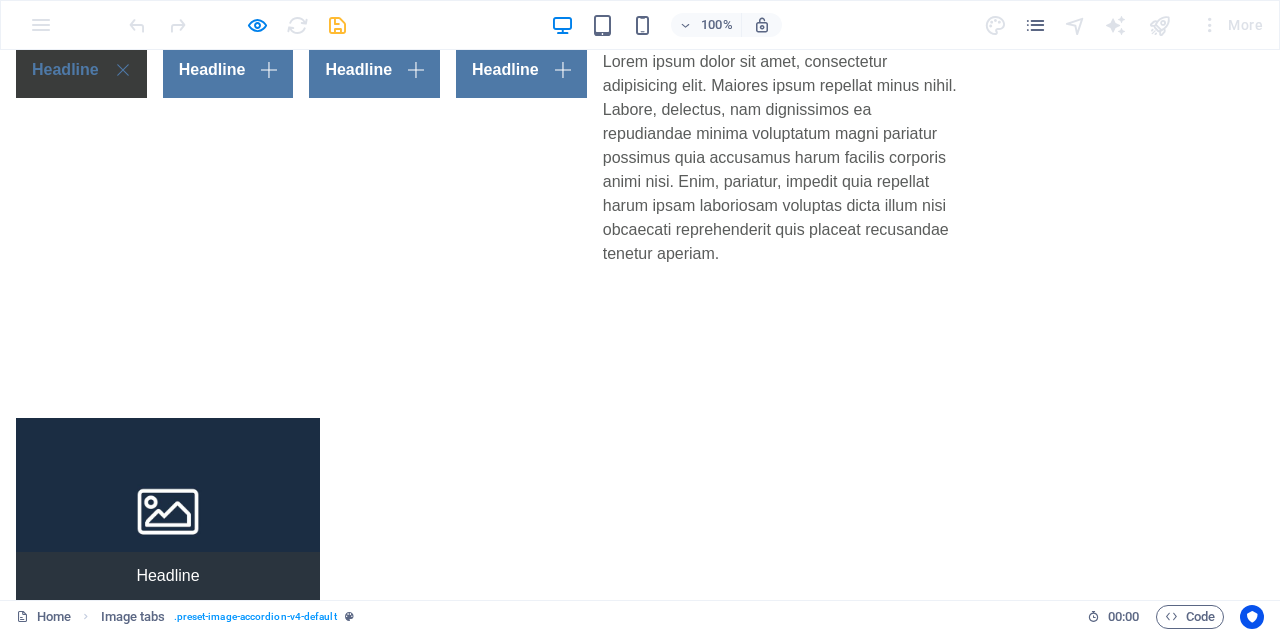 click on "Headline" at bounding box center (168, 970) 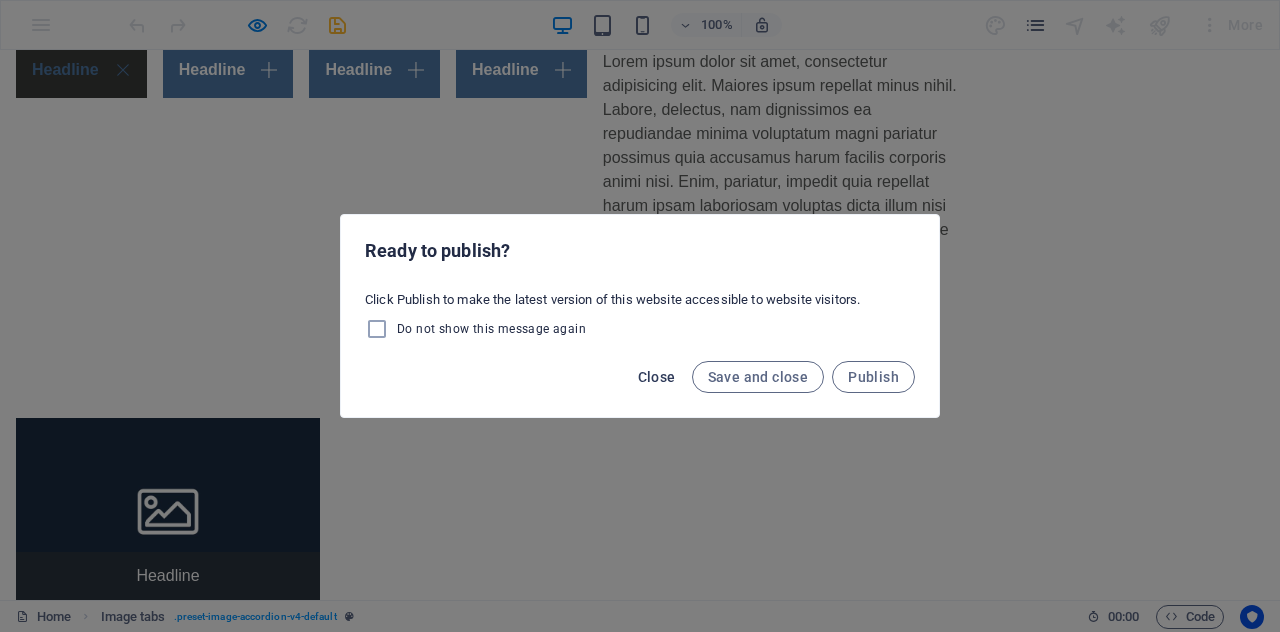 click on "Close" at bounding box center [657, 377] 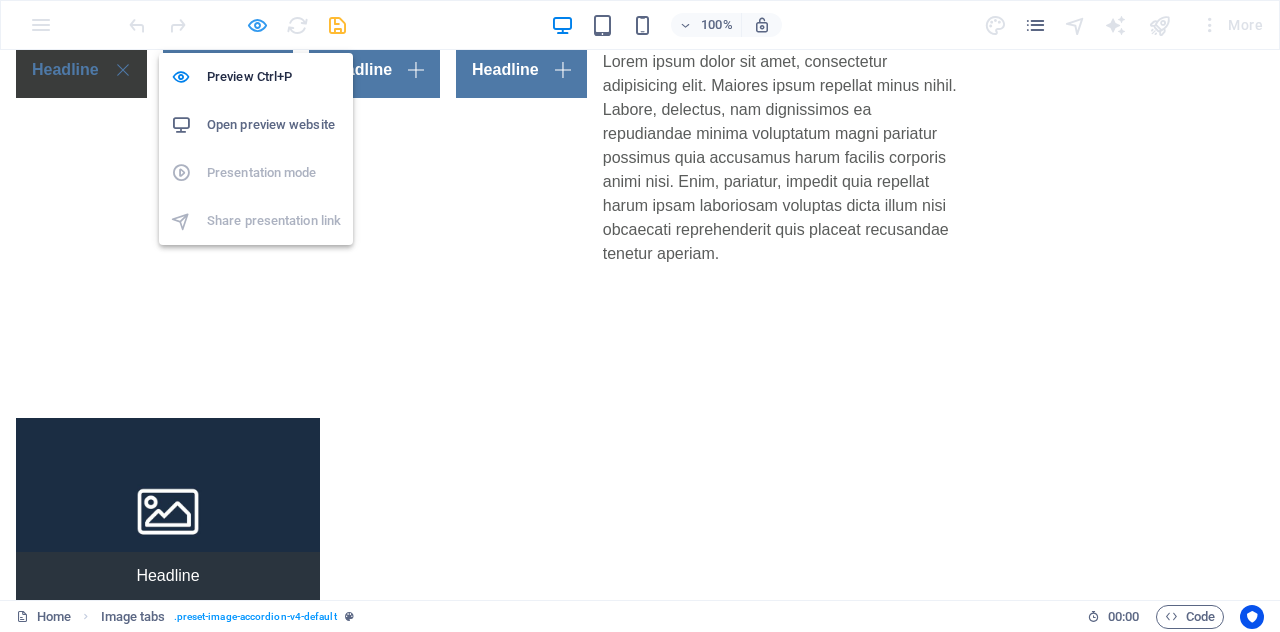 click at bounding box center (257, 25) 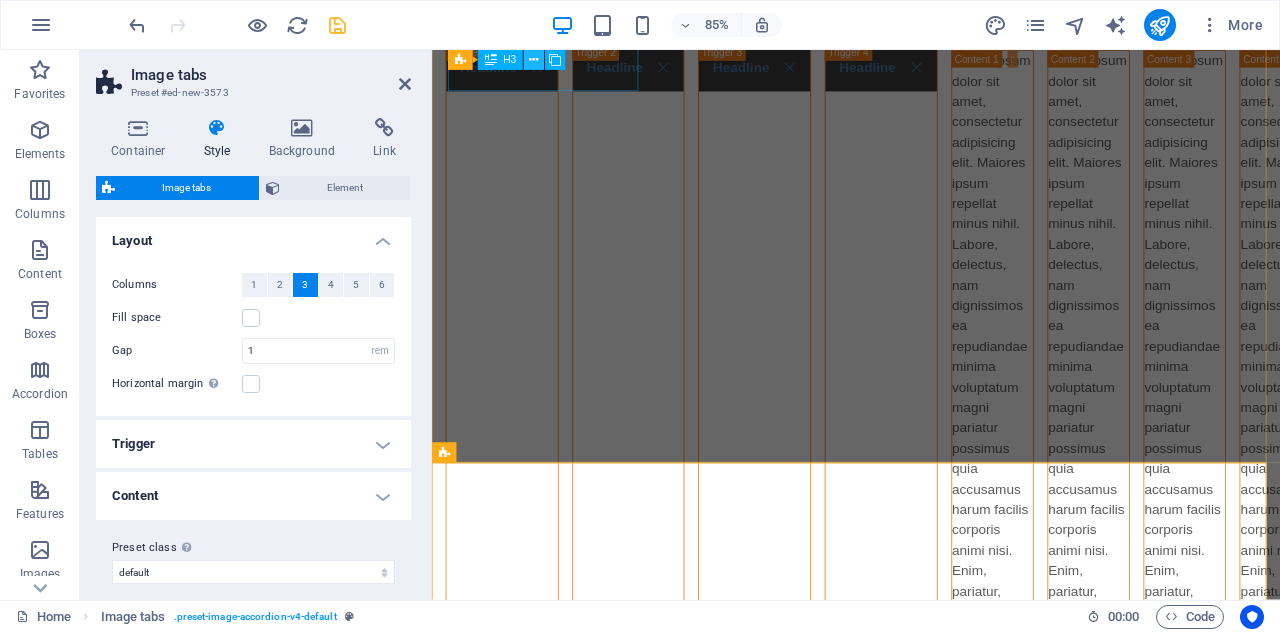 click at bounding box center [534, 60] 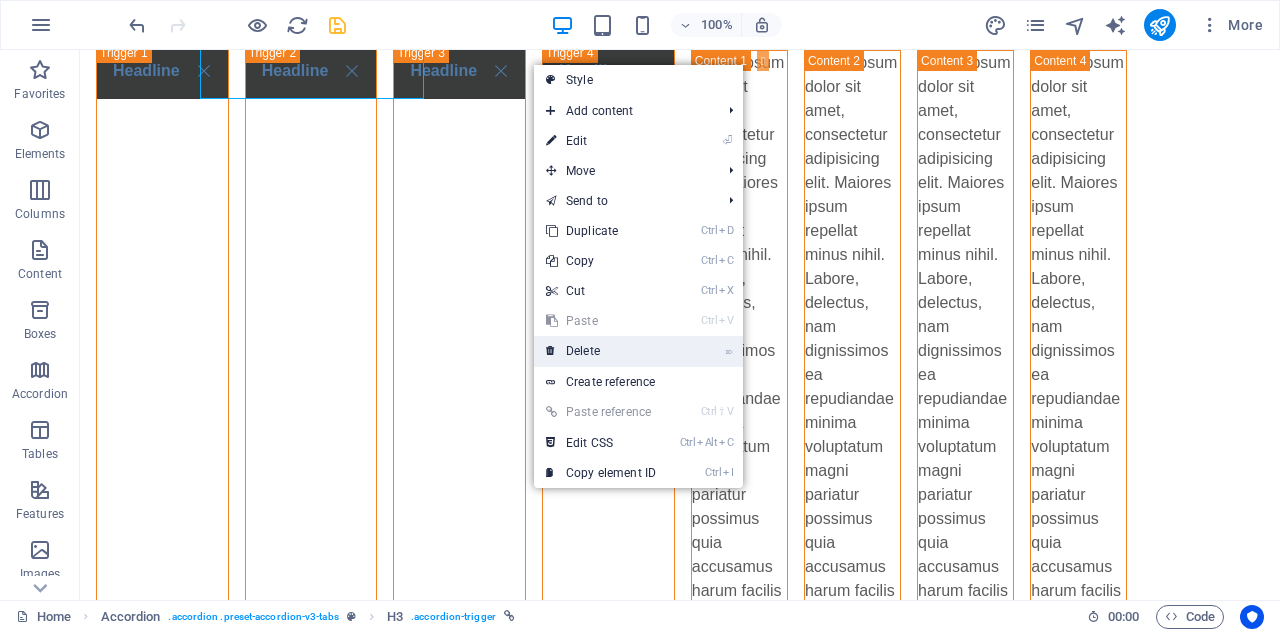 click on "⌦  Delete" at bounding box center [601, 351] 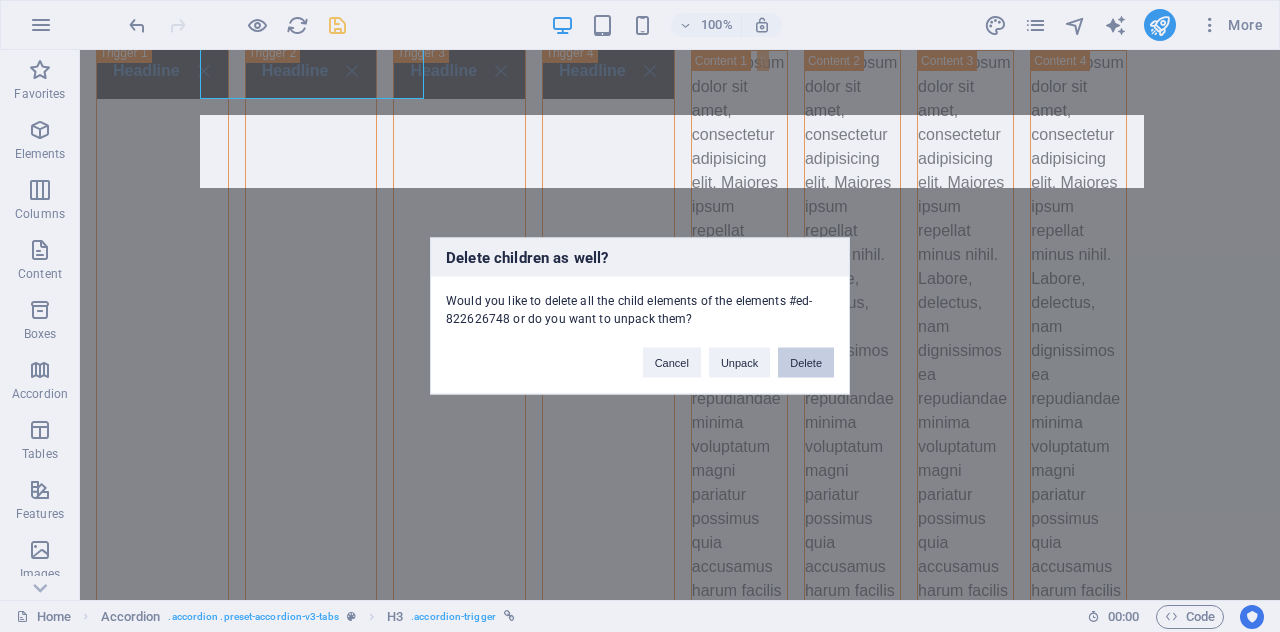 click on "Delete" at bounding box center (806, 363) 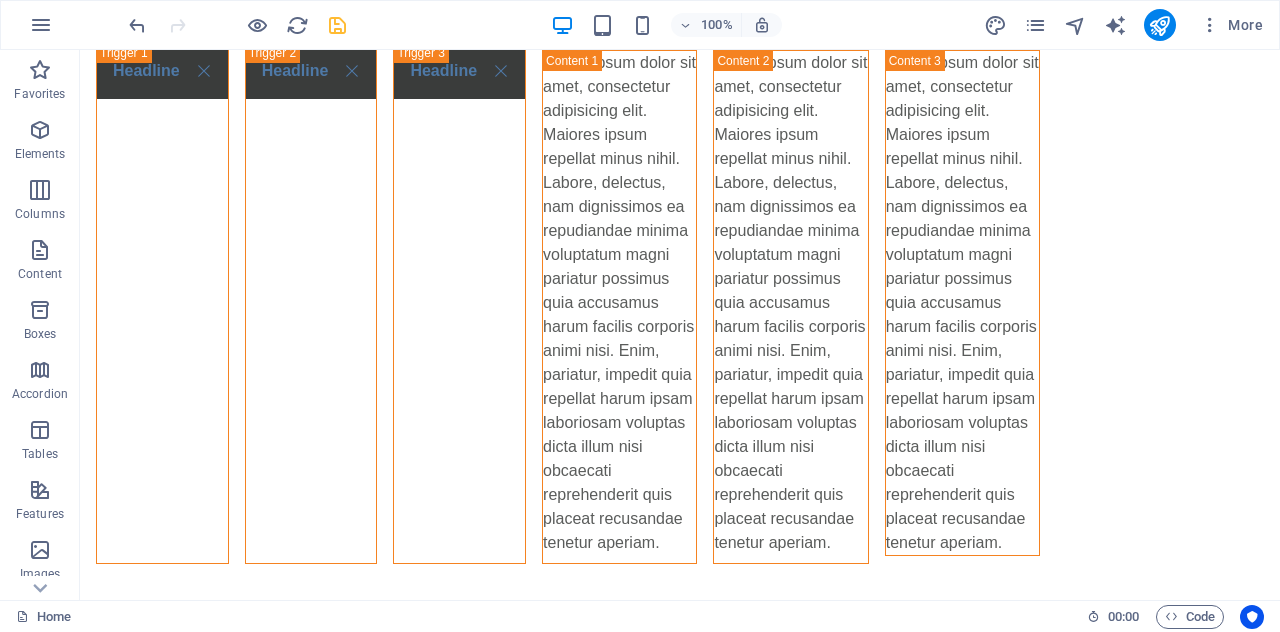 scroll, scrollTop: 0, scrollLeft: 0, axis: both 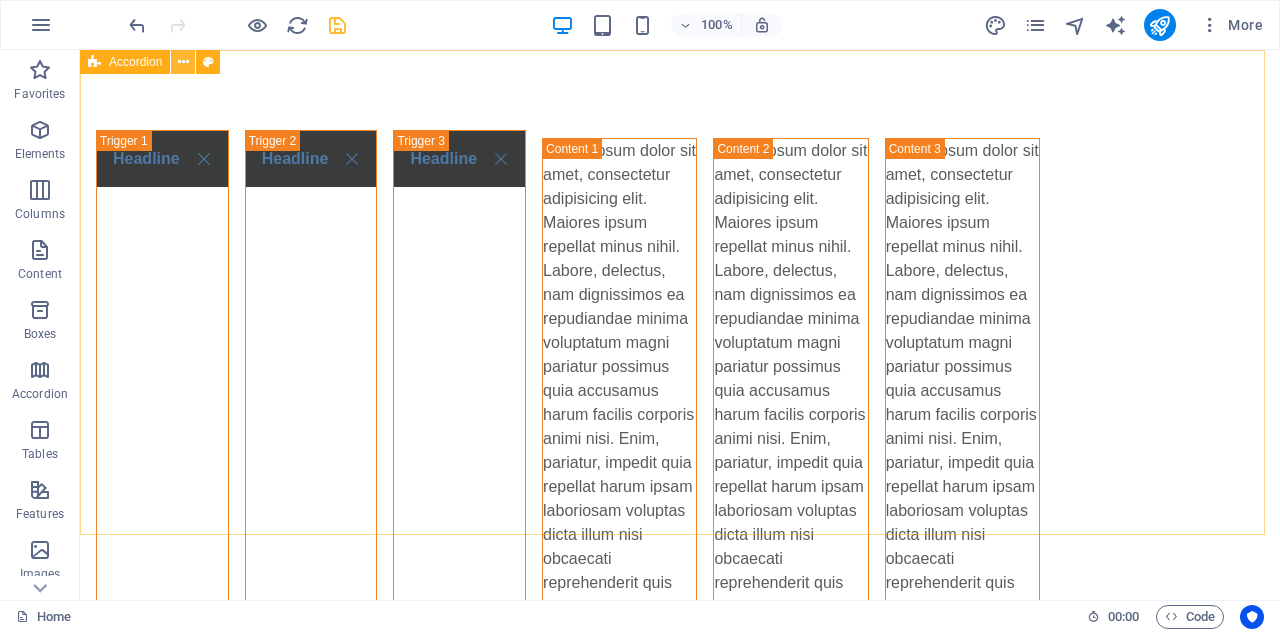 click at bounding box center [183, 62] 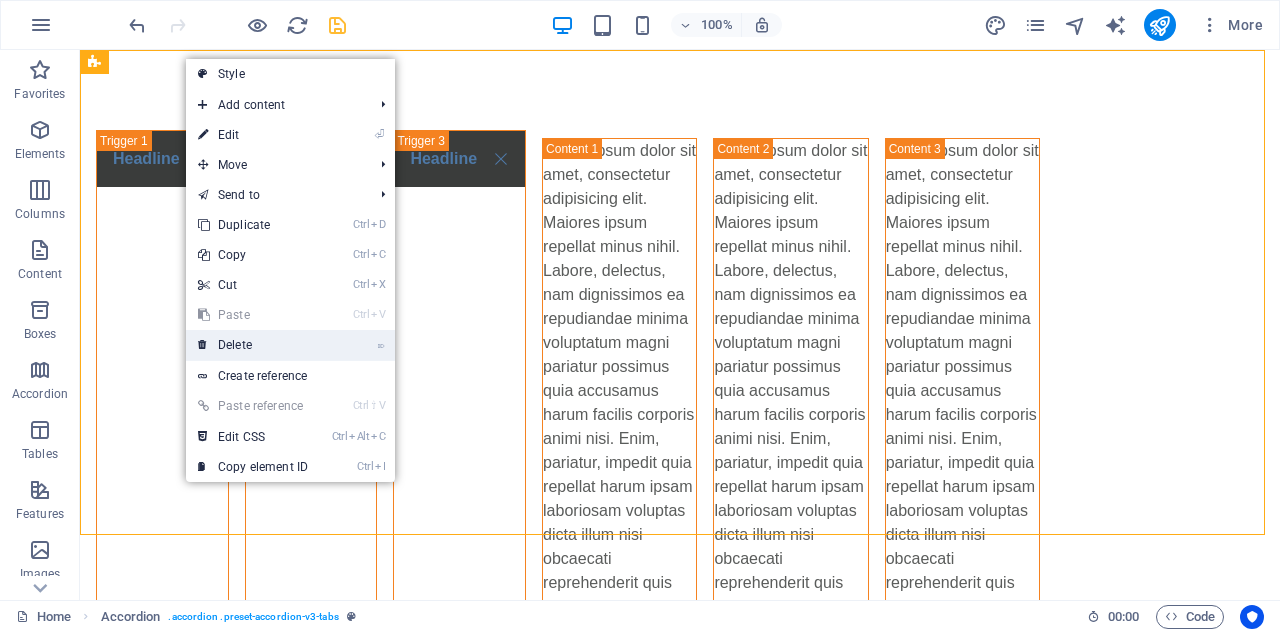 click on "⌦  Delete" at bounding box center (253, 345) 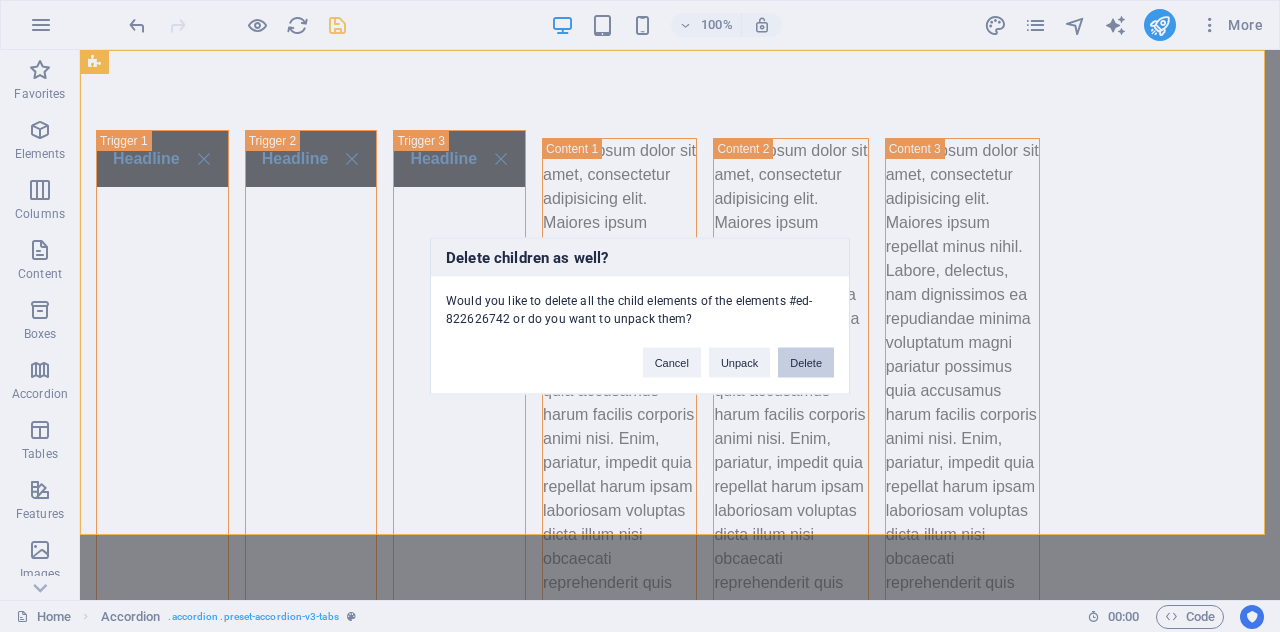 click on "Delete" at bounding box center (806, 363) 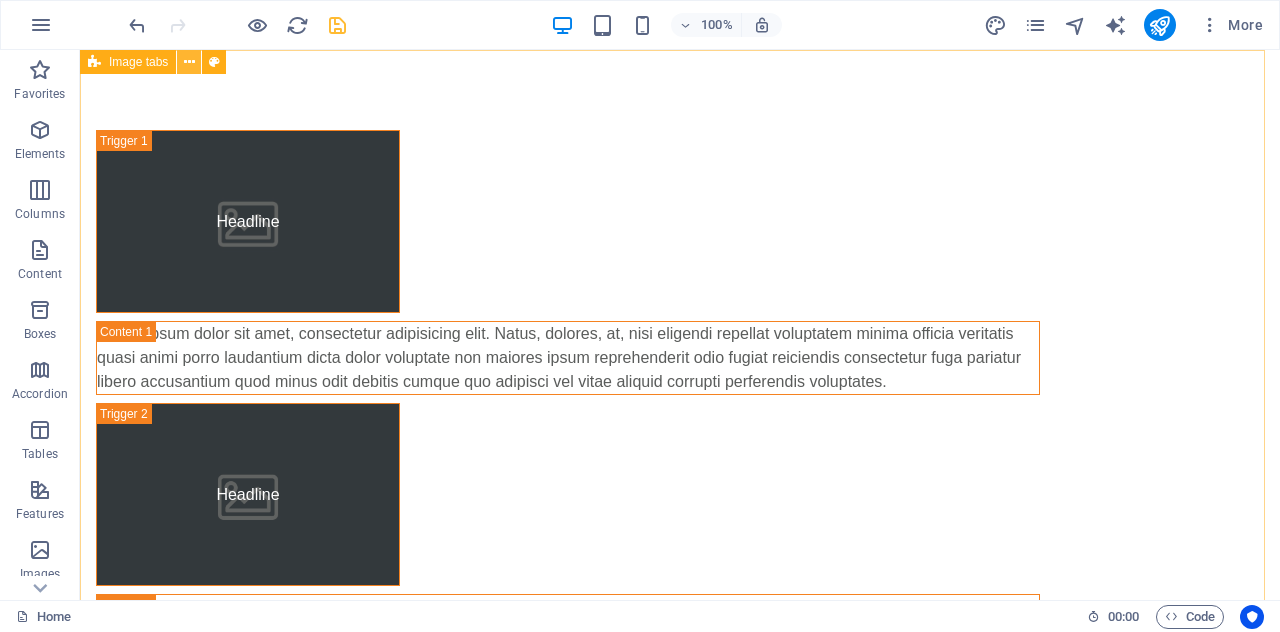 click at bounding box center [189, 62] 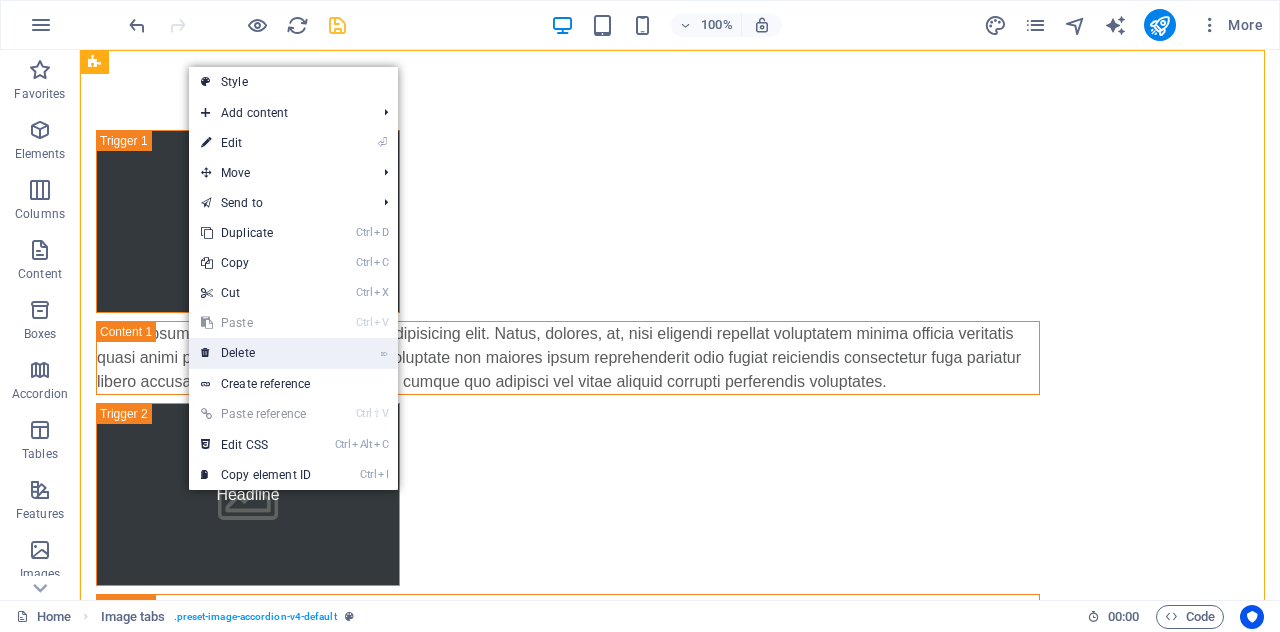 click on "⌦  Delete" at bounding box center [256, 353] 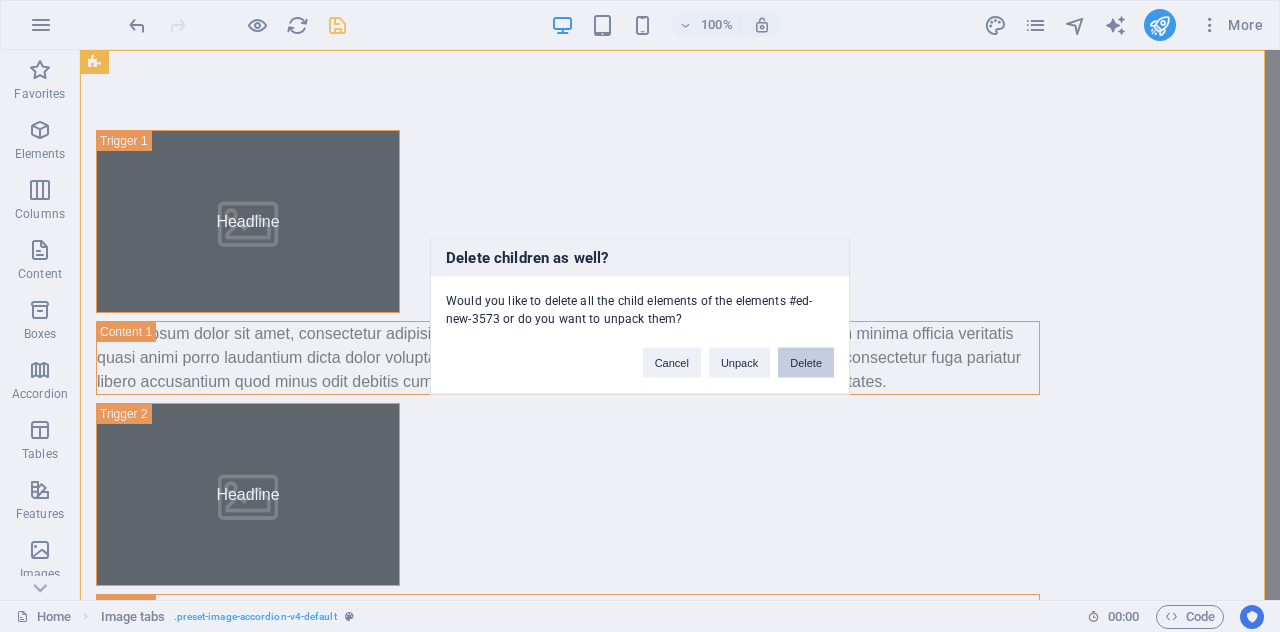 click on "Delete" at bounding box center (806, 363) 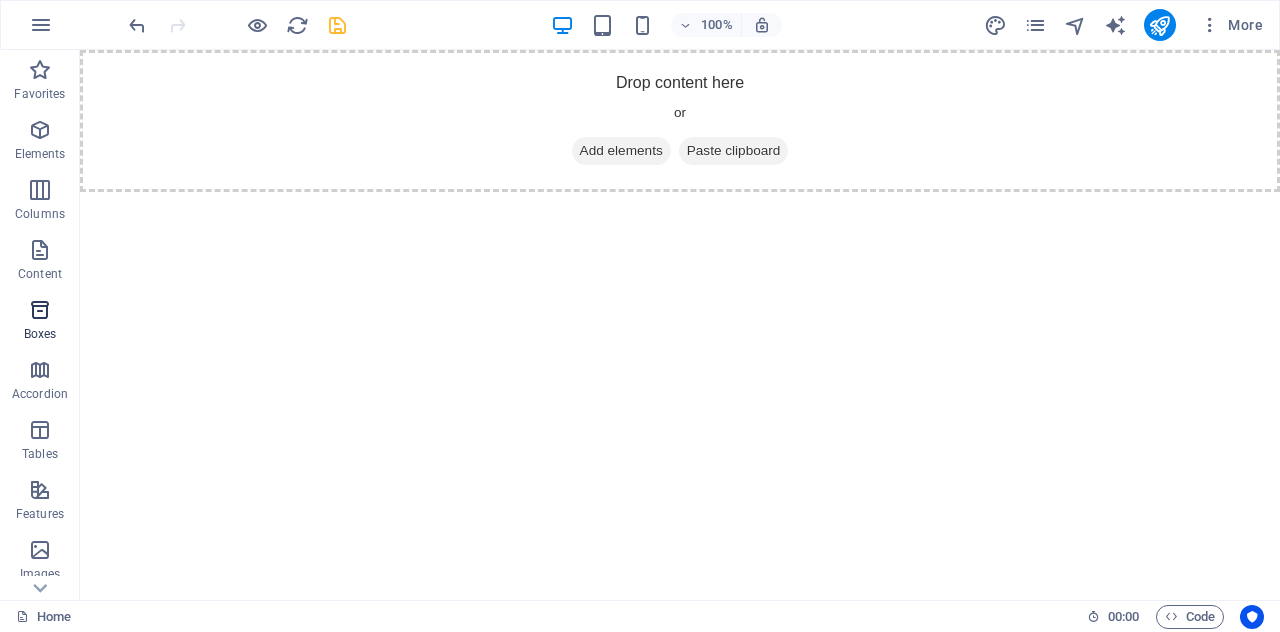 click at bounding box center (40, 310) 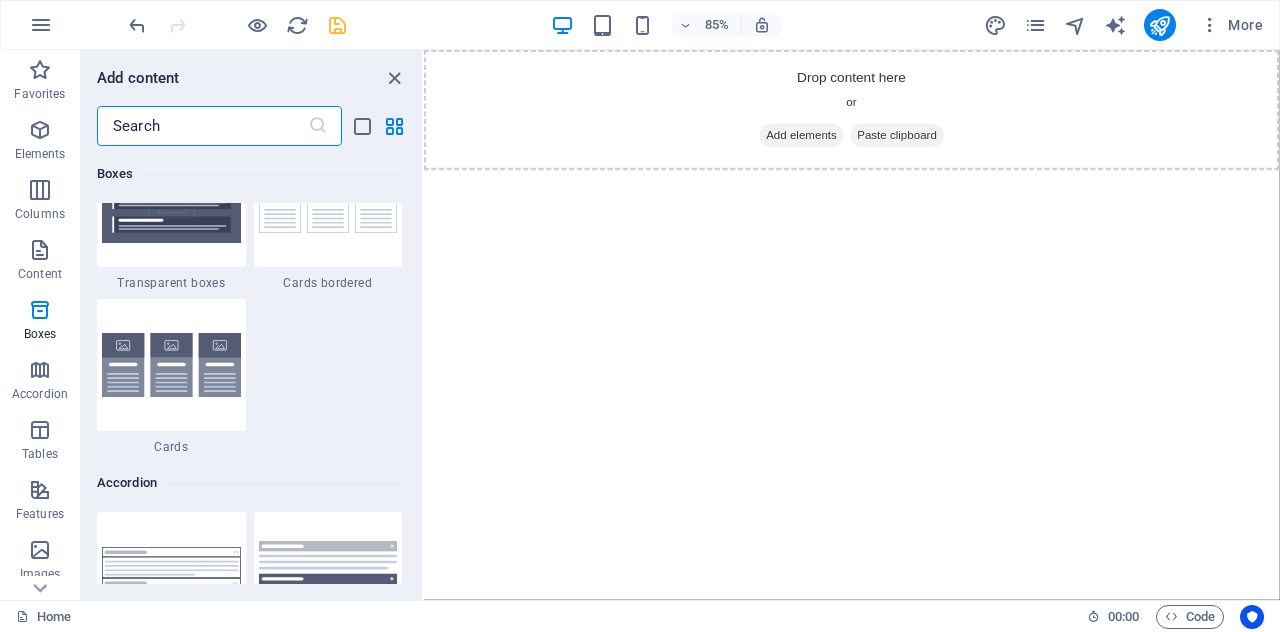 scroll, scrollTop: 6106, scrollLeft: 0, axis: vertical 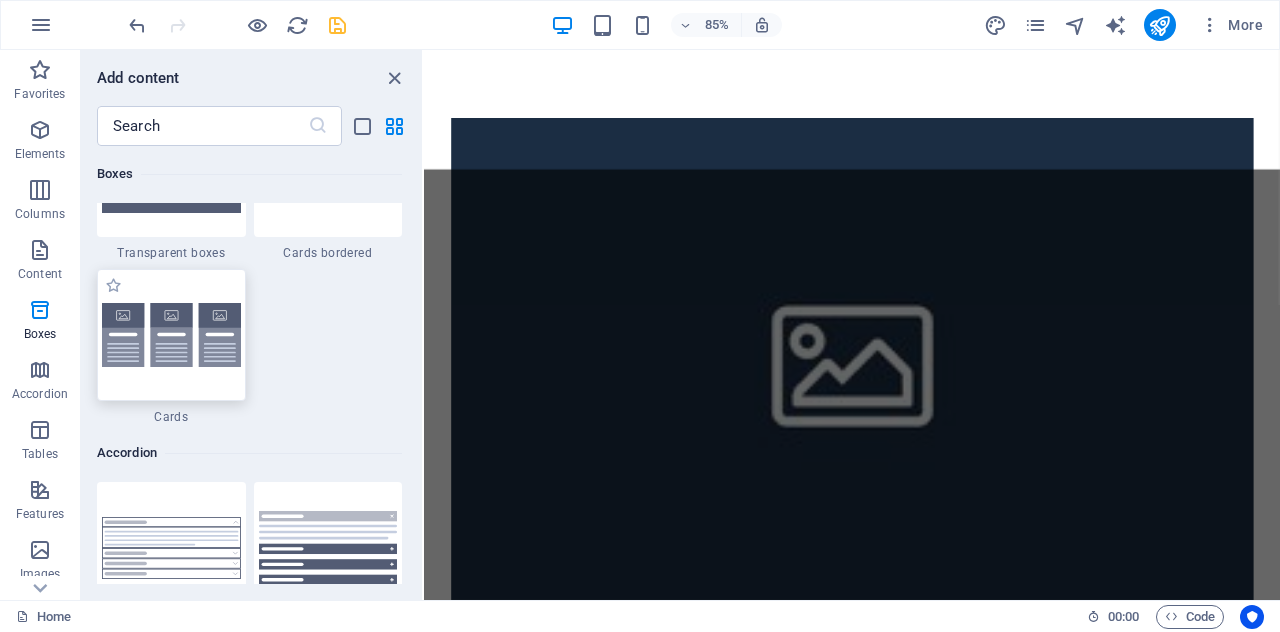 select on "rem" 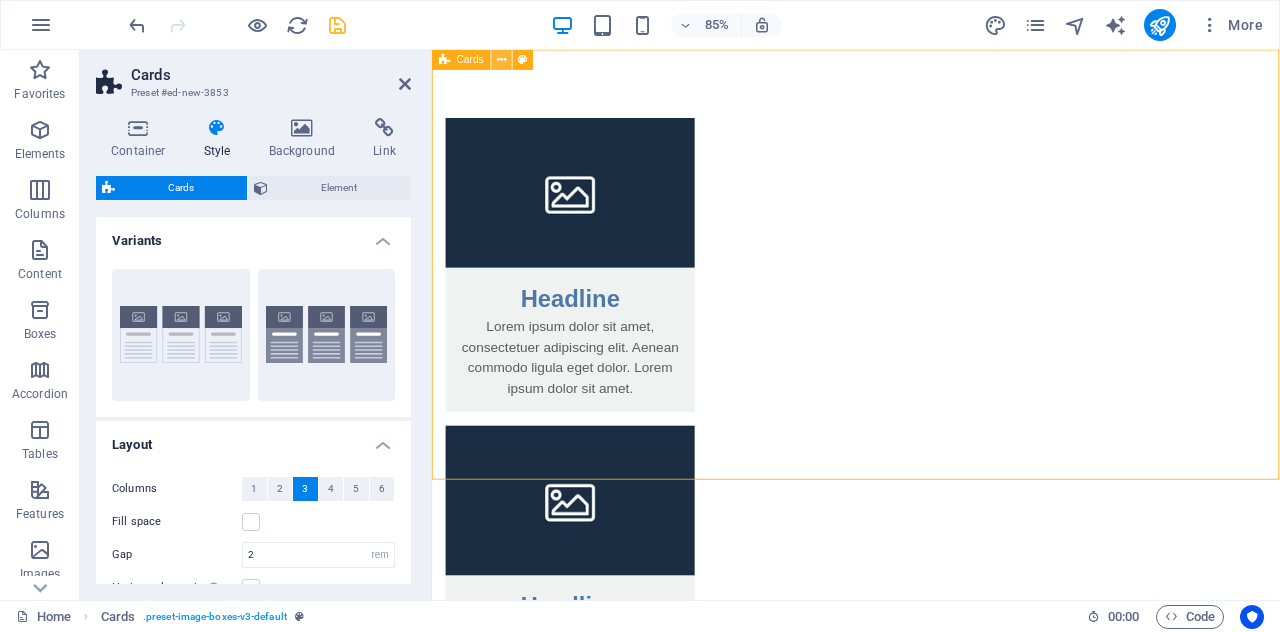 click at bounding box center [501, 60] 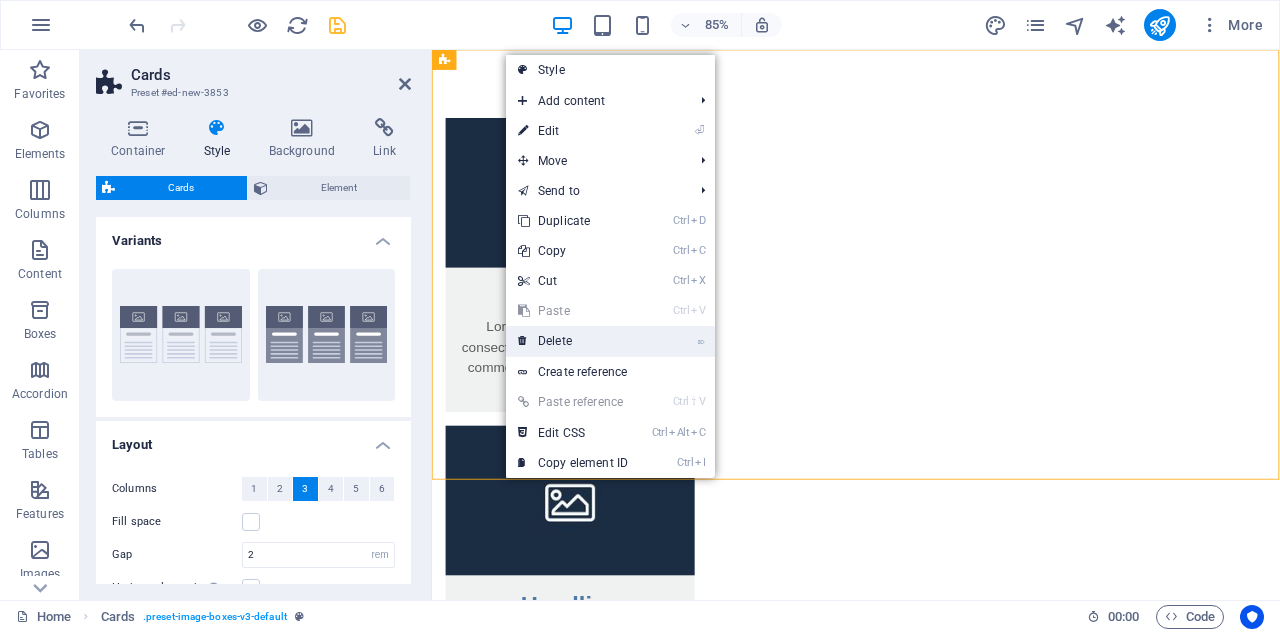 click on "⌦  Delete" at bounding box center [573, 341] 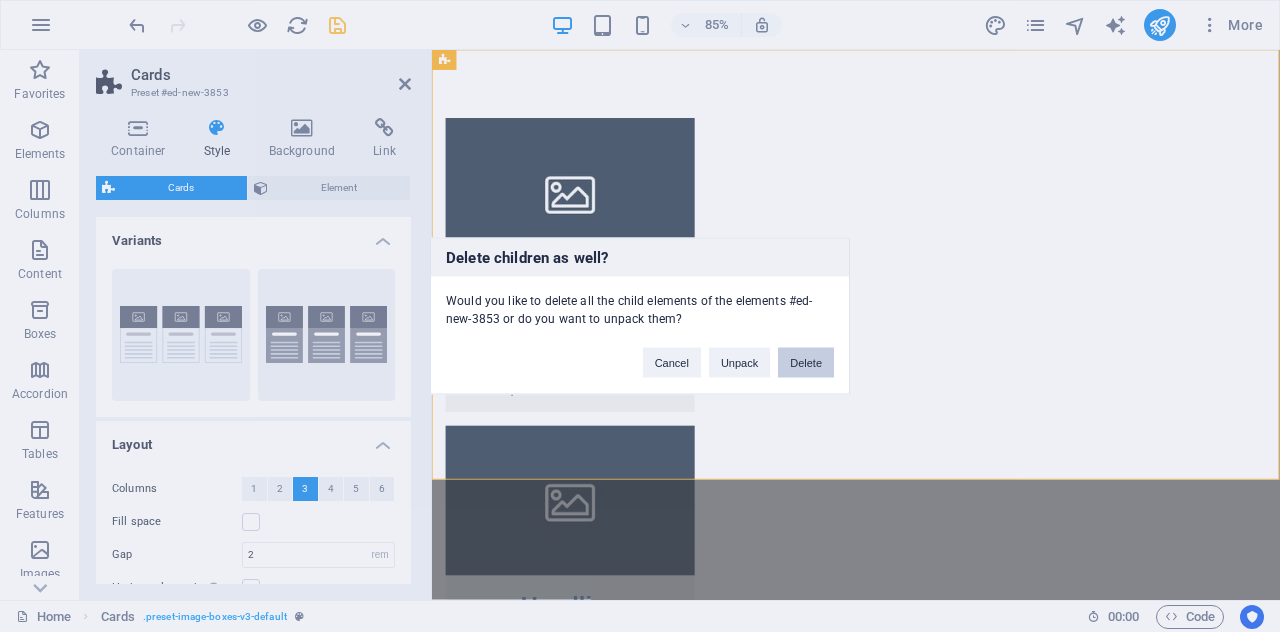 click on "Delete" at bounding box center [806, 363] 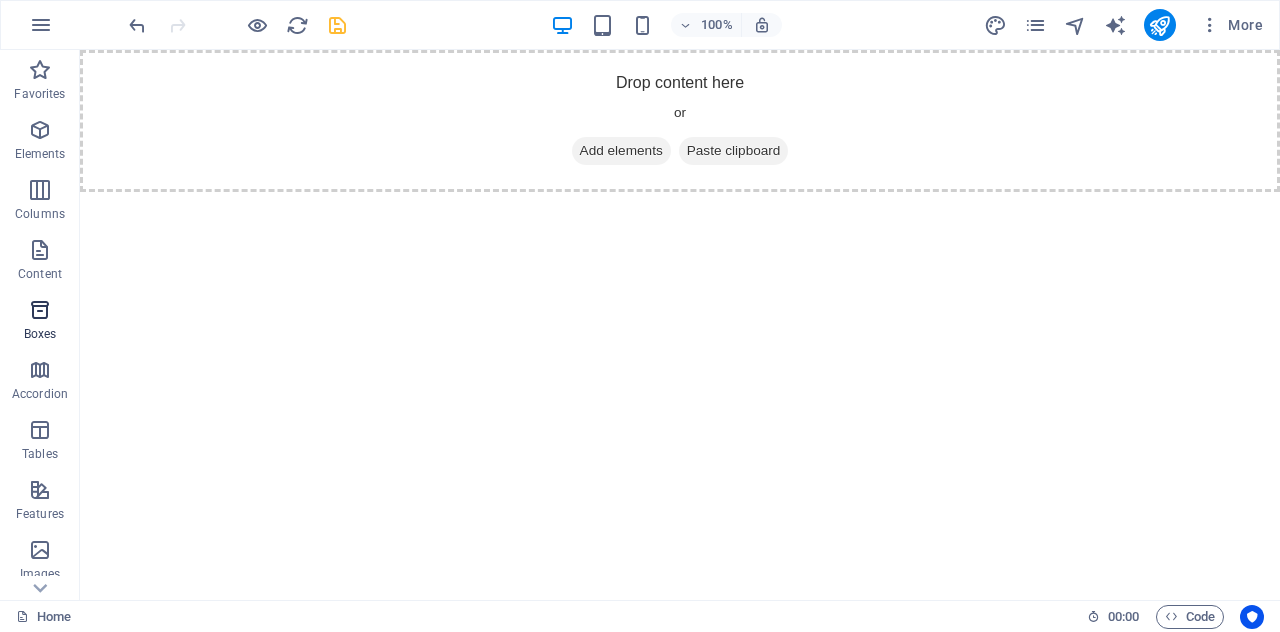 click at bounding box center (40, 310) 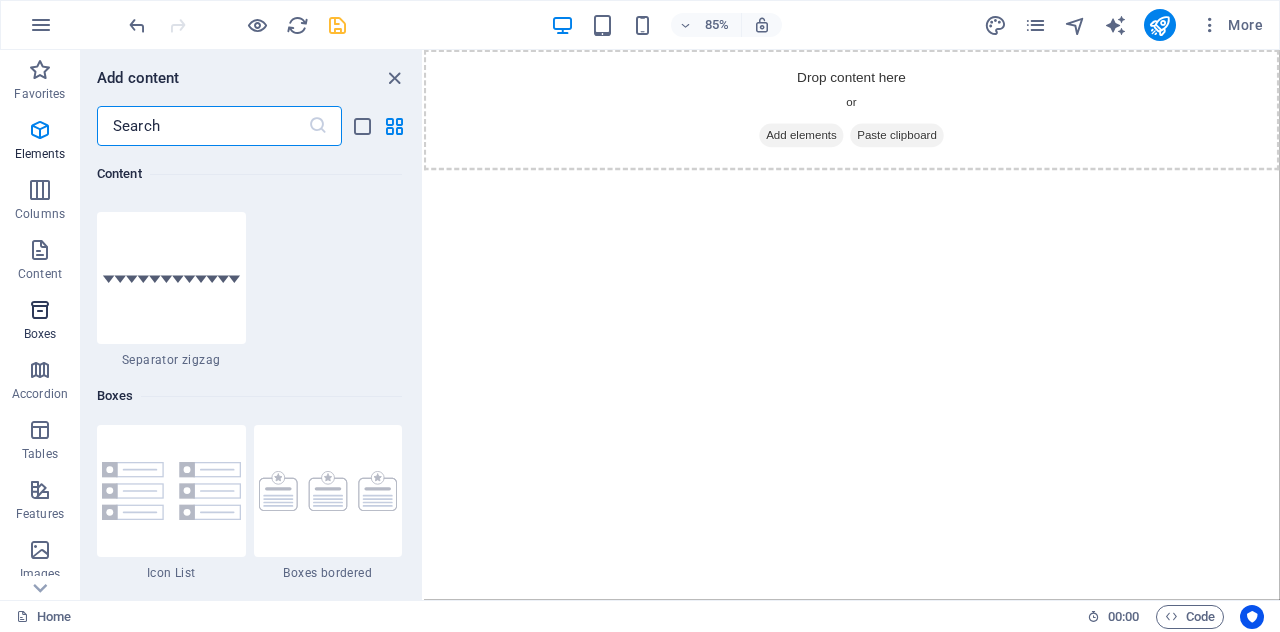 scroll, scrollTop: 5516, scrollLeft: 0, axis: vertical 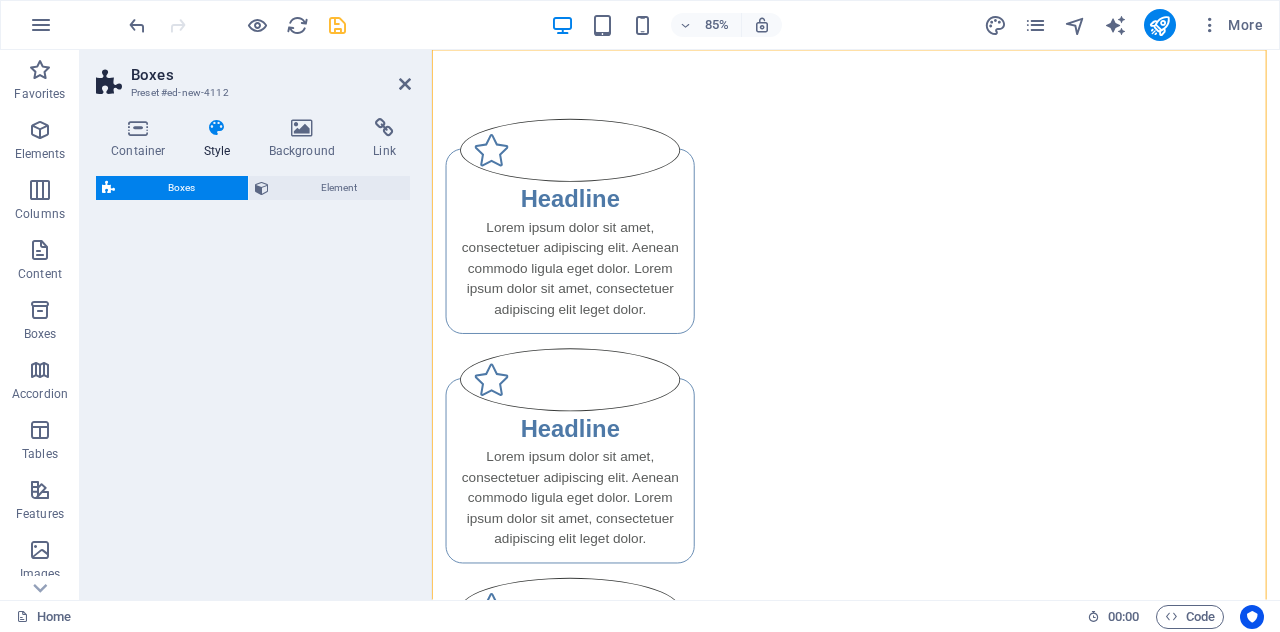 select on "rem" 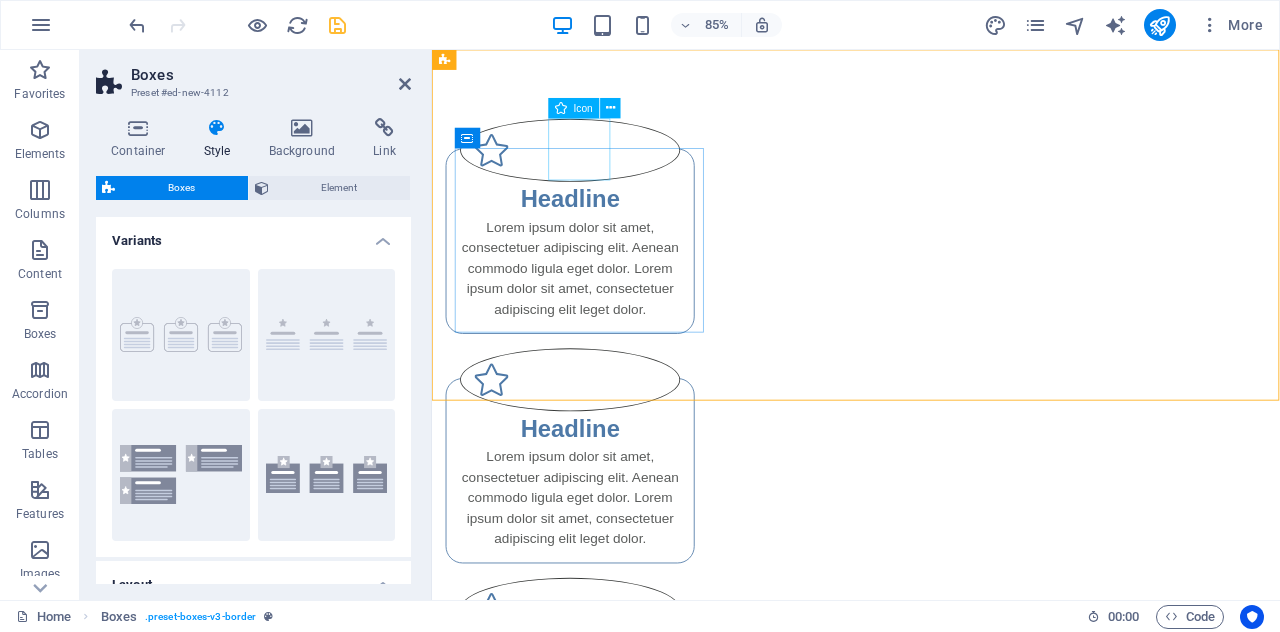 click at bounding box center (594, 168) 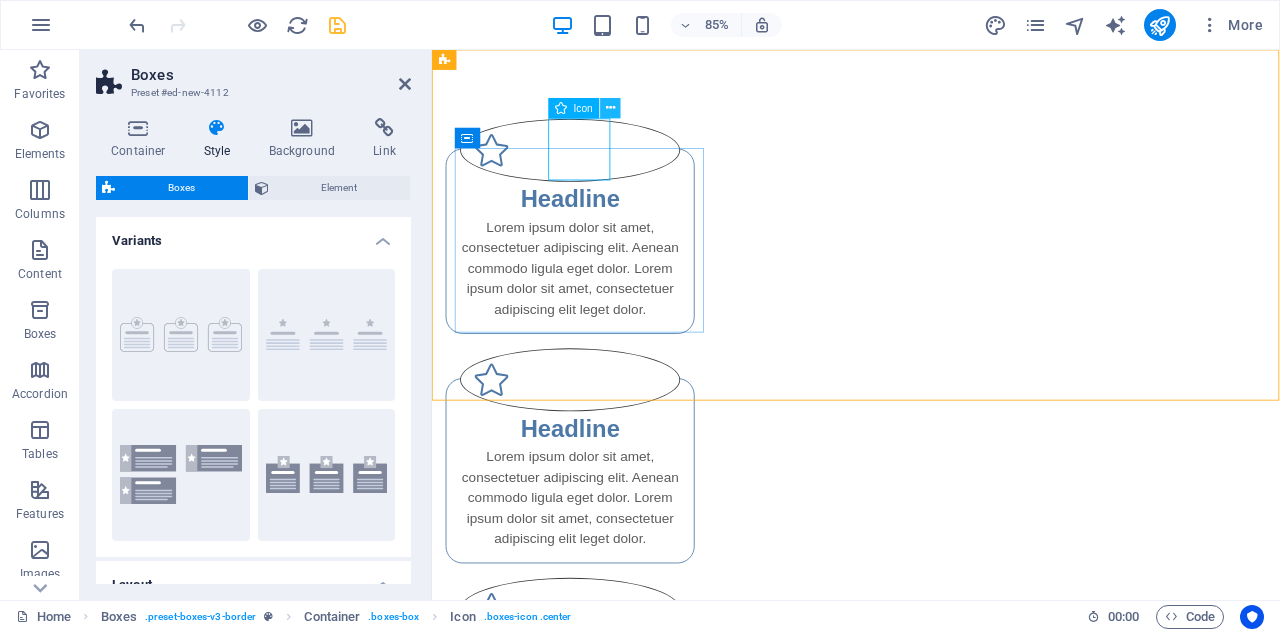 click at bounding box center (610, 108) 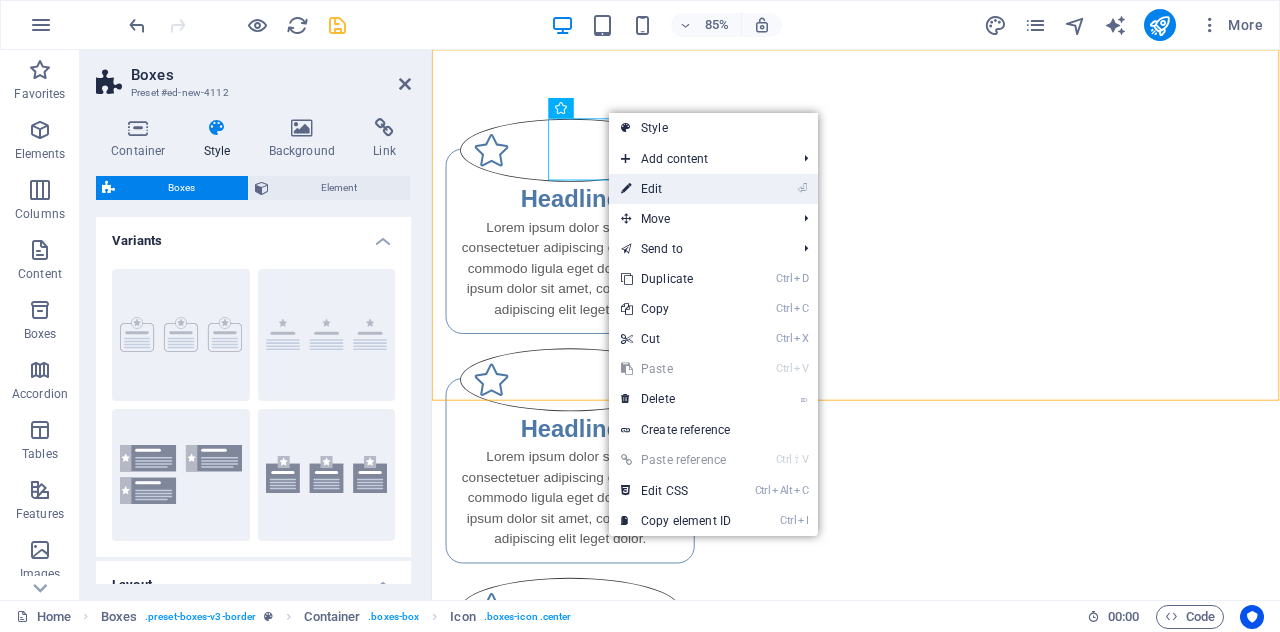 click on "⏎  Edit" at bounding box center [676, 189] 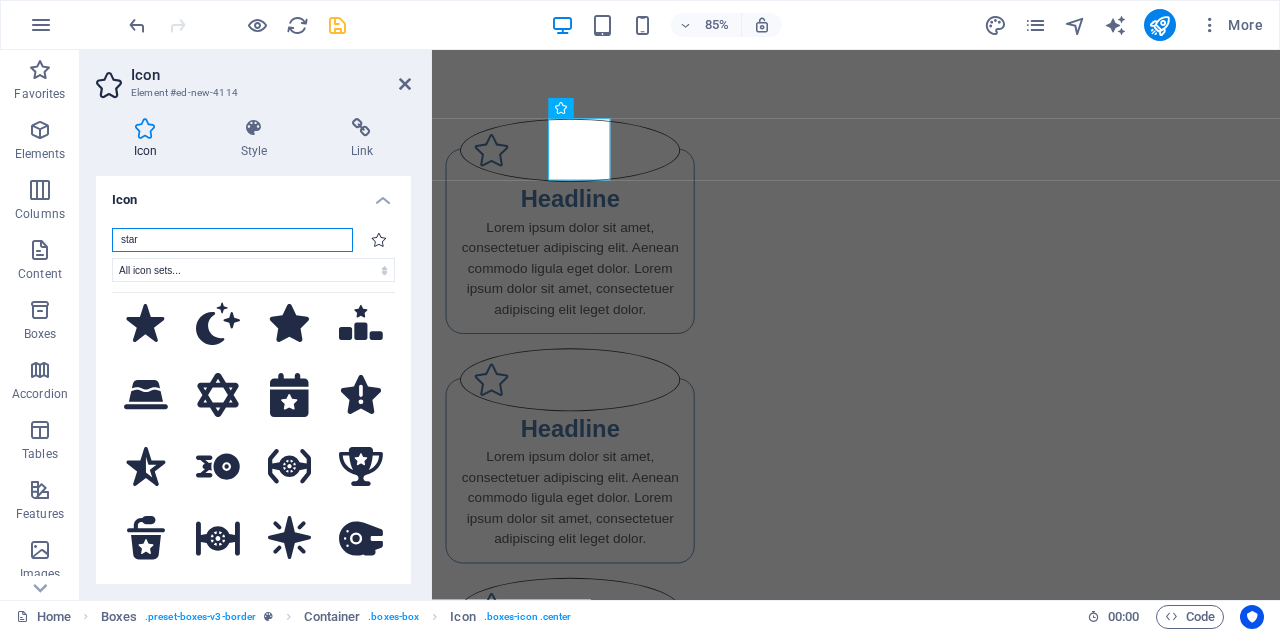 scroll, scrollTop: 1050, scrollLeft: 0, axis: vertical 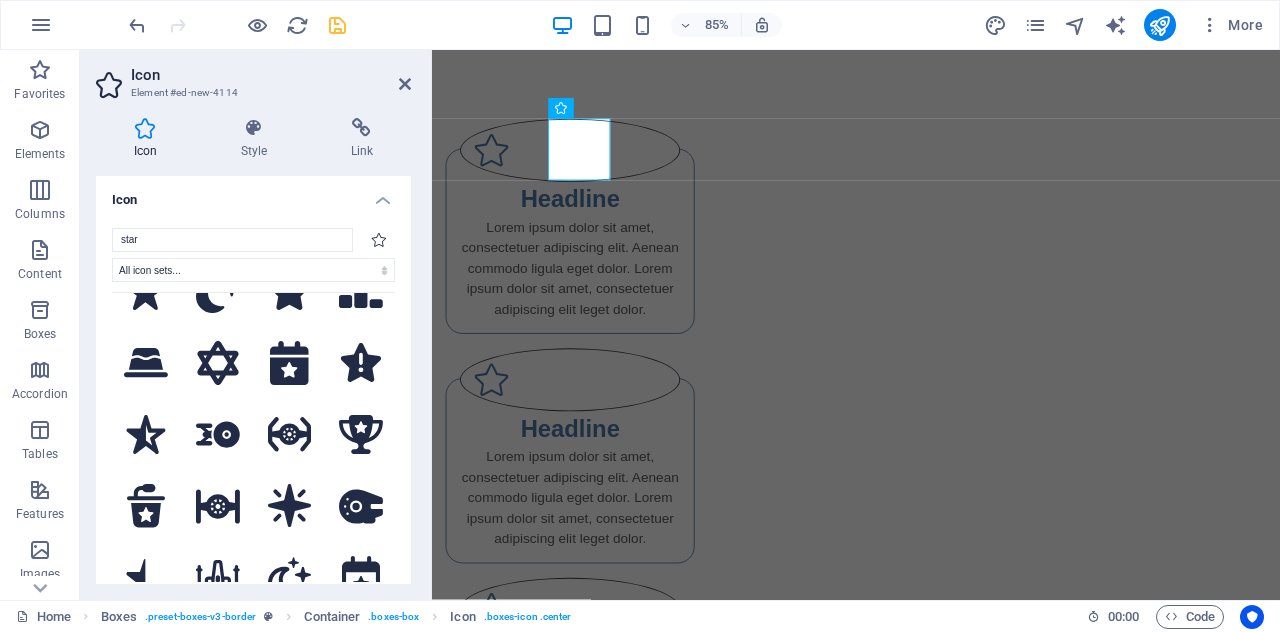 drag, startPoint x: 406, startPoint y: 247, endPoint x: 409, endPoint y: 275, distance: 28.160255 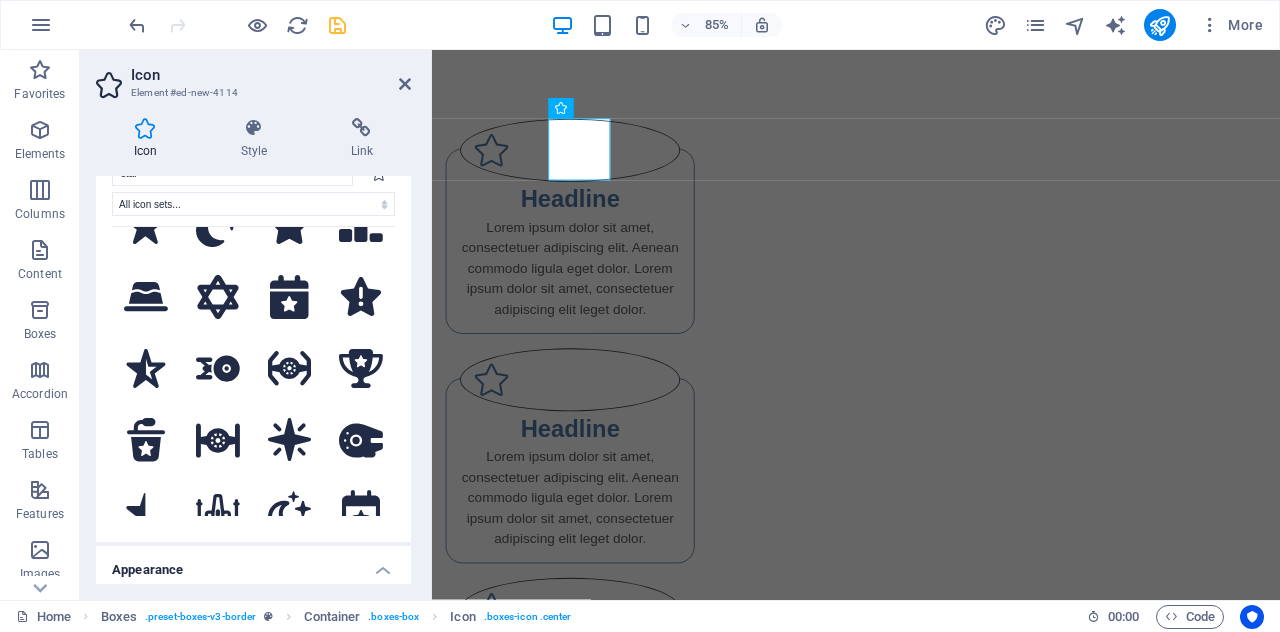 scroll, scrollTop: 0, scrollLeft: 0, axis: both 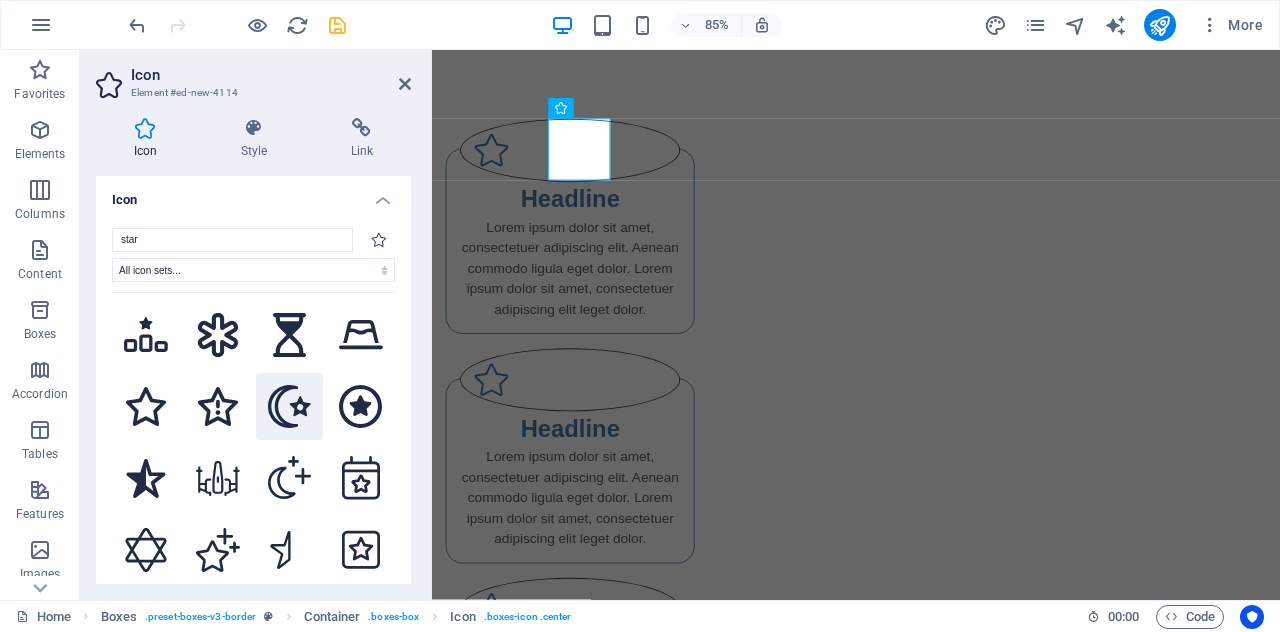 click 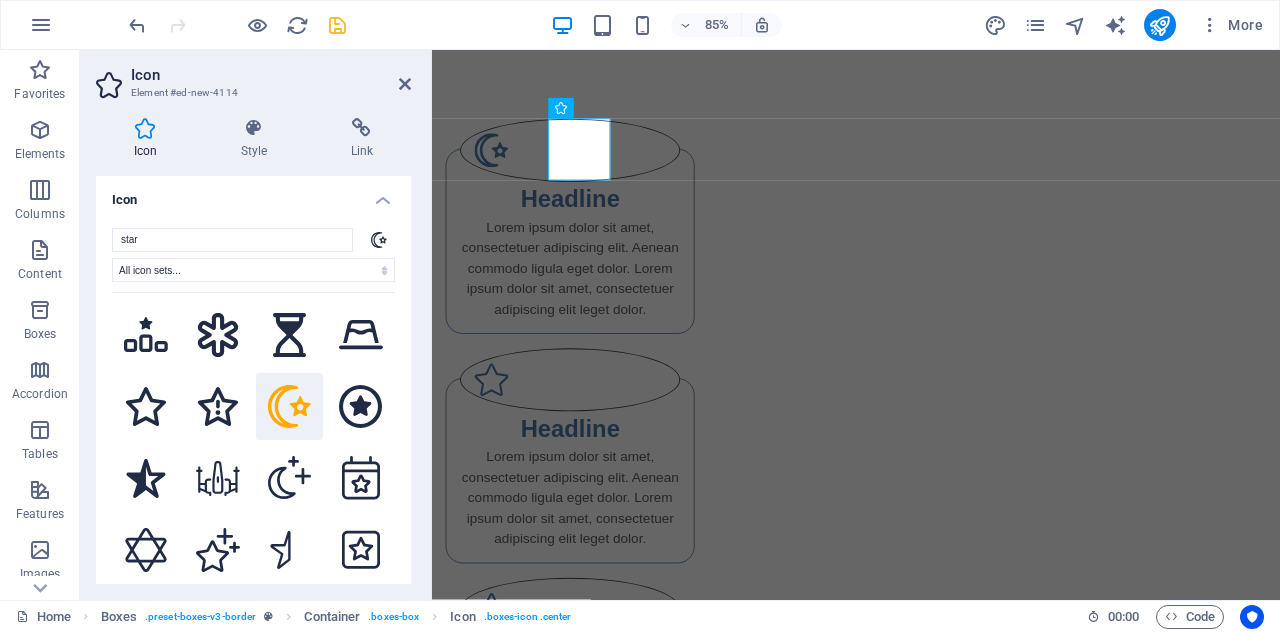 click on "Icon" at bounding box center (253, 194) 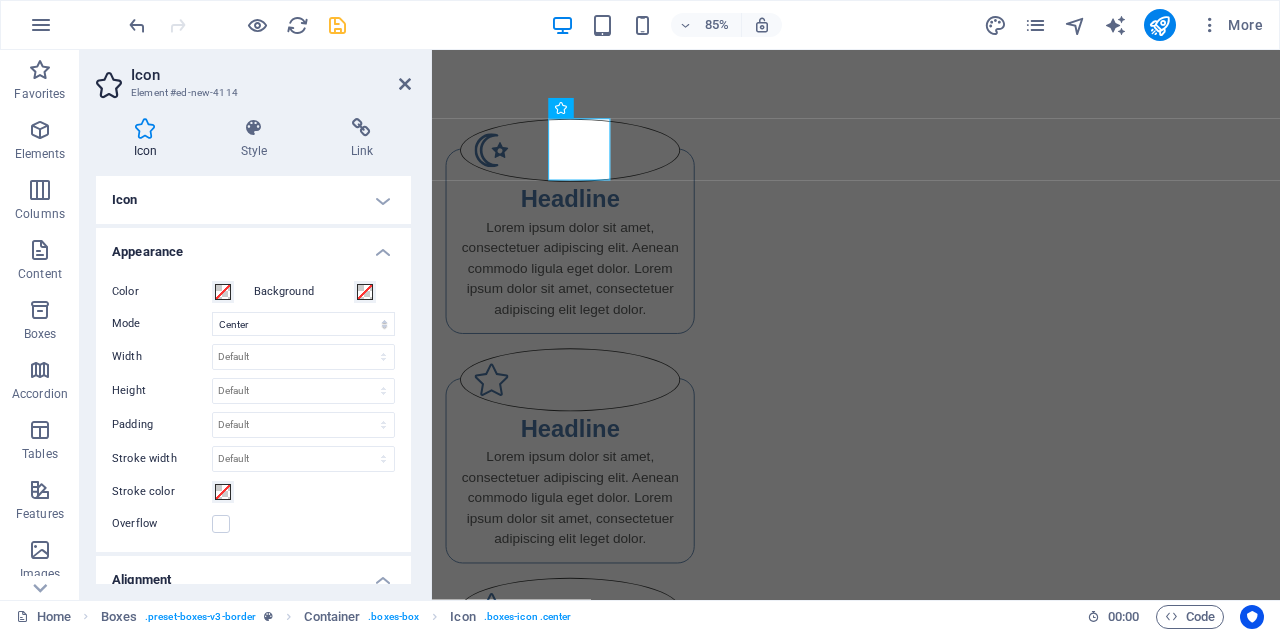 click on "Skip to main content
Headline Lorem ipsum dolor sit amet, consectetuer adipiscing elit. Aenean commodo ligula eget dolor. Lorem ipsum dolor sit amet, consectetuer adipiscing elit leget dolor. Headline Lorem ipsum dolor sit amet, consectetuer adipiscing elit. Aenean commodo ligula eget dolor. Lorem ipsum dolor sit amet, consectetuer adipiscing elit leget dolor. Headline Lorem ipsum dolor sit amet, consectetuer adipiscing elit. Aenean commodo ligula eget dolor. Lorem ipsum dolor sit amet, consectetuer adipiscing elit leget dolor." at bounding box center (931, 527) 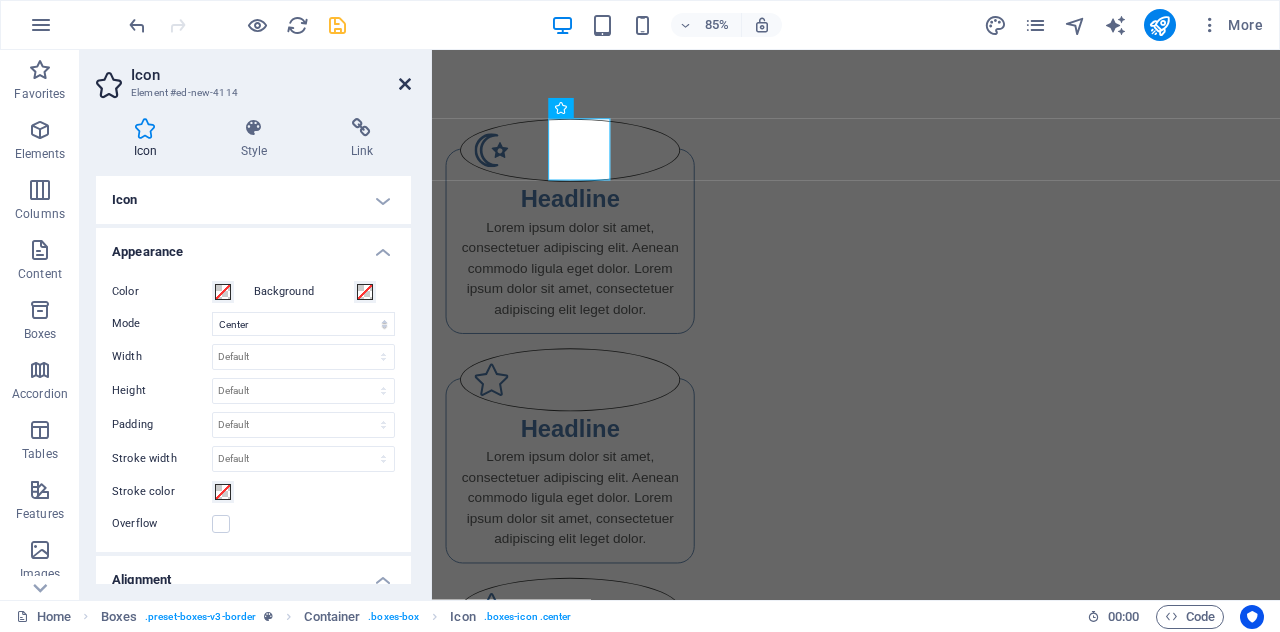 click at bounding box center [405, 84] 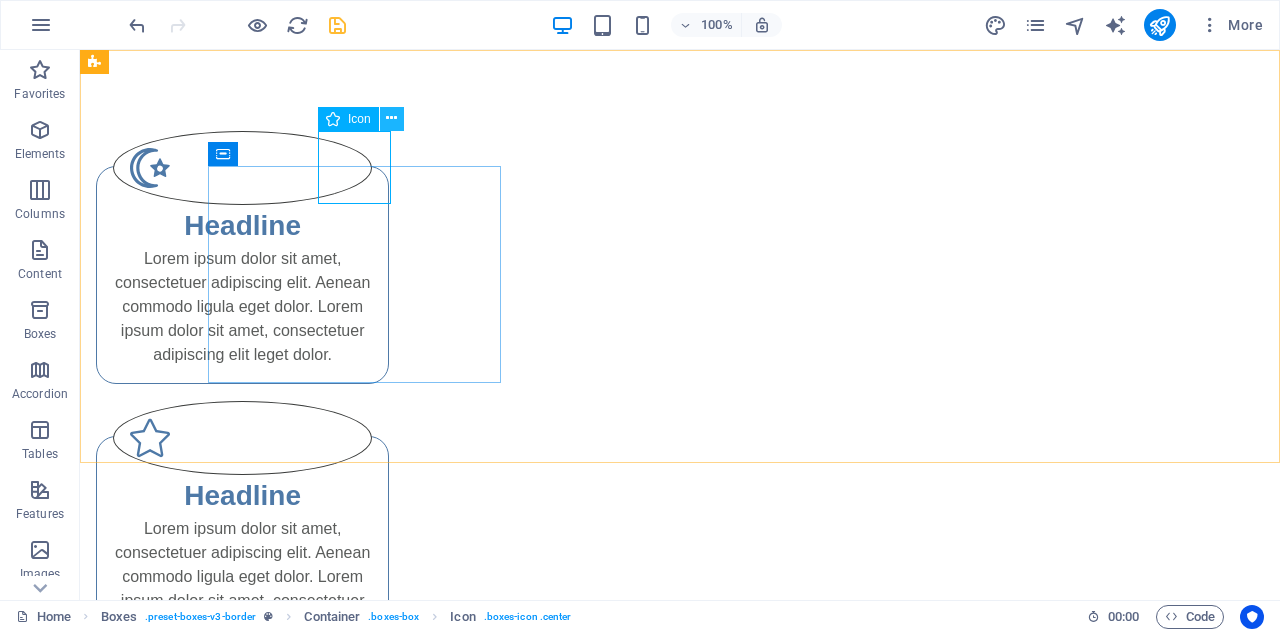 click at bounding box center [391, 118] 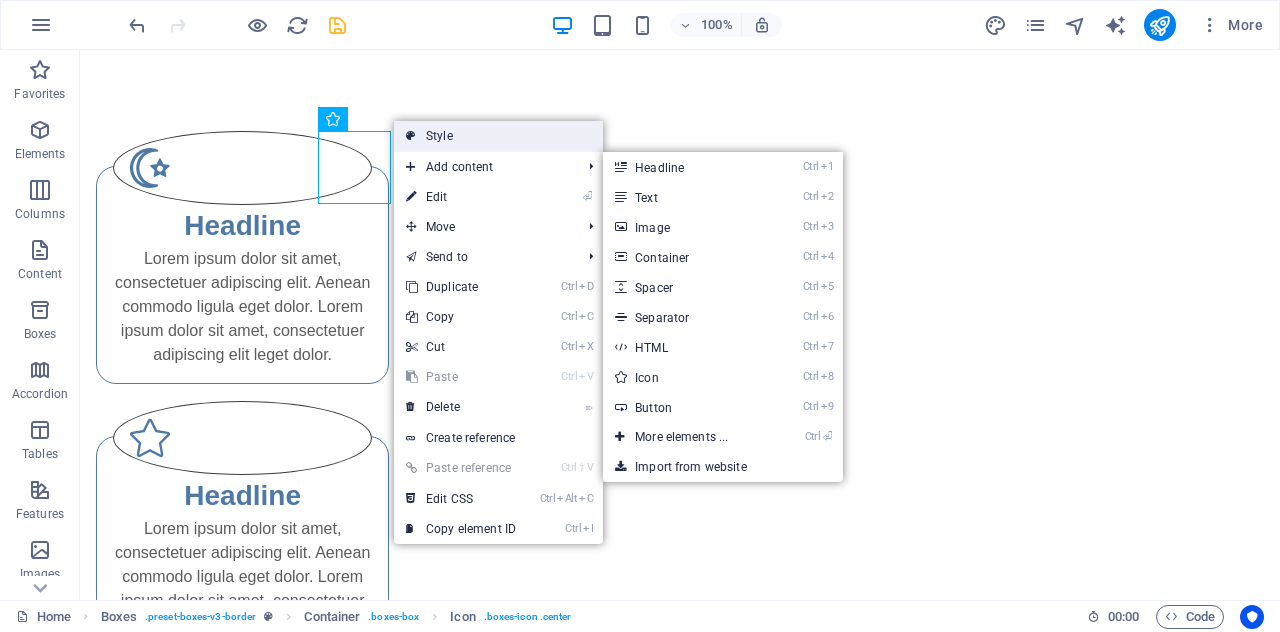 click on "Style" at bounding box center [498, 136] 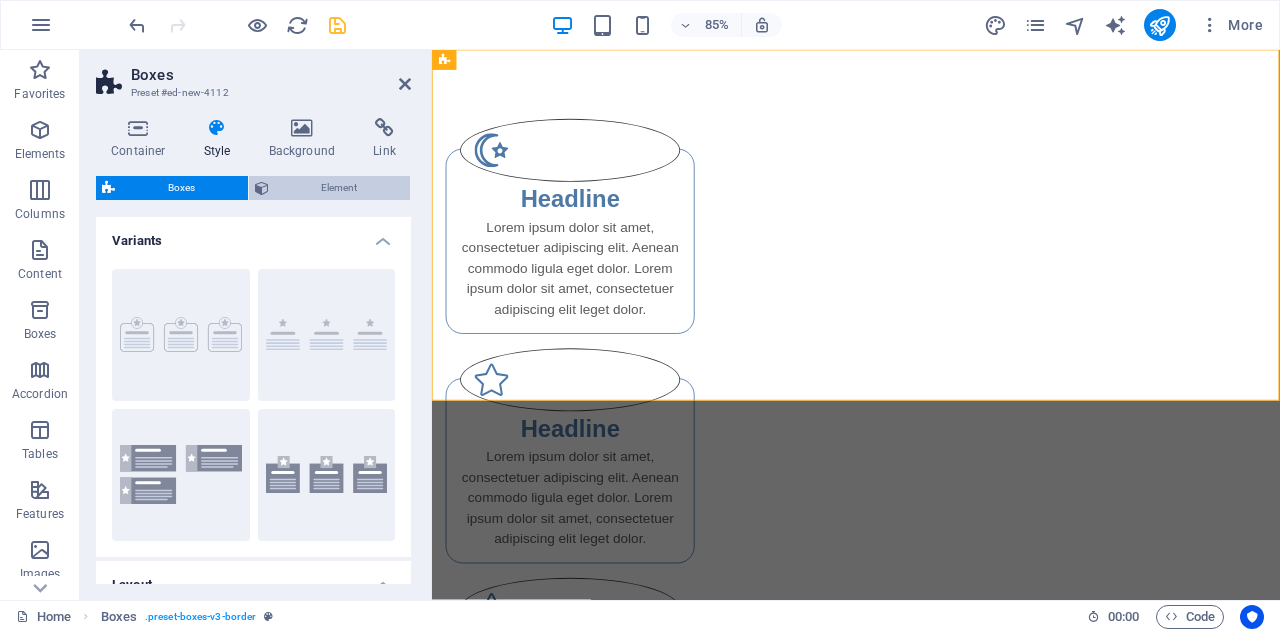 click on "Element" at bounding box center (340, 188) 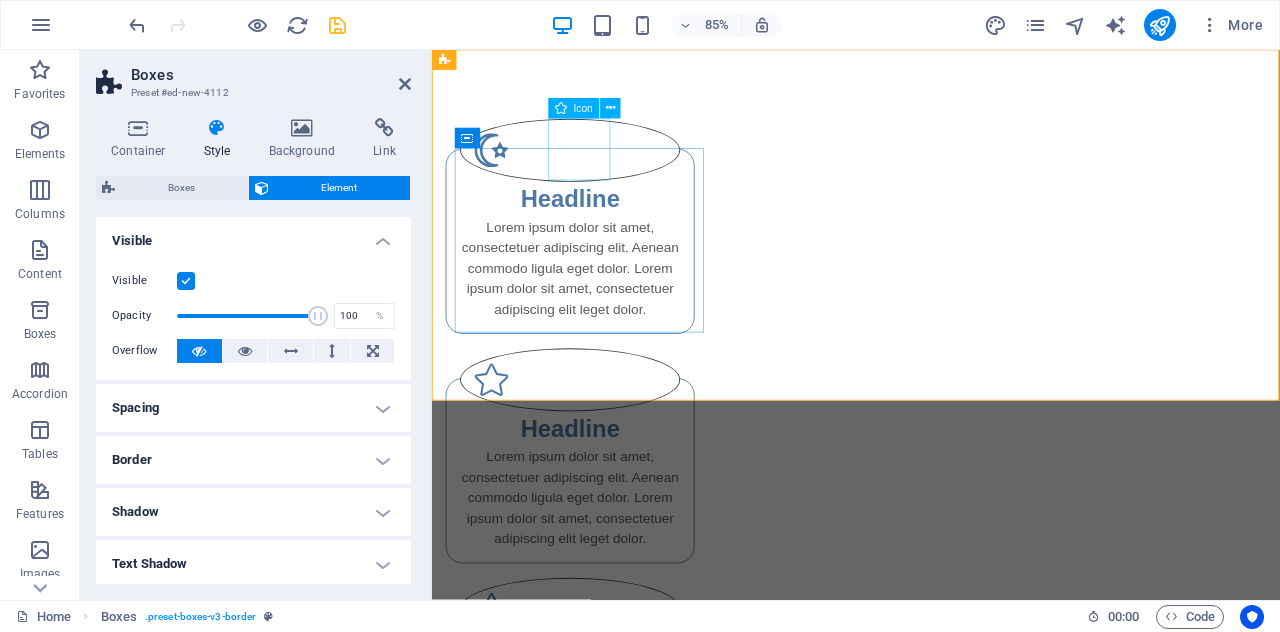 click on "Icon" at bounding box center [583, 108] 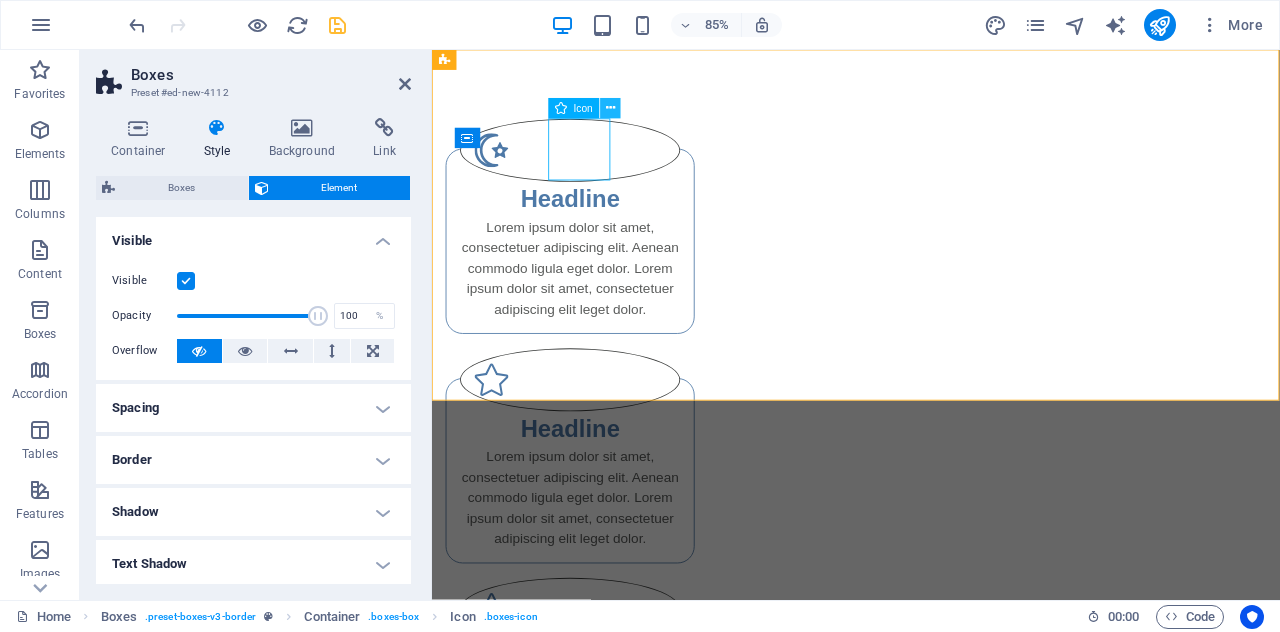 click at bounding box center [611, 108] 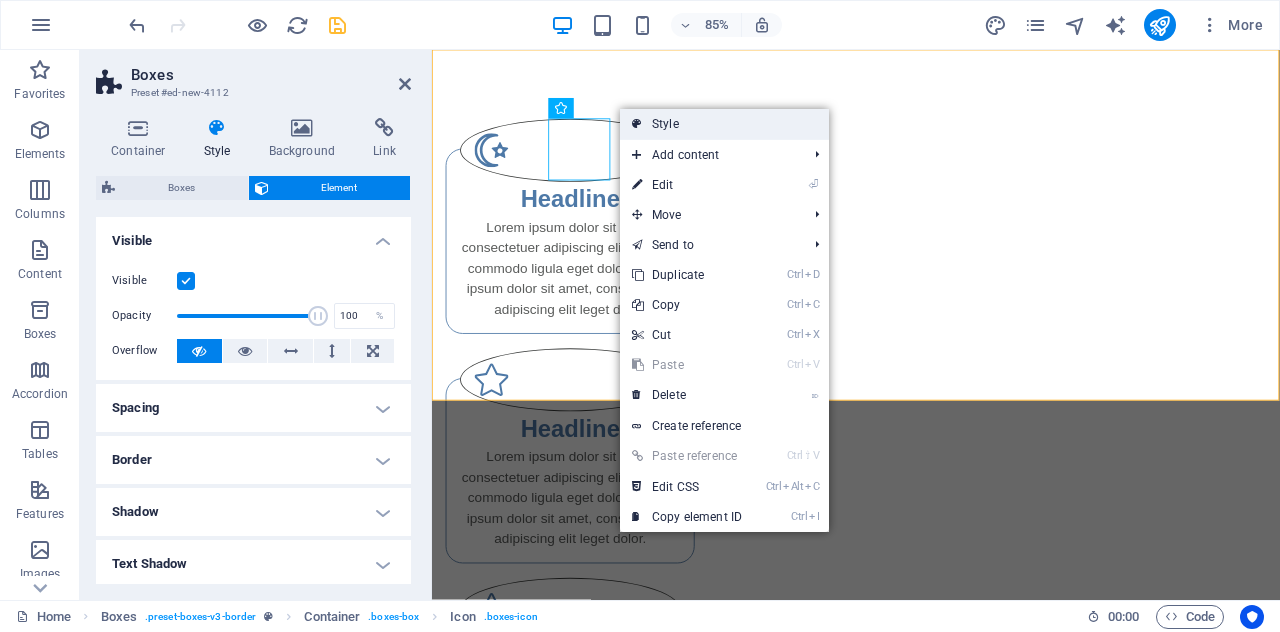 click on "Style" at bounding box center (724, 124) 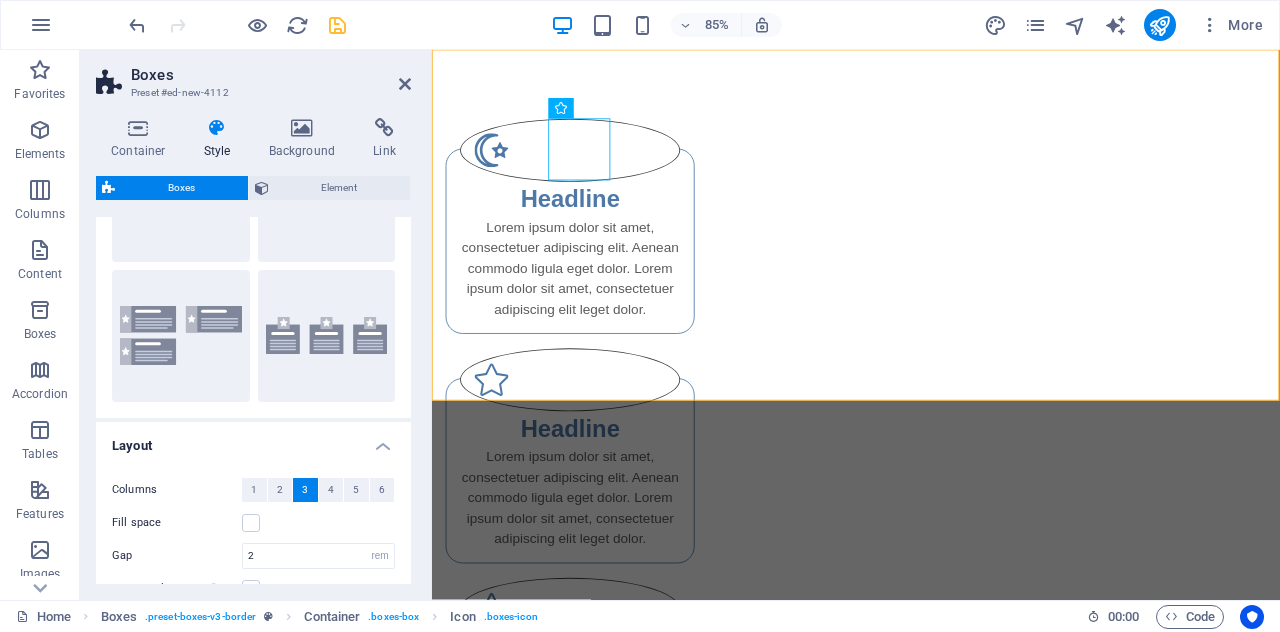 scroll, scrollTop: 244, scrollLeft: 0, axis: vertical 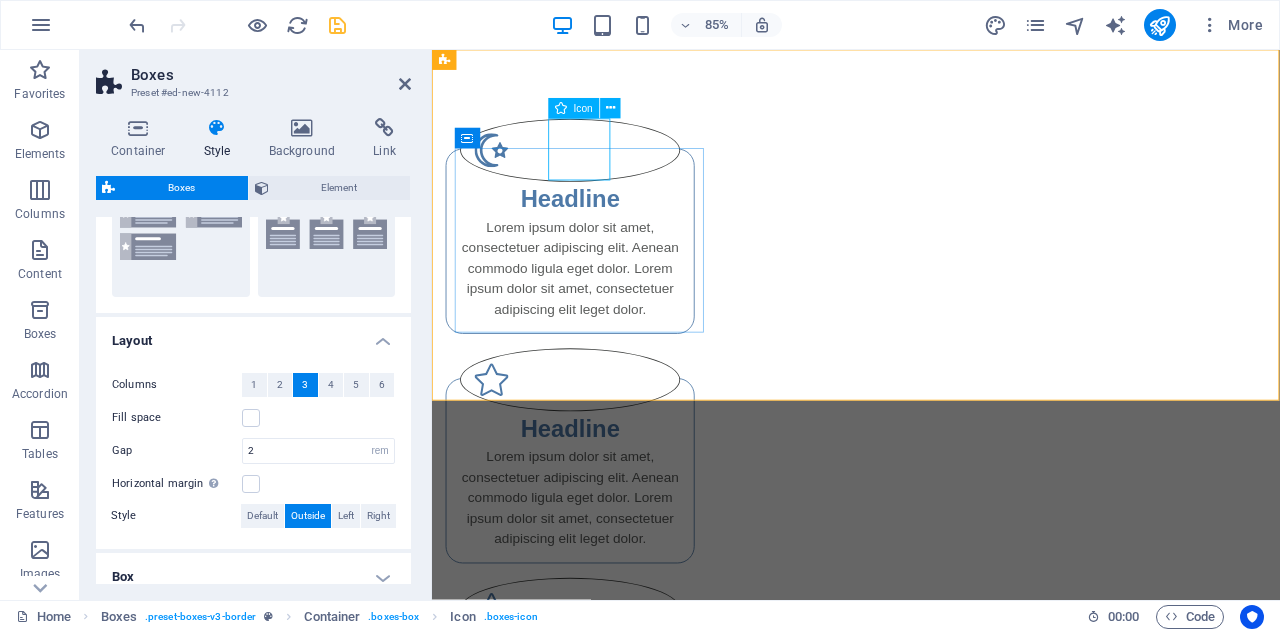 click at bounding box center (594, 168) 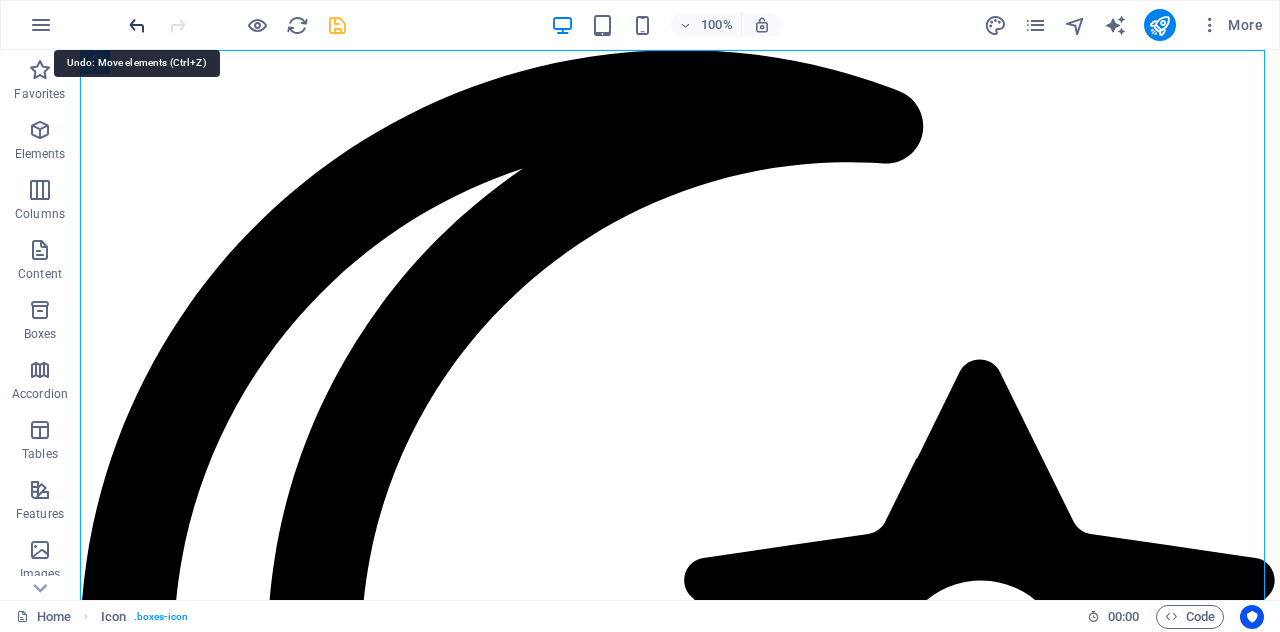 click at bounding box center (137, 25) 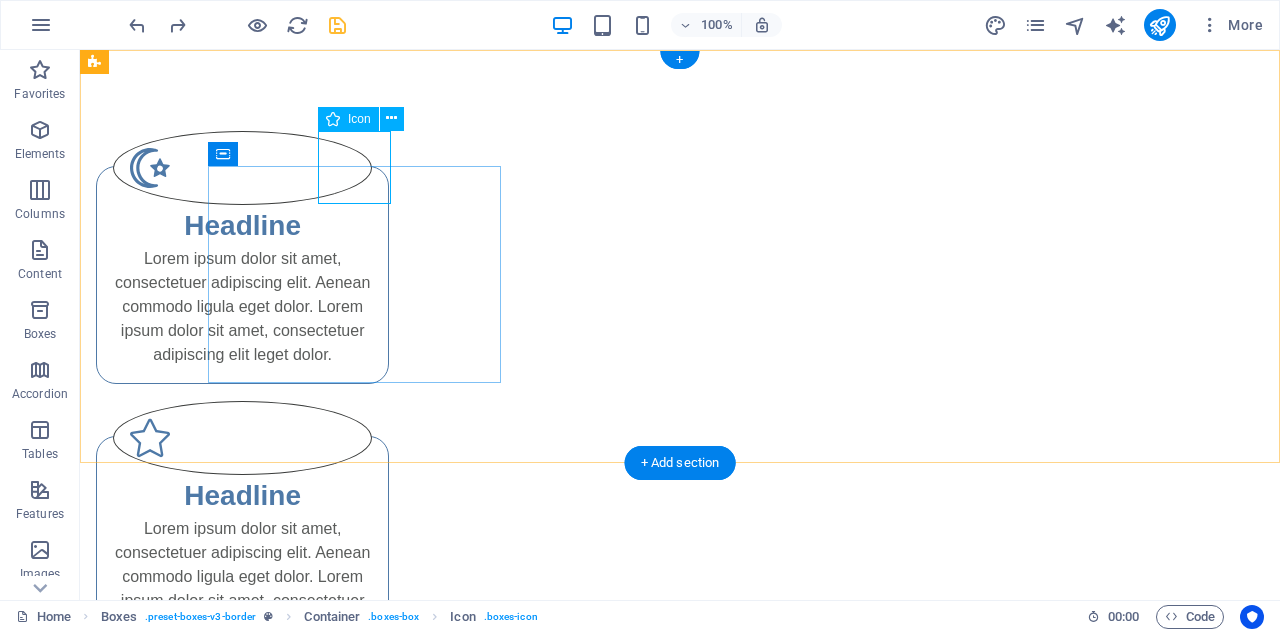 click at bounding box center [242, 168] 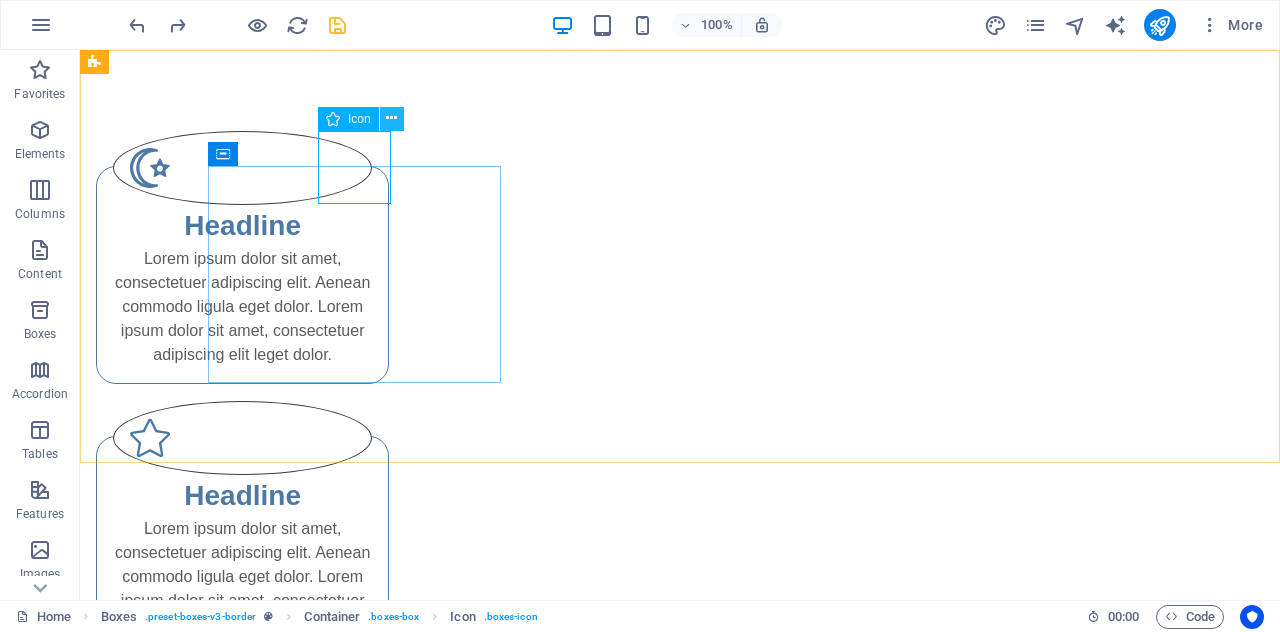 click at bounding box center (391, 118) 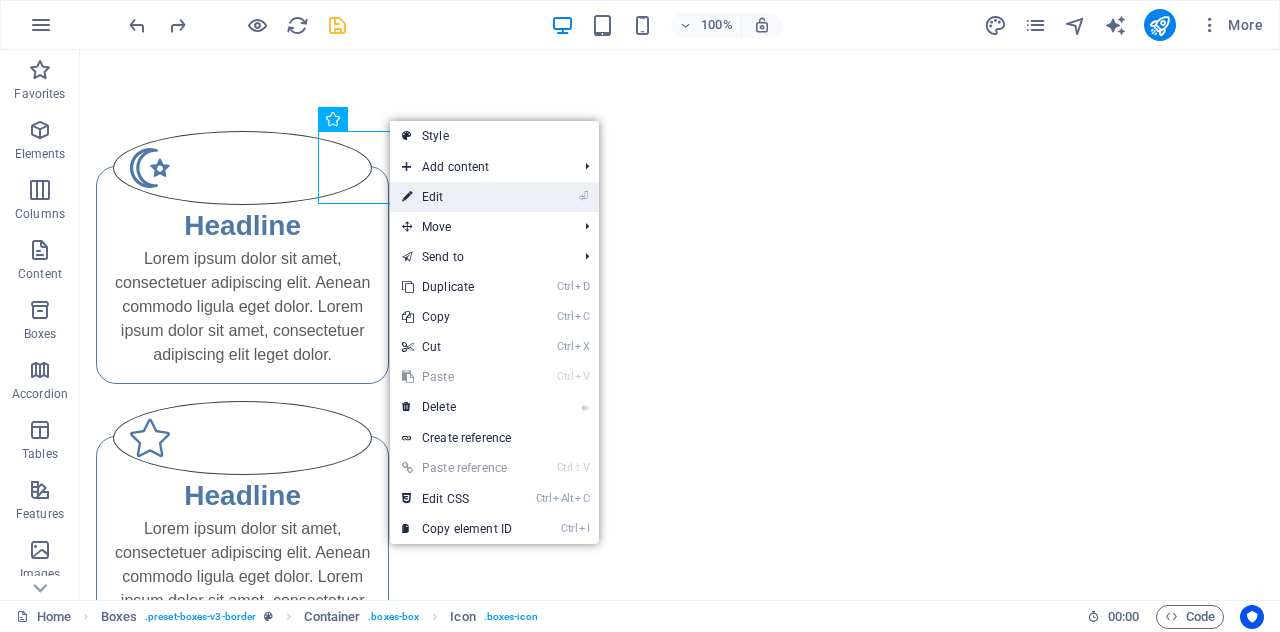 click on "⏎  Edit" at bounding box center [457, 197] 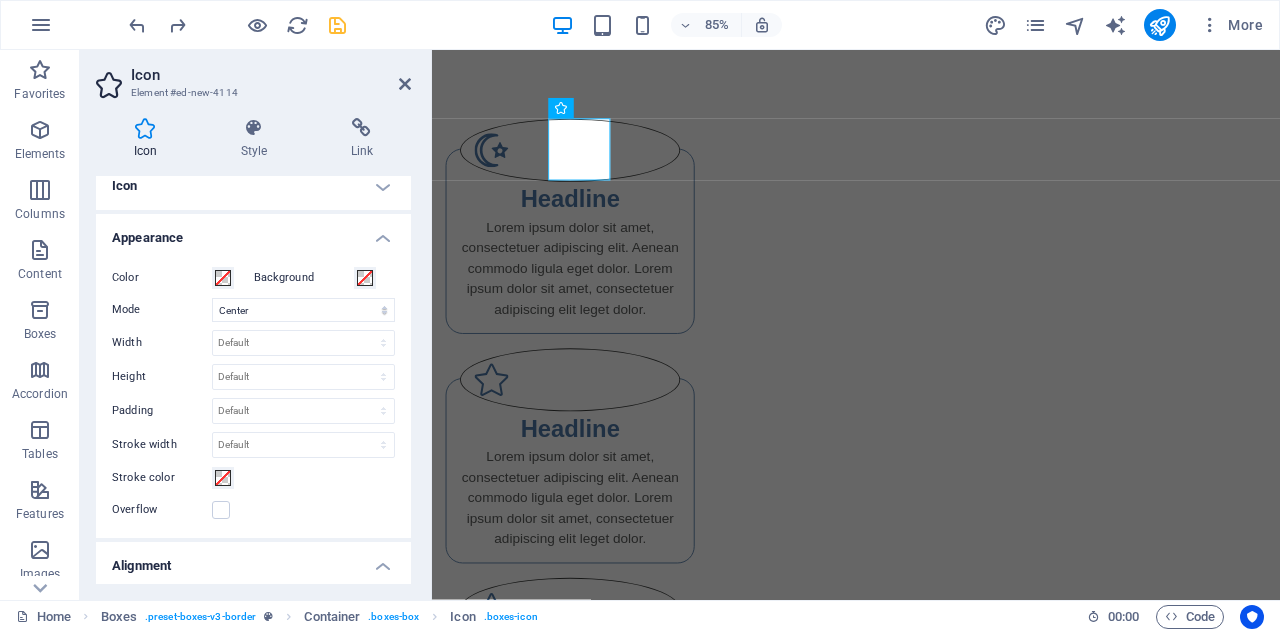 scroll, scrollTop: 10, scrollLeft: 0, axis: vertical 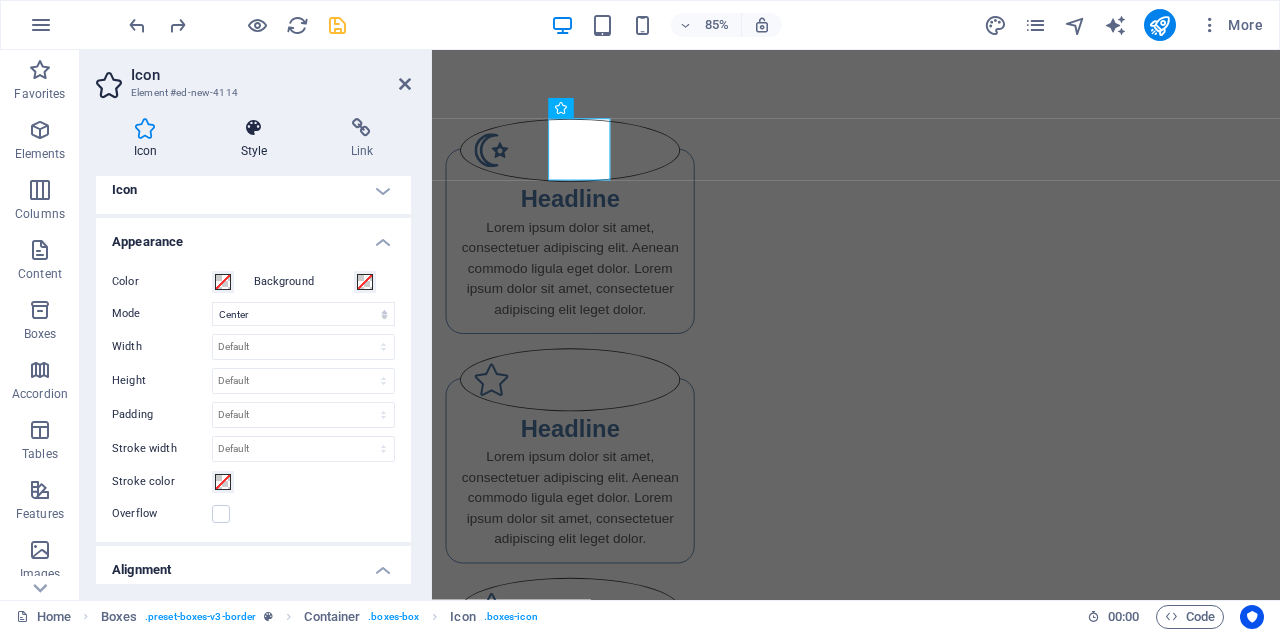 click at bounding box center [254, 128] 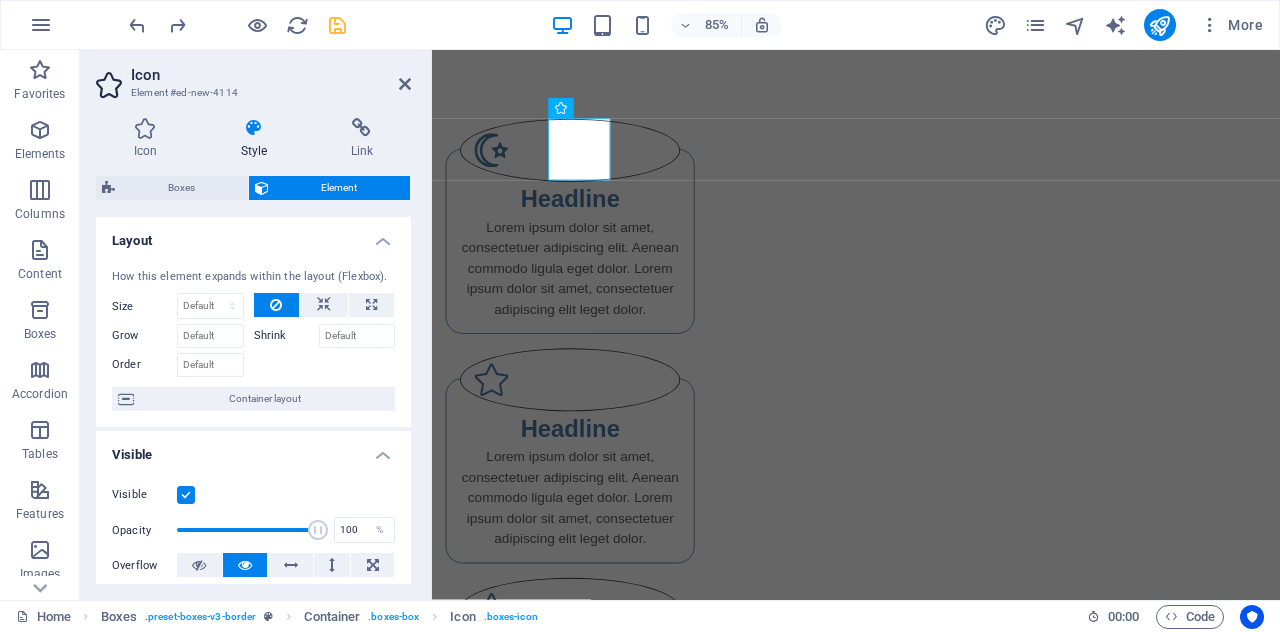 drag, startPoint x: 406, startPoint y: 299, endPoint x: 414, endPoint y: 326, distance: 28.160255 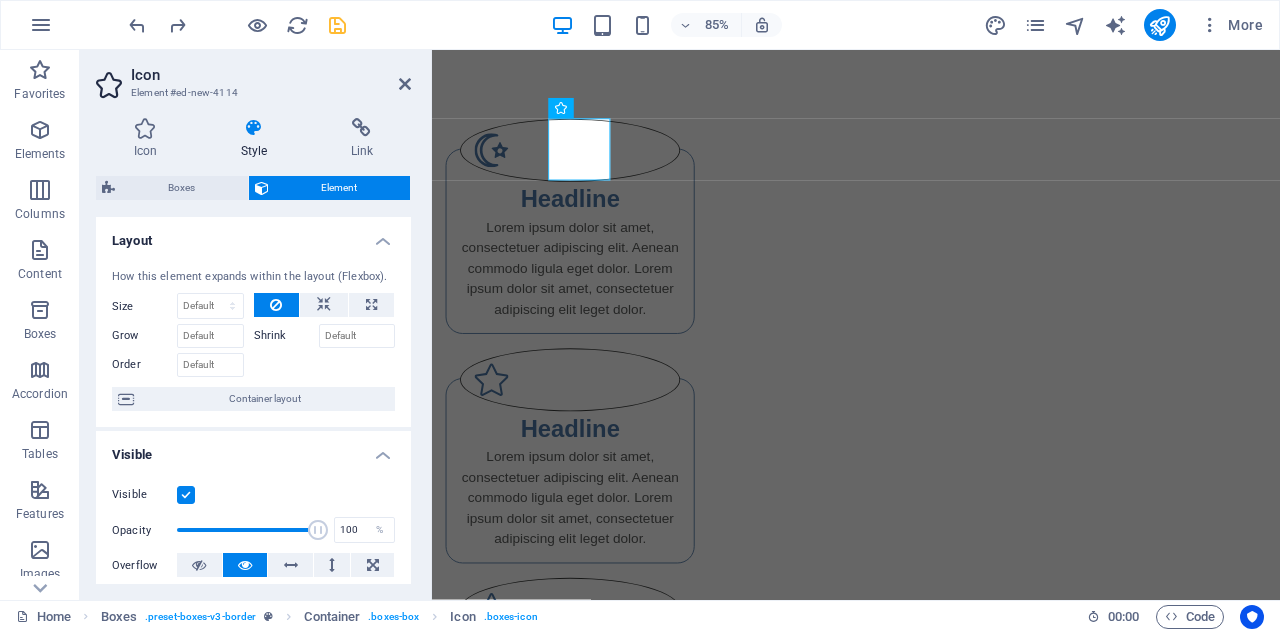 click on "Icon Style Link Icon star All icon sets... IcoFont Ionicons FontAwesome Brands FontAwesome Duotone FontAwesome Solid FontAwesome Regular FontAwesome Light FontAwesome Thin FontAwesome Sharp Solid FontAwesome Sharp Regular FontAwesome Sharp Light FontAwesome Sharp Thin .fa-secondary{opacity:.4} .fa-secondary{opacity:.4} .fa-secondary{opacity:.4} .fa-secondary{opacity:.4} .fa-secondary{opacity:.4} .fa-secondary{opacity:.4} .fa-secondary{opacity:.4} .fa-secondary{opacity:.4} .fa-secondary{opacity:.4} .fa-secondary{opacity:.4} .fa-secondary{opacity:.4} .fa-secondary{opacity:.4} .fa-secondary{opacity:.4} .fa-secondary{opacity:.4} .fa-secondary{opacity:.4} .fa-secondary{opacity:.4} .fa-secondary{opacity:.4} .fa-secondary{opacity:.4} .fa-secondary{opacity:.4} .fa-secondary{opacity:.4} .fa-secondary{opacity:.4} .fa-secondary{opacity:.4} .fa-secondary{opacity:.4} .fa-secondary{opacity:.4} .fa-secondary{opacity:.4} .fa-secondary{opacity:.4} .fa-secondary{opacity:.4} .fa-secondary{opacity:.4} Appearance Color Background" at bounding box center [253, 351] 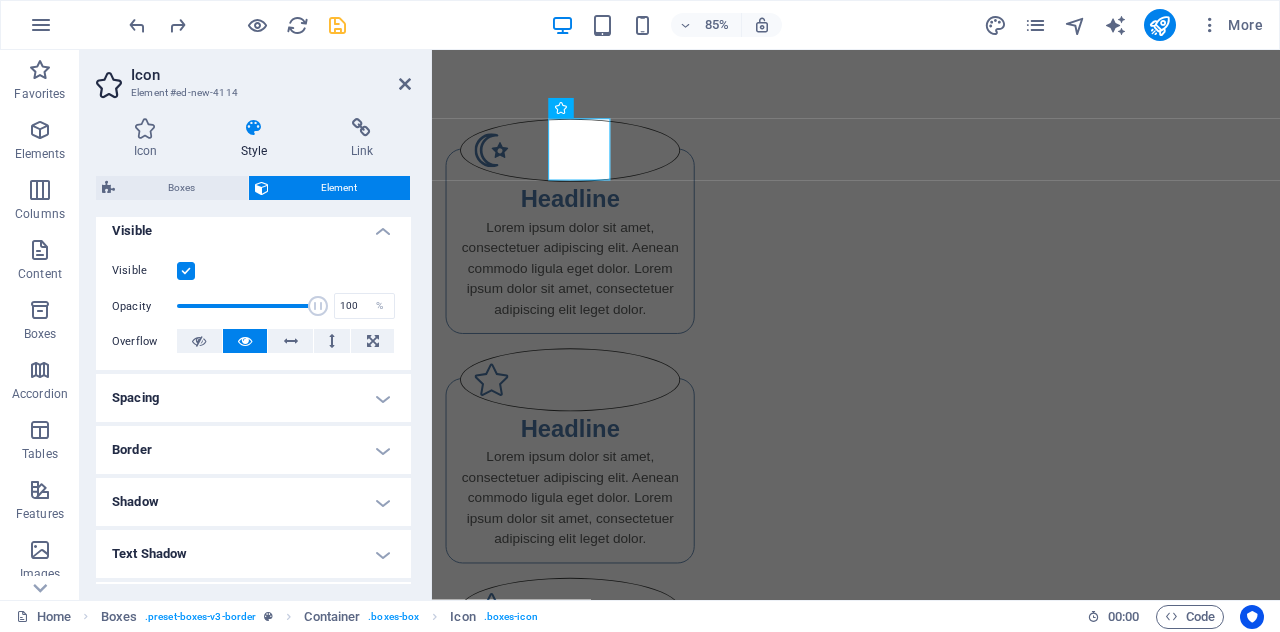 scroll, scrollTop: 225, scrollLeft: 0, axis: vertical 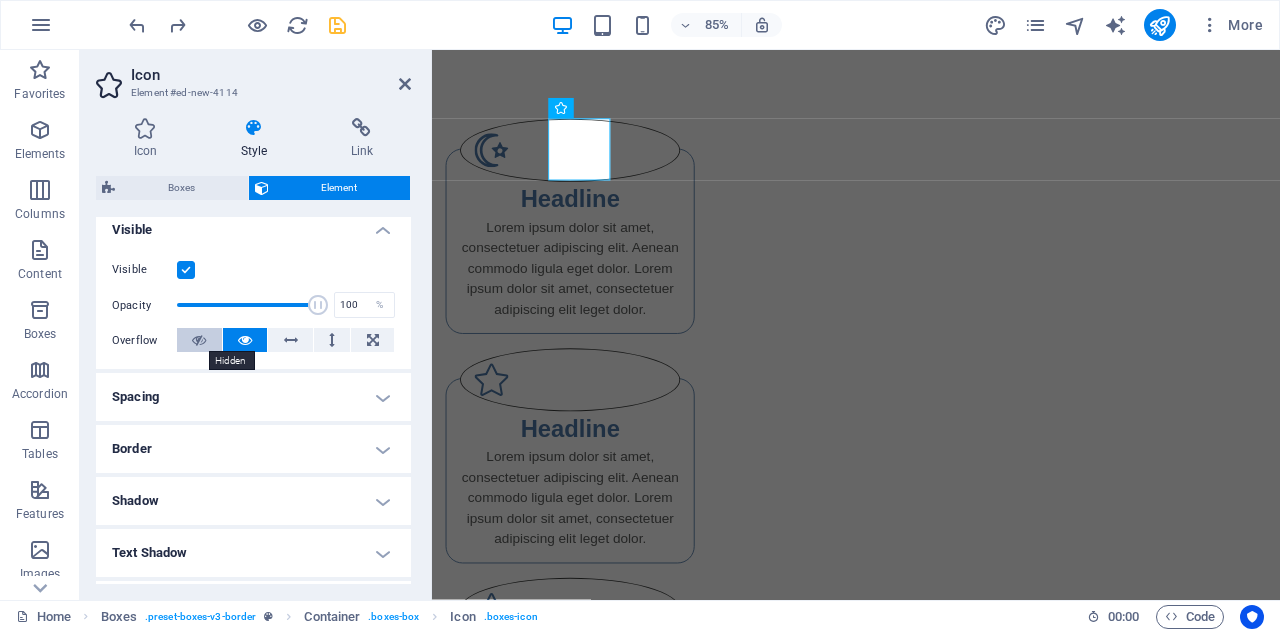 click at bounding box center (199, 340) 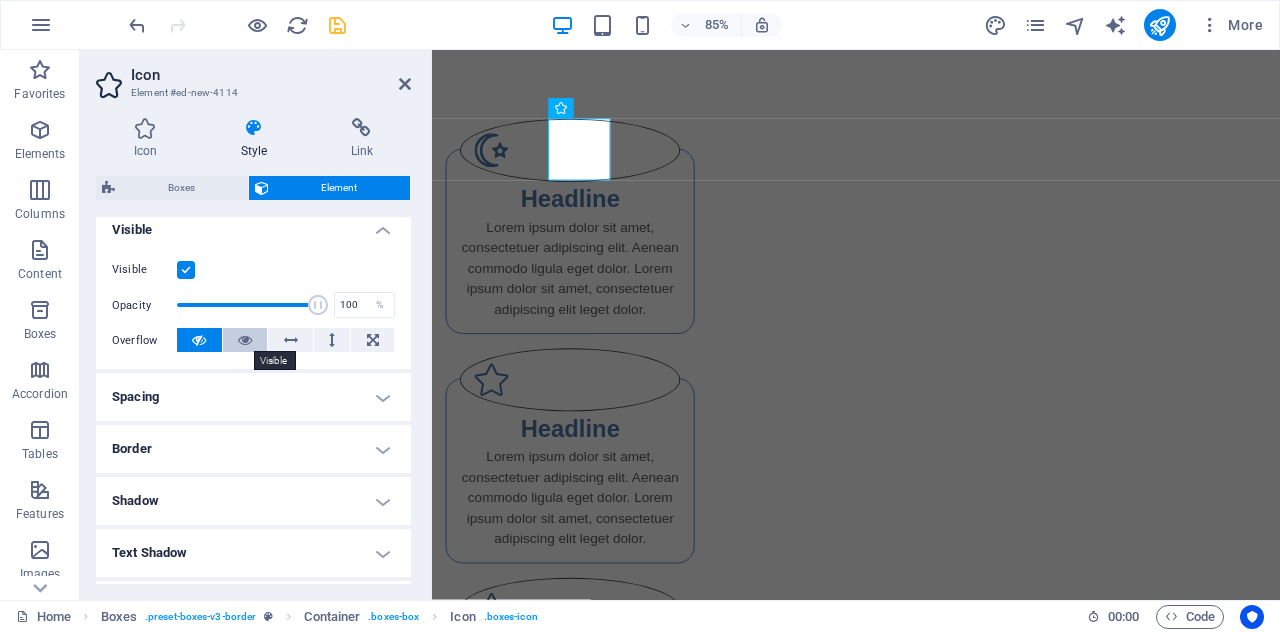 click at bounding box center [245, 340] 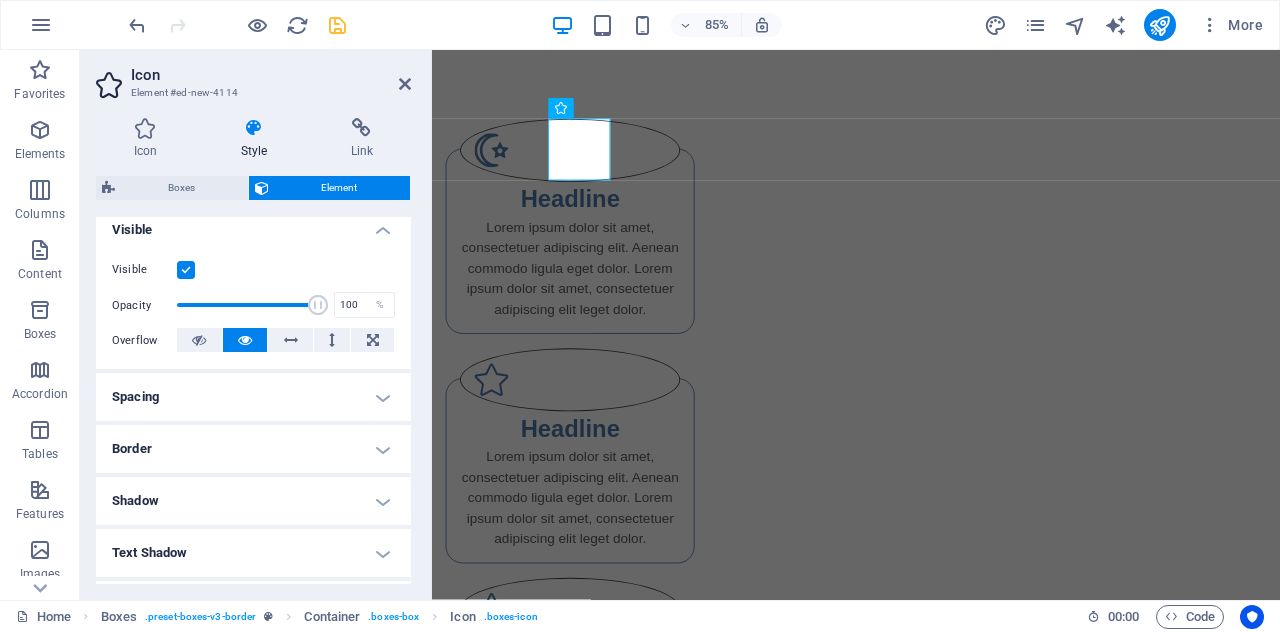 drag, startPoint x: 406, startPoint y: 399, endPoint x: 405, endPoint y: 443, distance: 44.011364 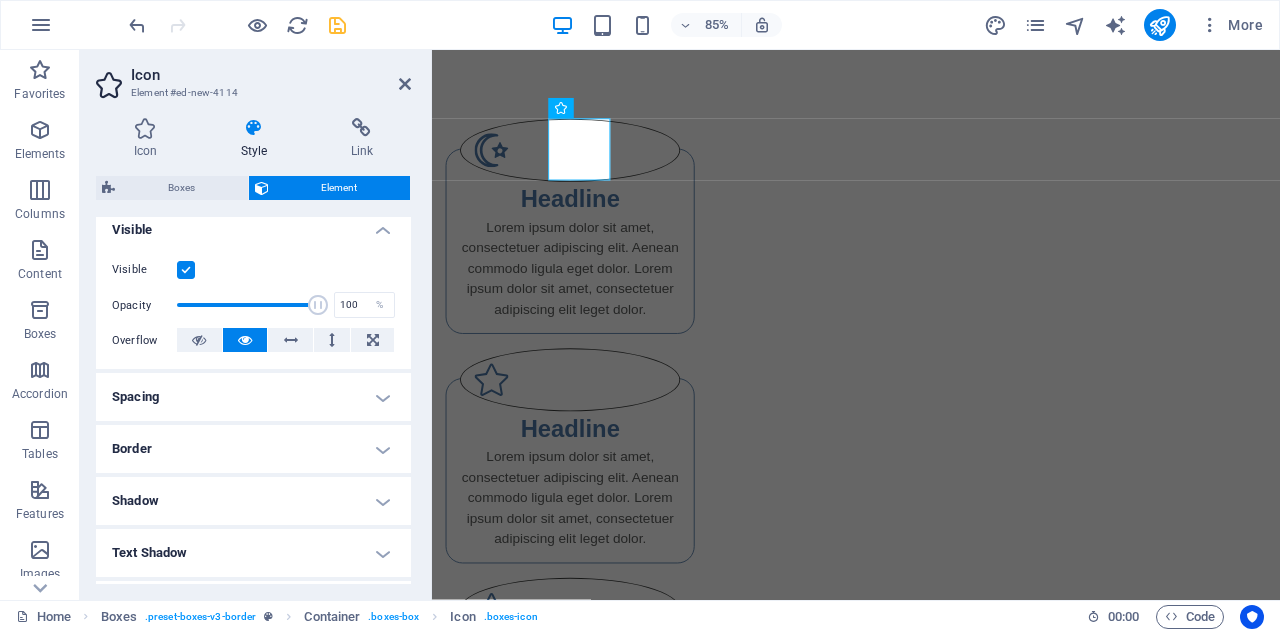 drag, startPoint x: 406, startPoint y: 438, endPoint x: 415, endPoint y: 506, distance: 68.593 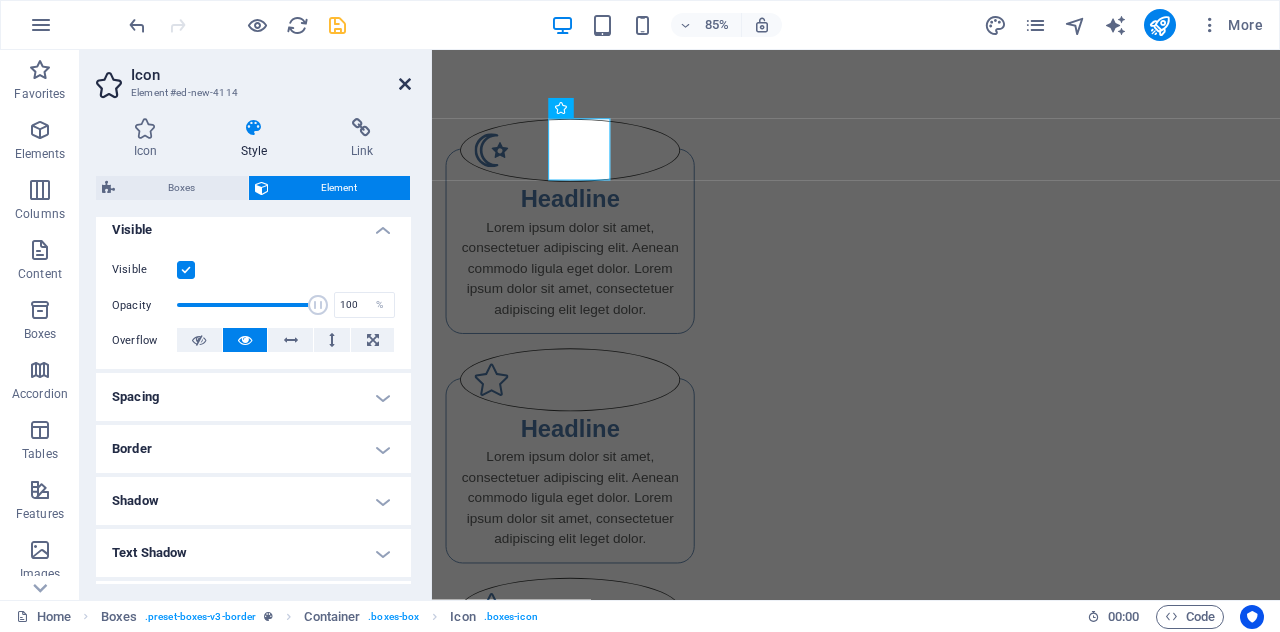 click at bounding box center (405, 84) 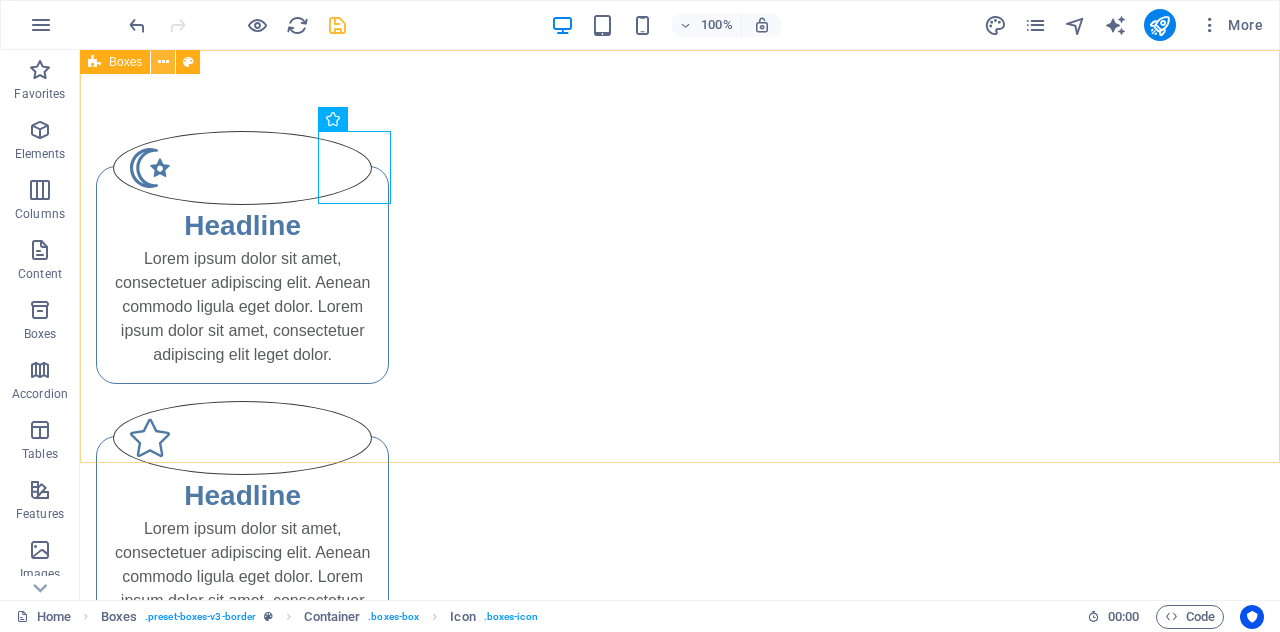 click at bounding box center (163, 62) 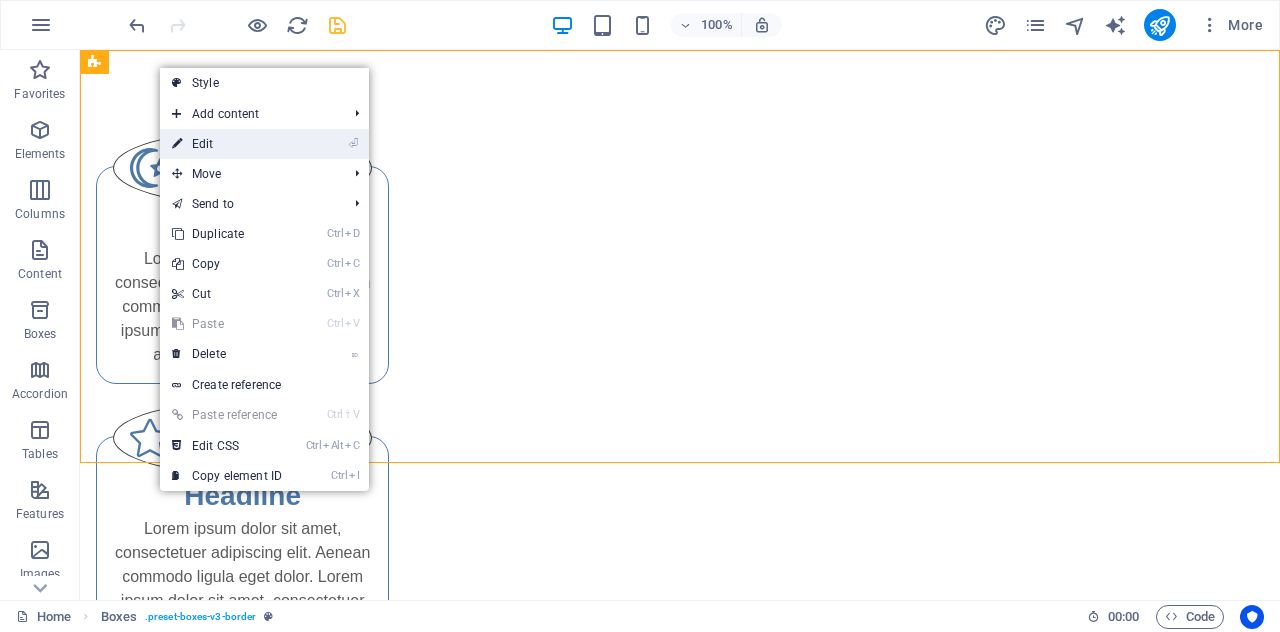 click on "⏎  Edit" at bounding box center [227, 144] 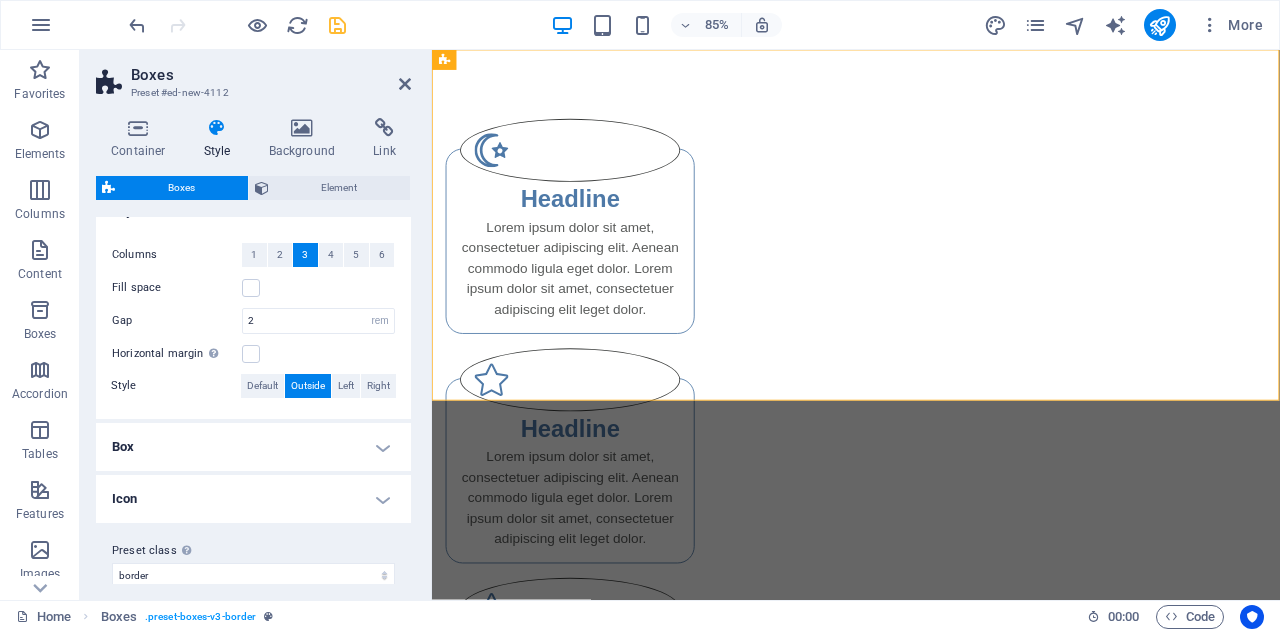 scroll, scrollTop: 392, scrollLeft: 0, axis: vertical 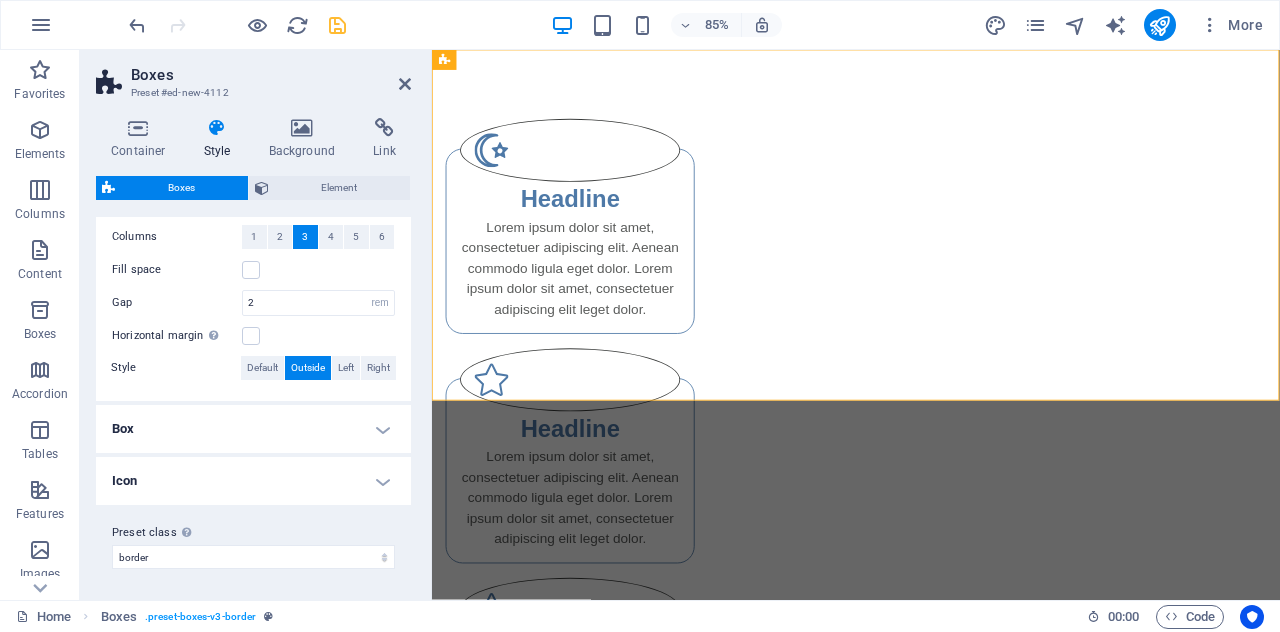 click on "Box" at bounding box center [253, 429] 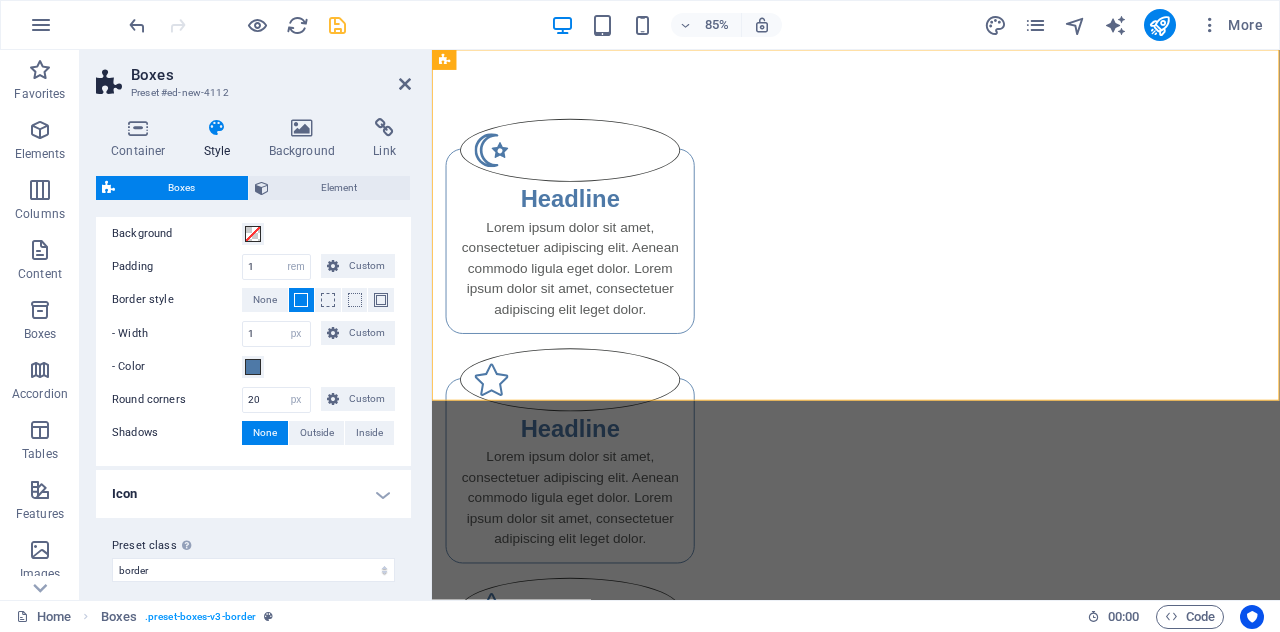scroll, scrollTop: 642, scrollLeft: 0, axis: vertical 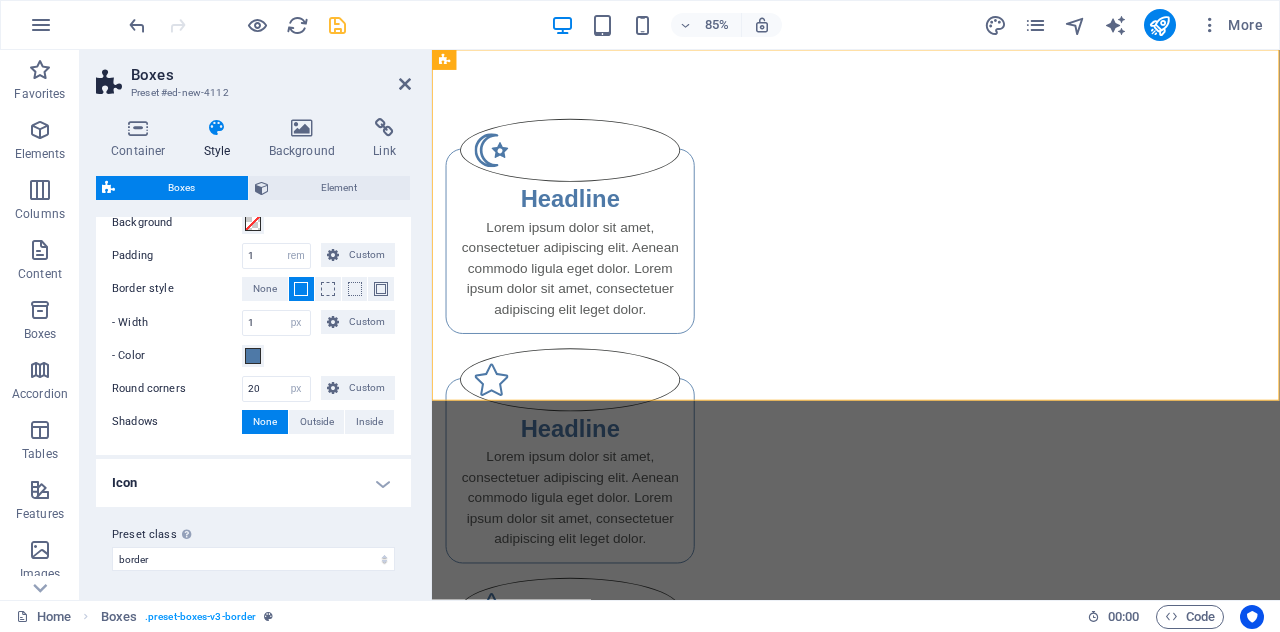 click on "Icon" at bounding box center [253, 483] 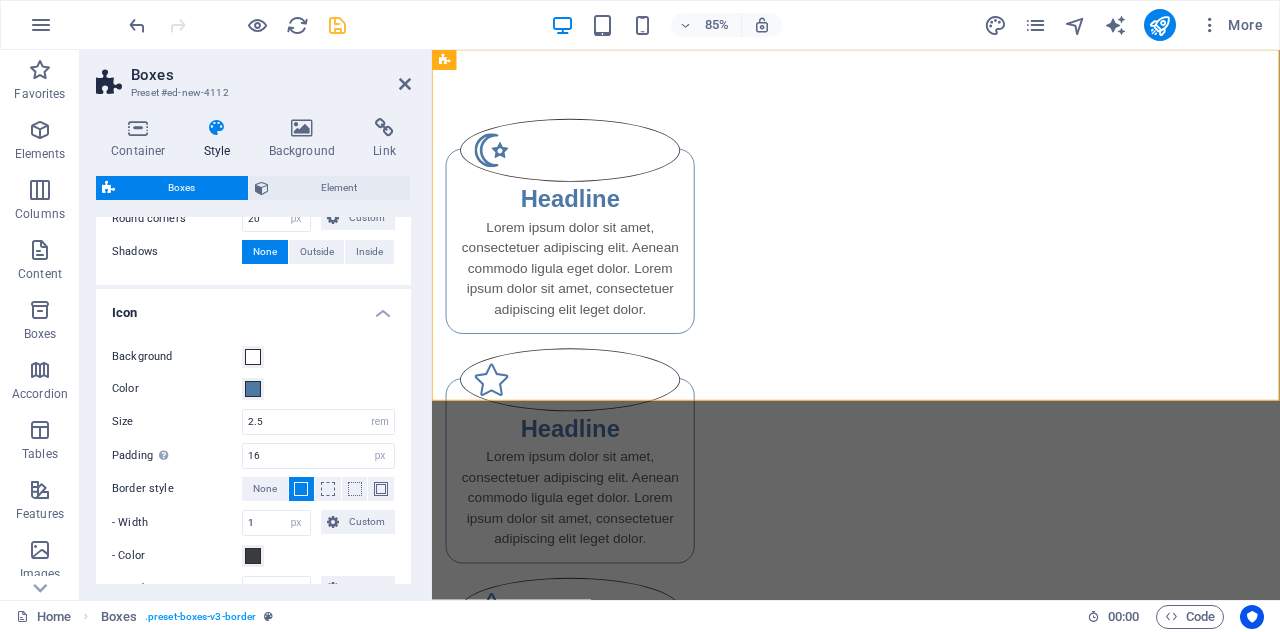 scroll, scrollTop: 813, scrollLeft: 0, axis: vertical 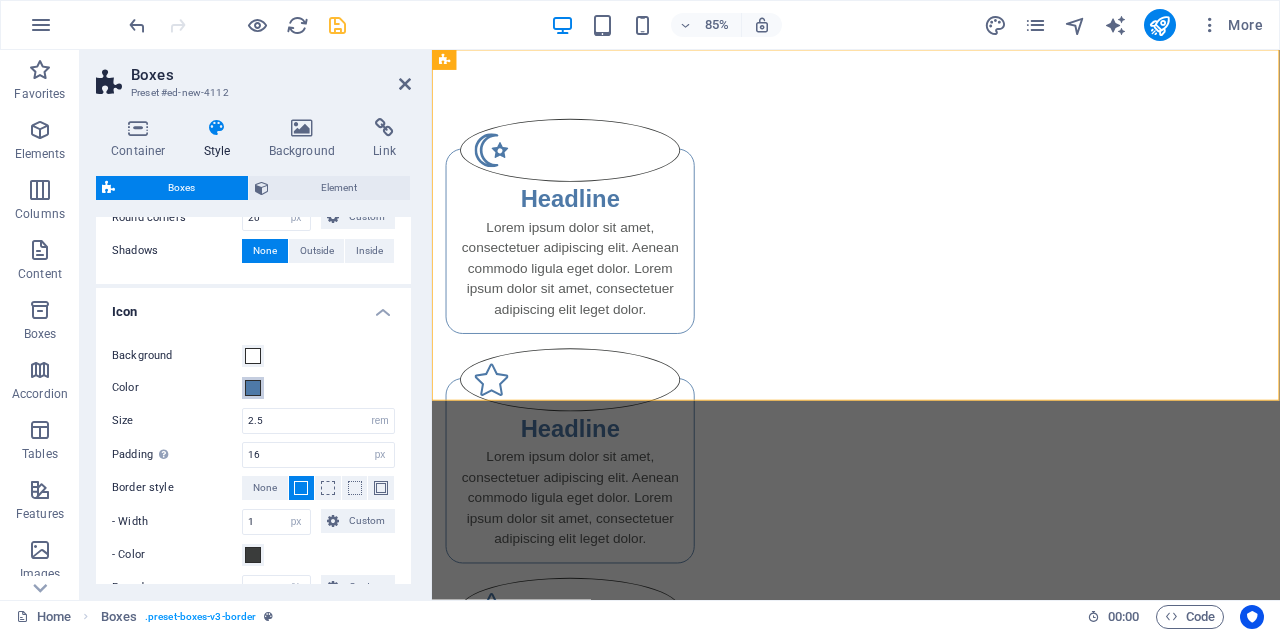 click at bounding box center [253, 388] 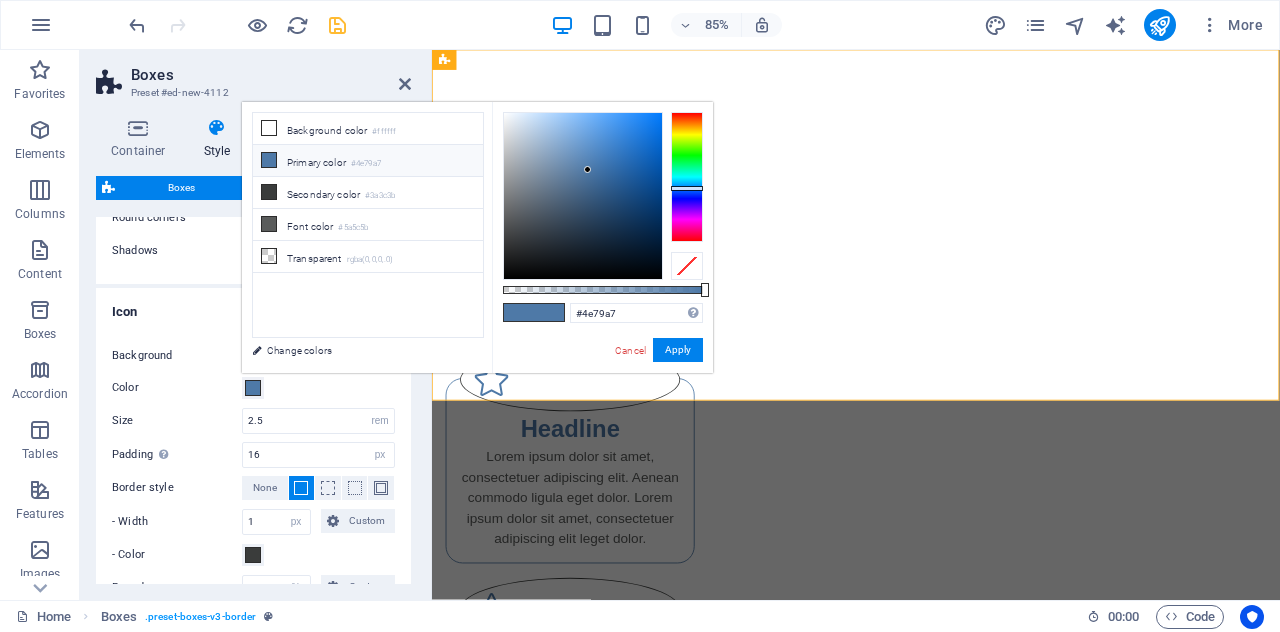 click at bounding box center (549, 312) 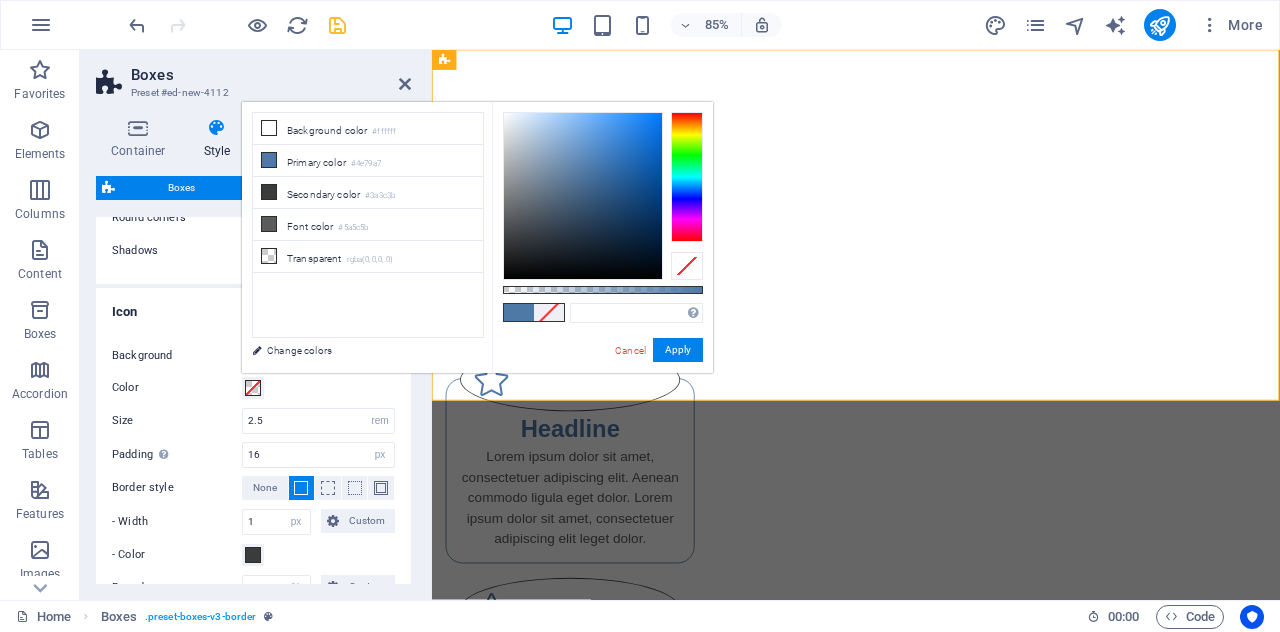 click at bounding box center (687, 266) 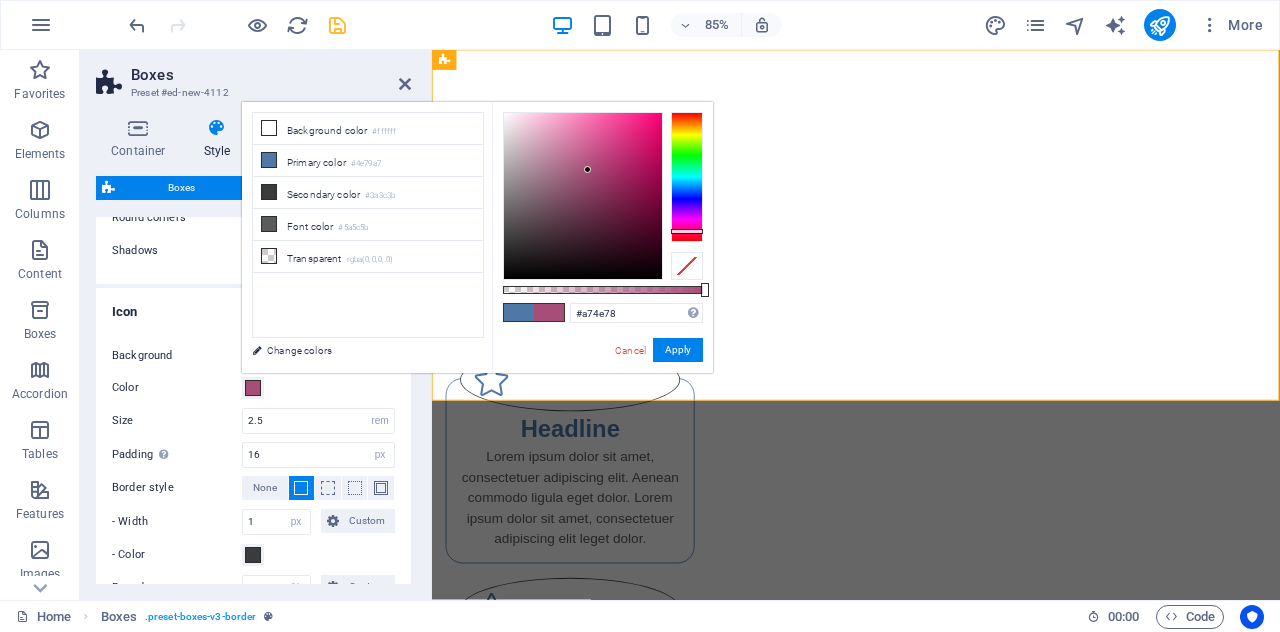 click at bounding box center [687, 177] 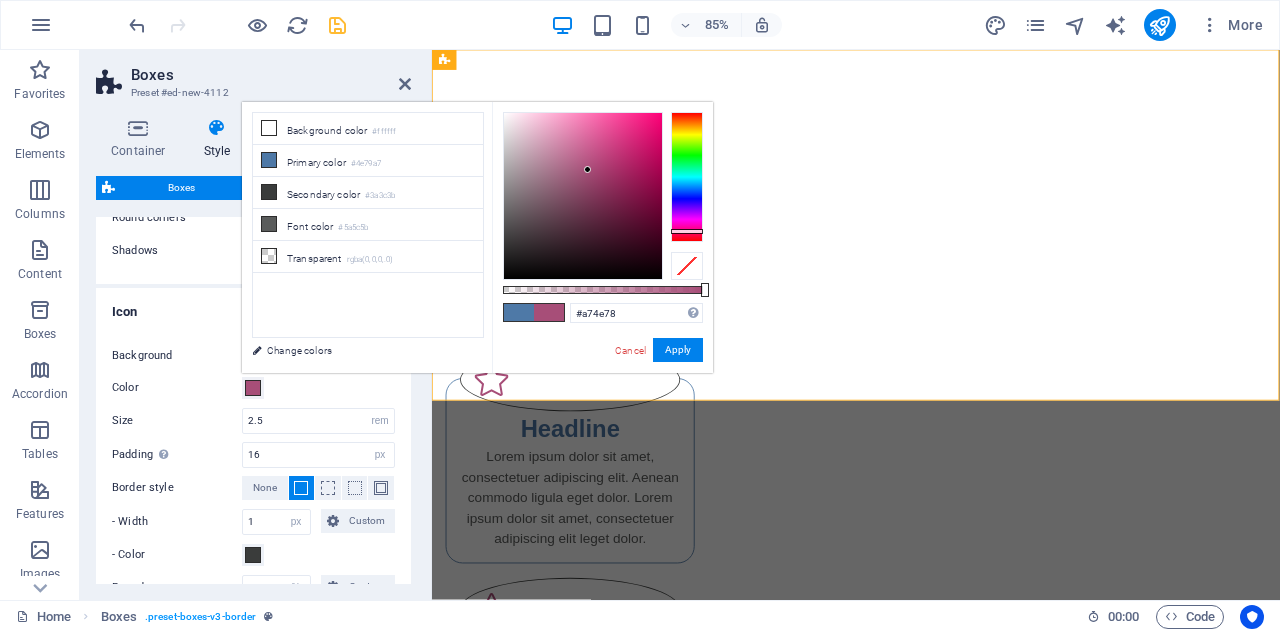 click at bounding box center [687, 231] 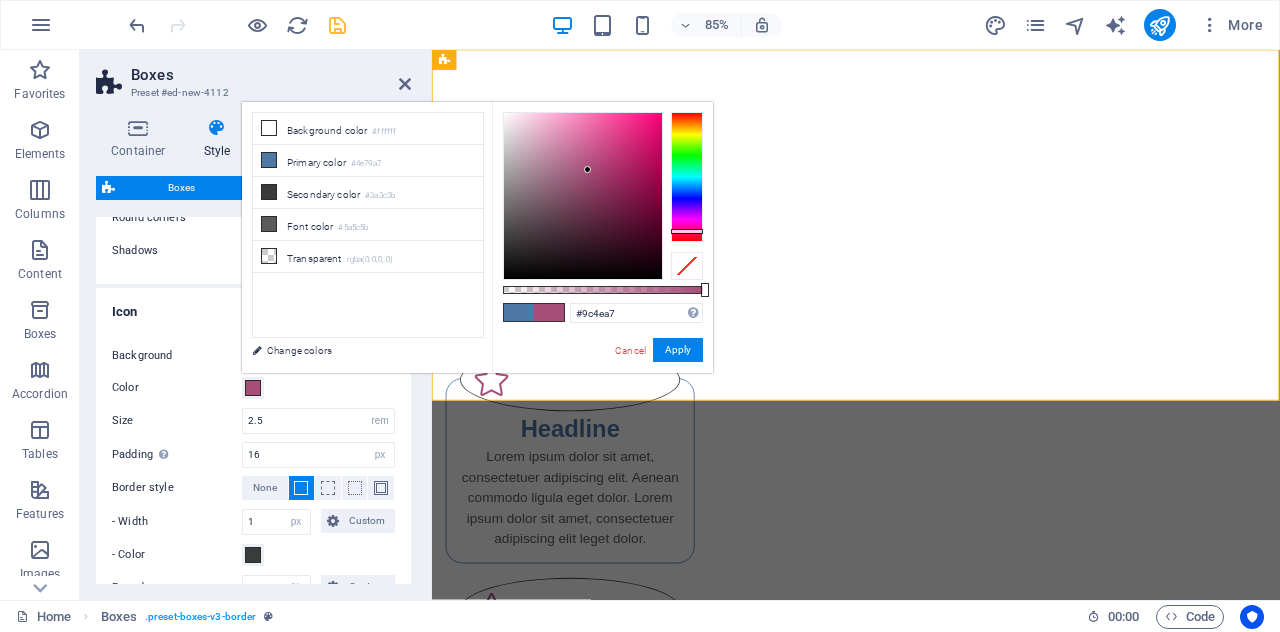 click at bounding box center (687, 177) 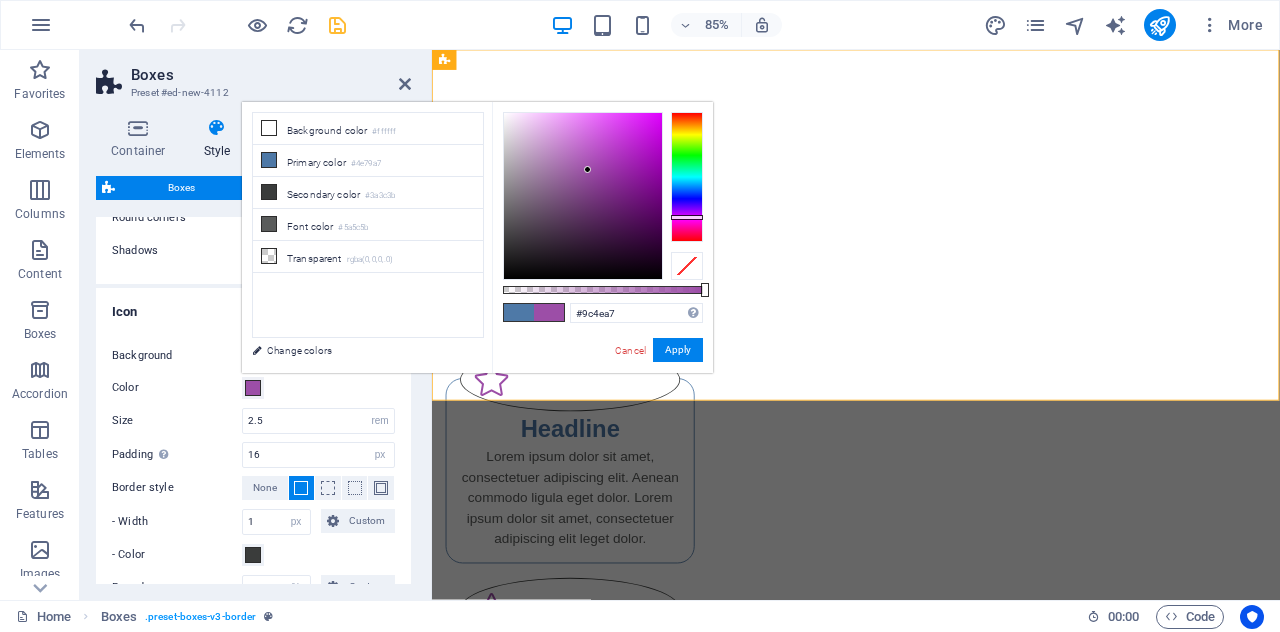 type on "#7c2f87" 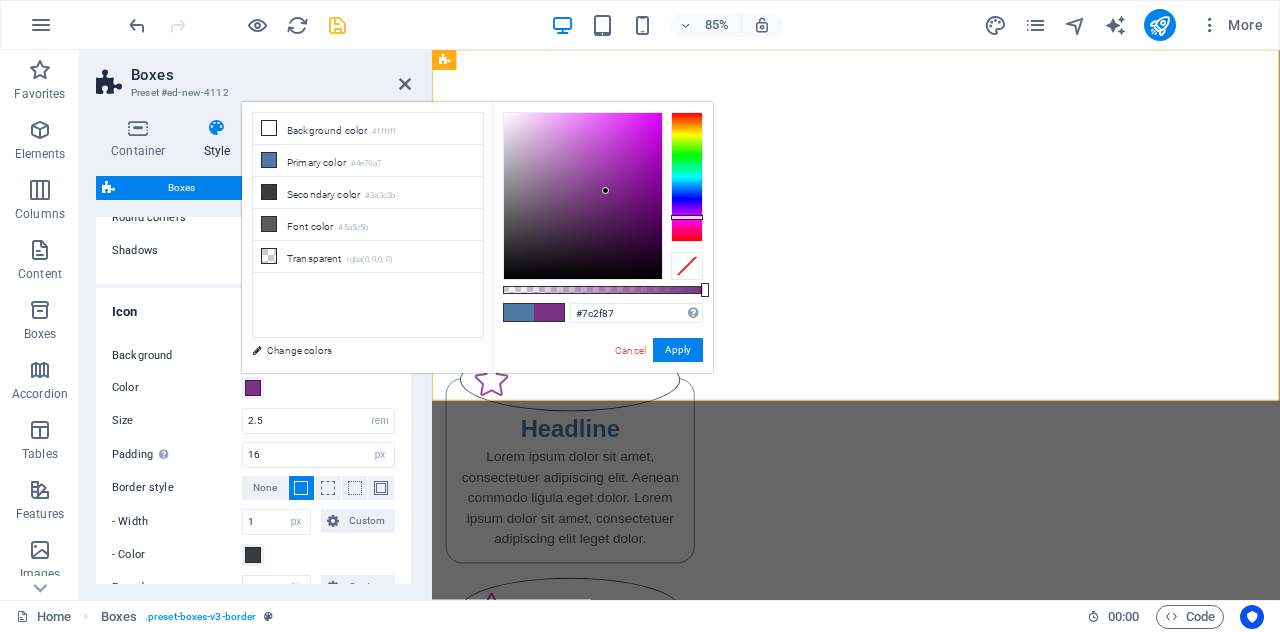 click at bounding box center [583, 196] 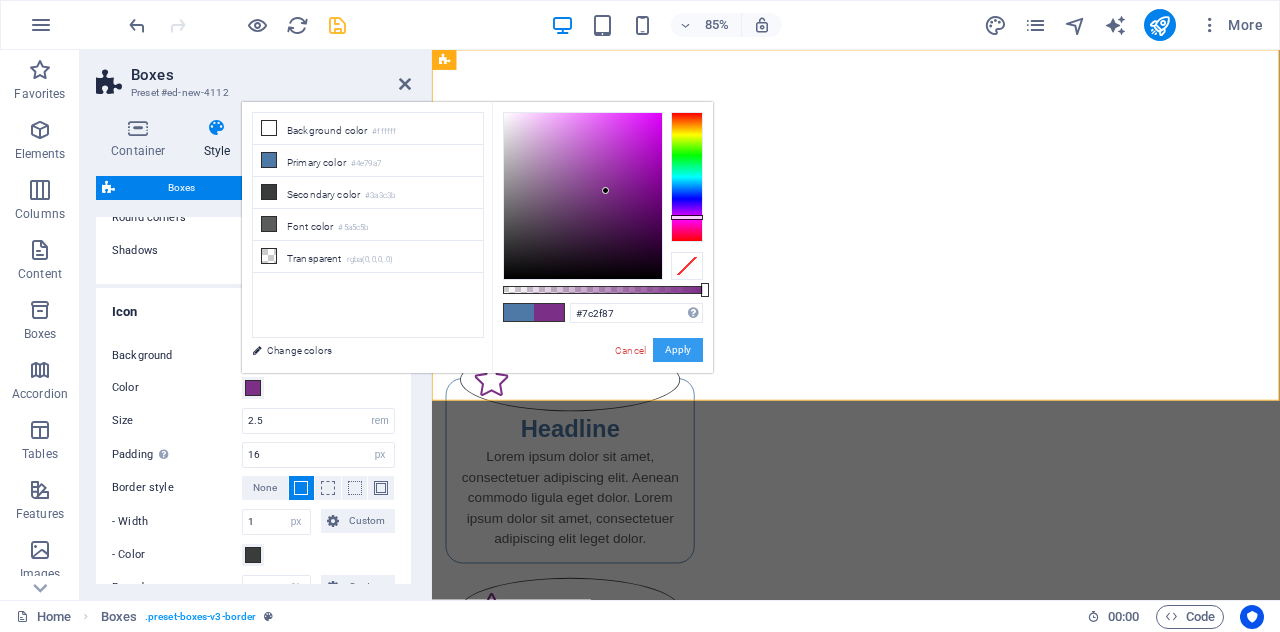 click on "Apply" at bounding box center [678, 350] 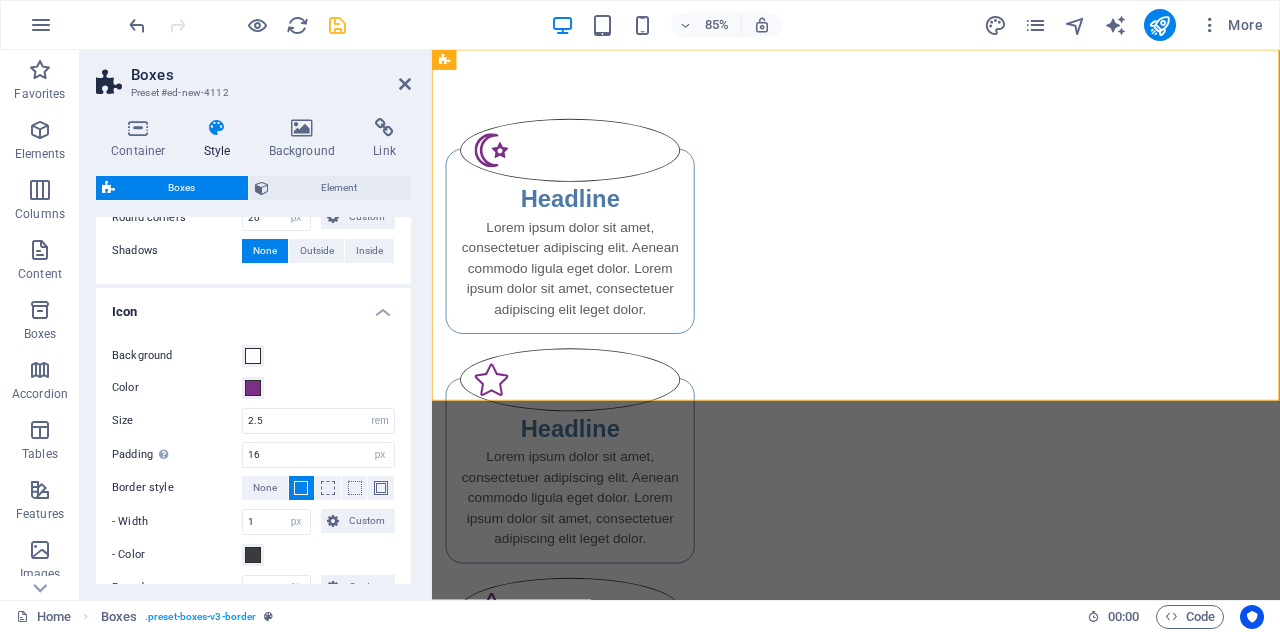 click at bounding box center (237, 25) 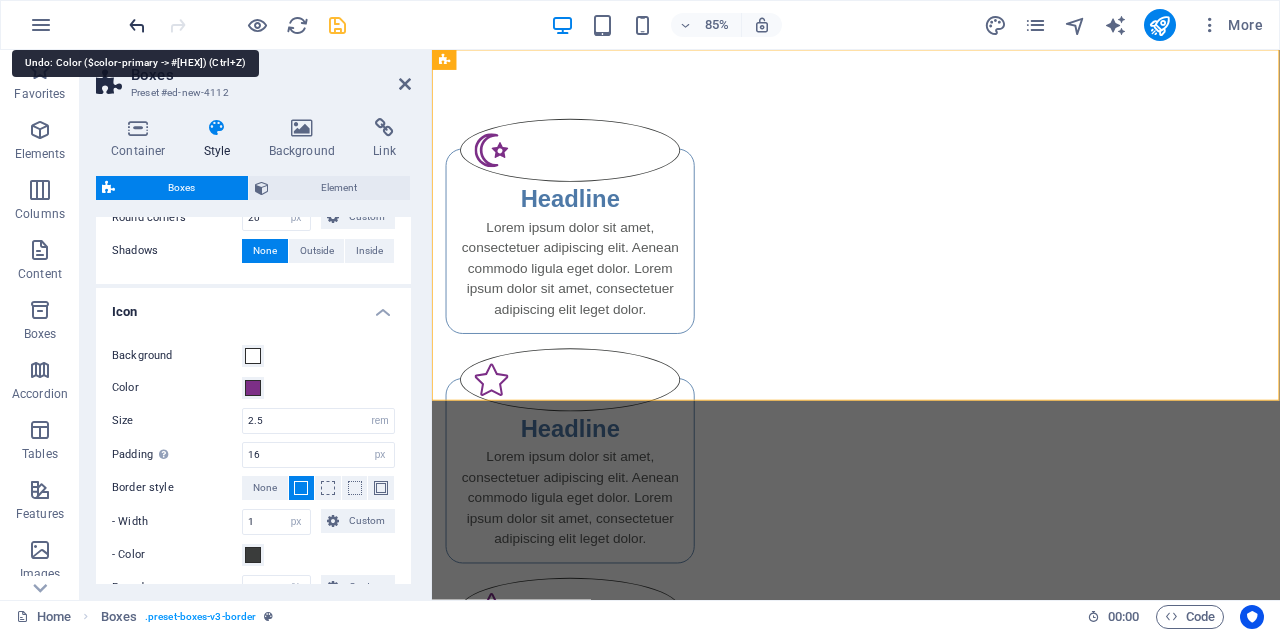 click at bounding box center (137, 25) 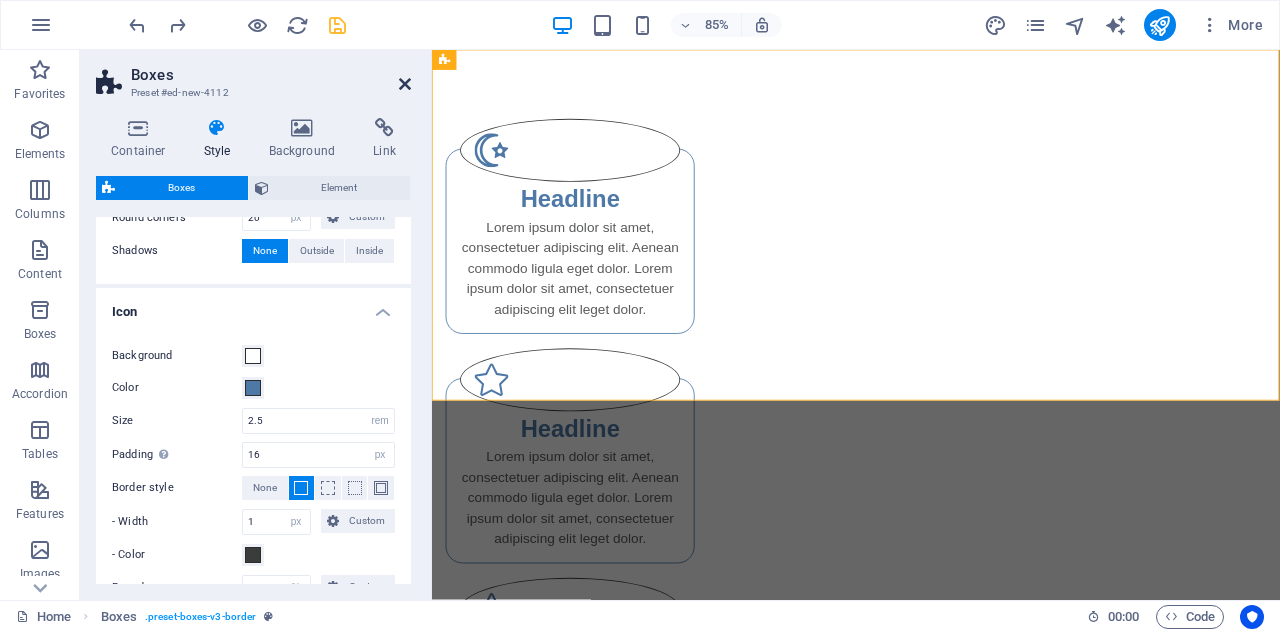 click at bounding box center (405, 84) 